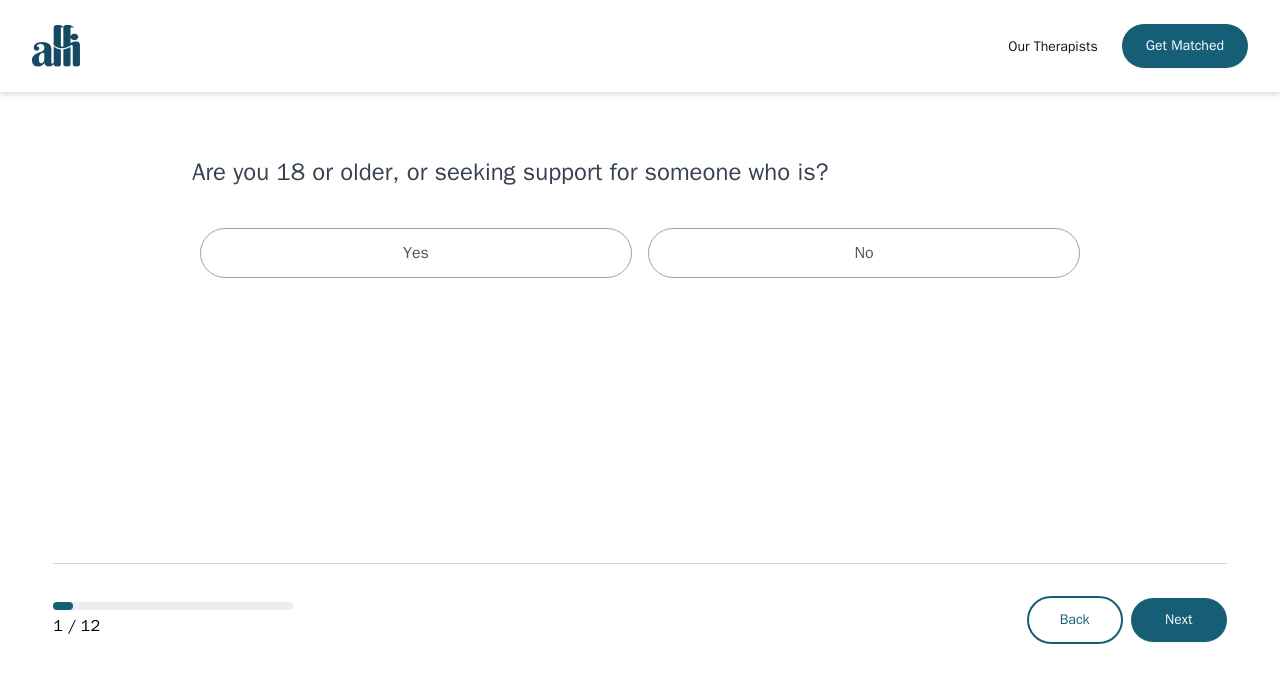 scroll, scrollTop: 0, scrollLeft: 0, axis: both 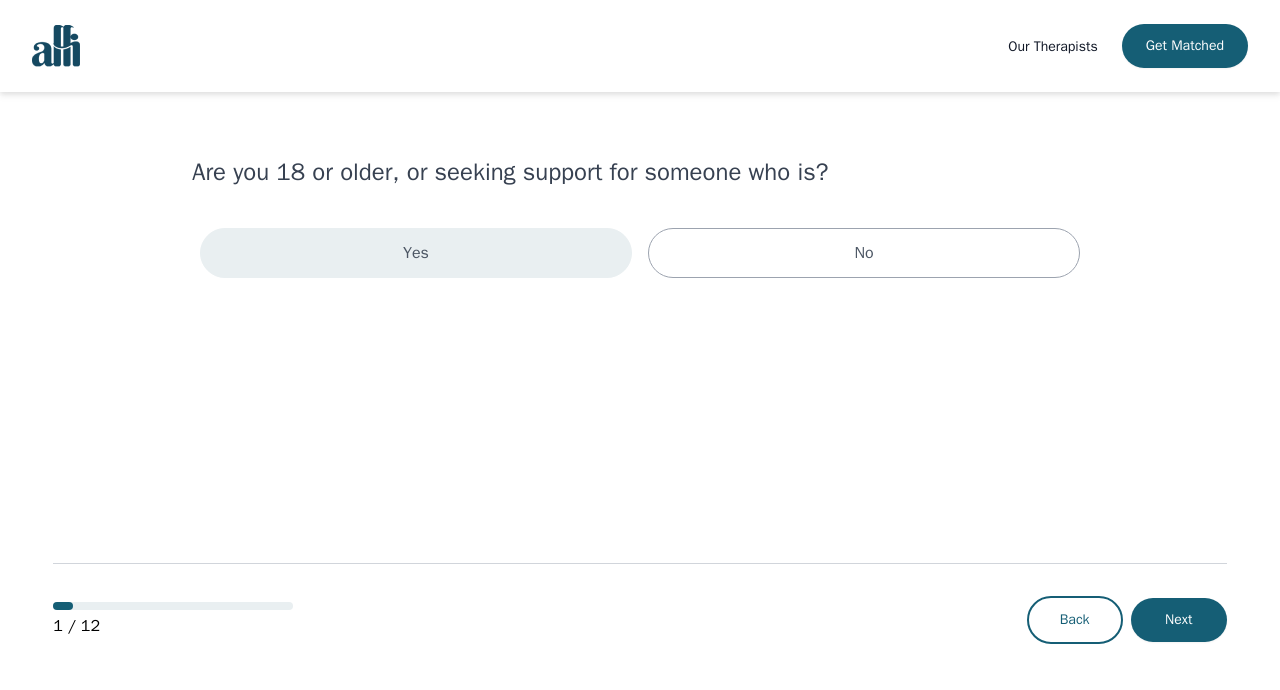 click on "Yes" at bounding box center (416, 253) 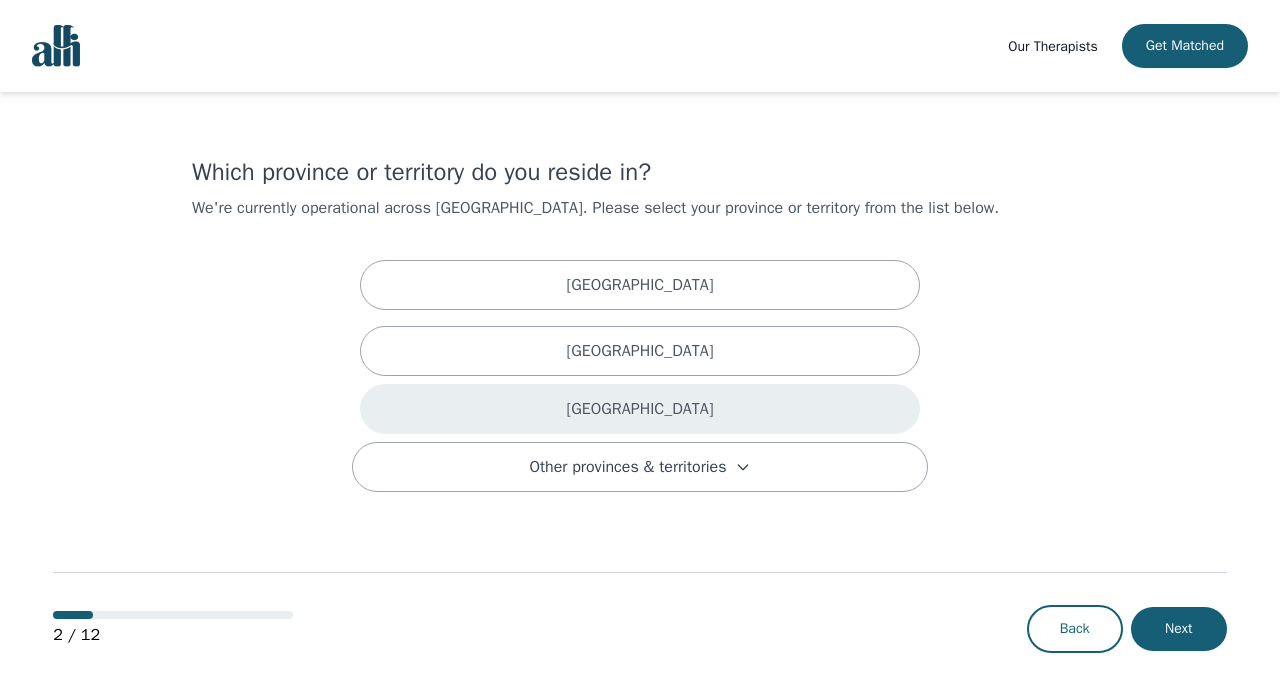 click on "[GEOGRAPHIC_DATA]" at bounding box center (640, 409) 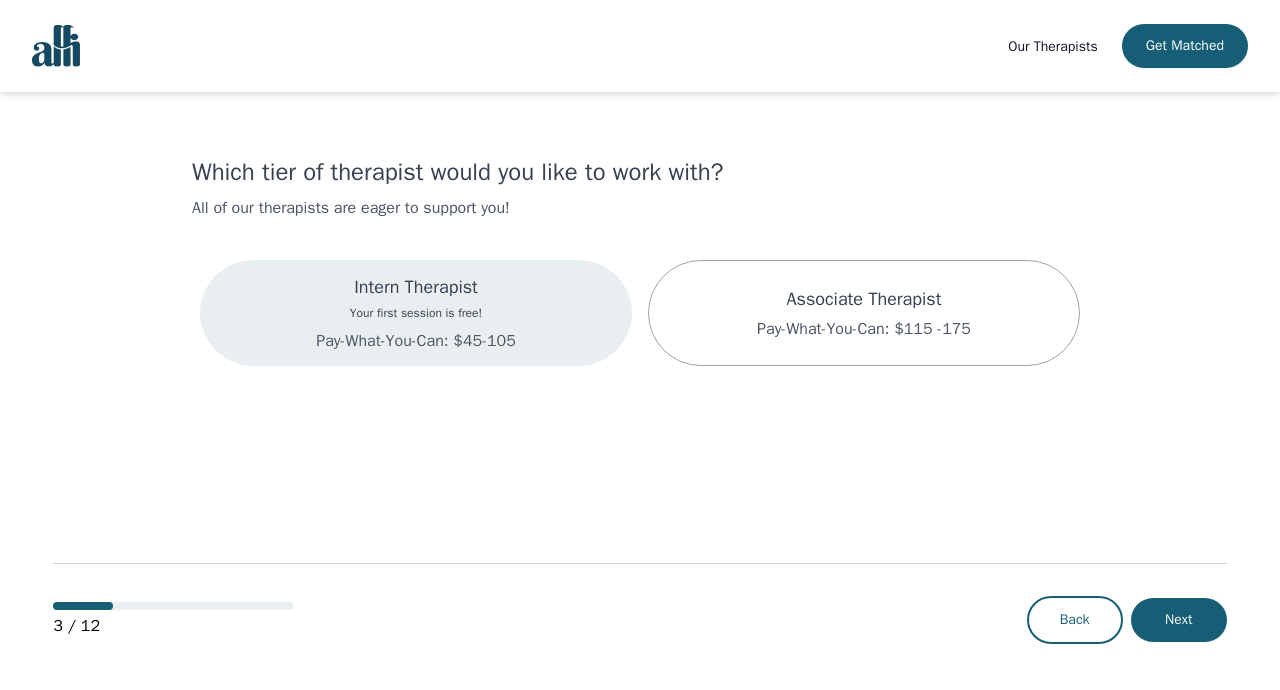 click on "Your first session is free!" at bounding box center (415, 313) 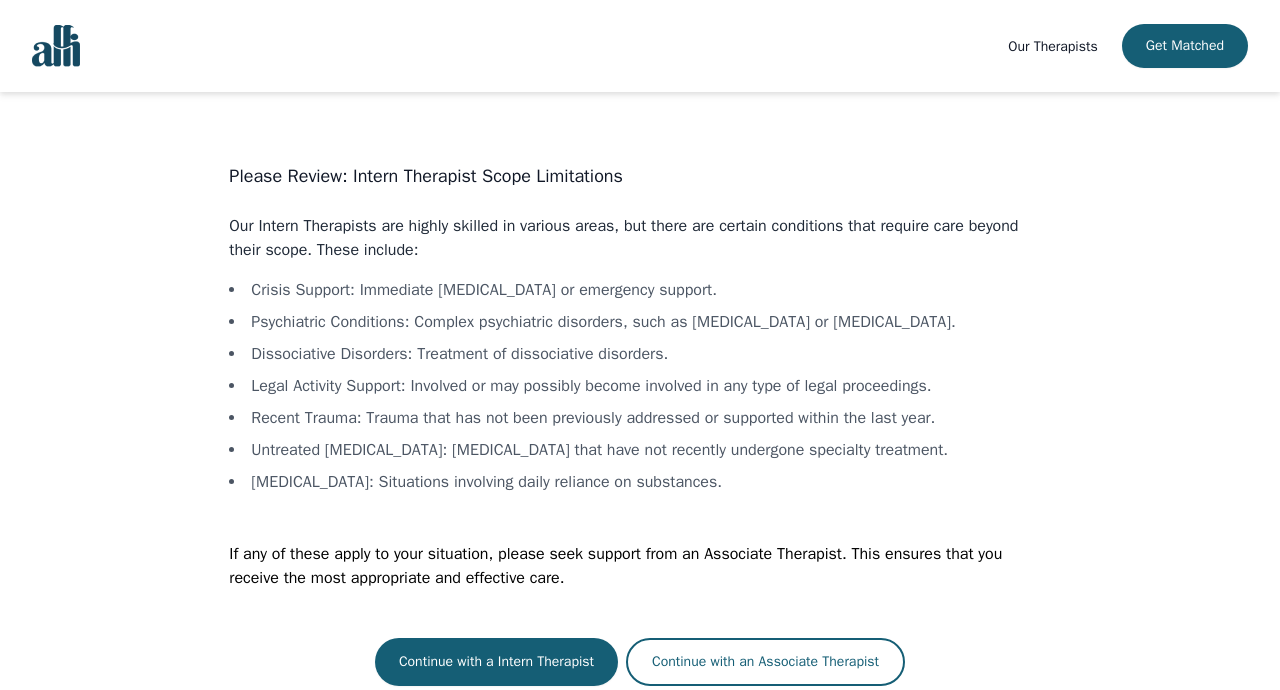 scroll, scrollTop: 22, scrollLeft: 0, axis: vertical 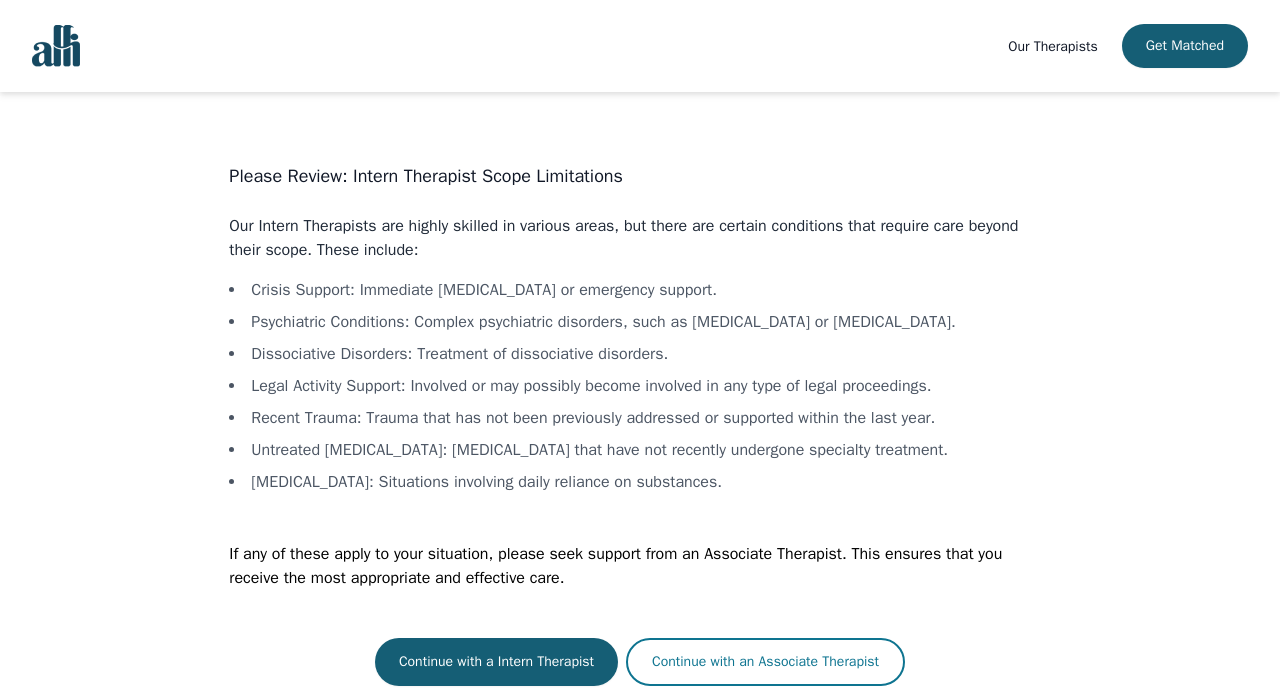 click on "Continue with an Associate Therapist" at bounding box center (765, 662) 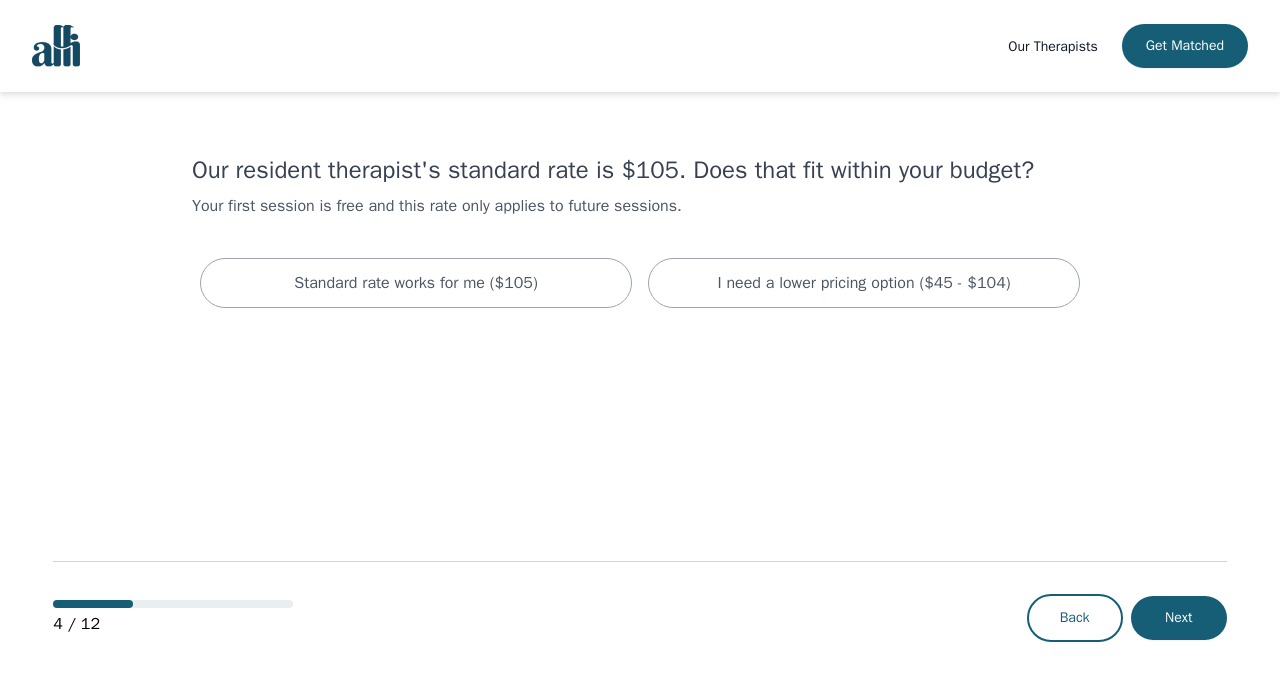 scroll, scrollTop: 0, scrollLeft: 0, axis: both 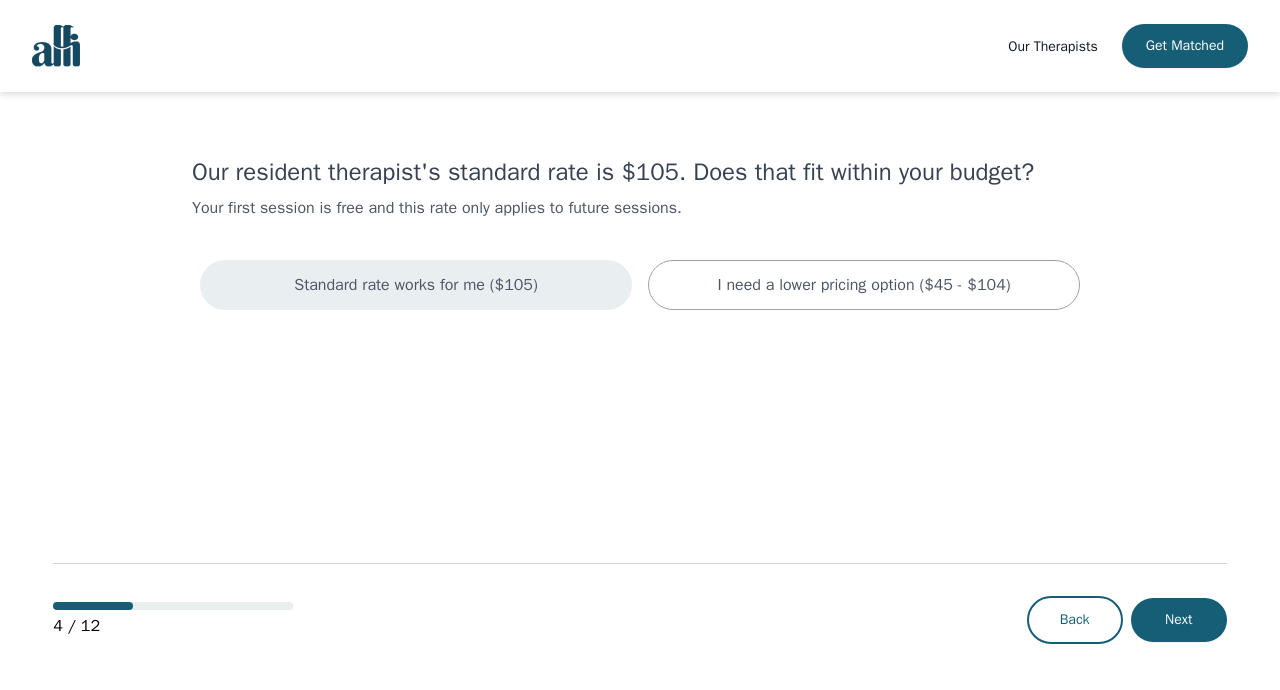 click on "Standard rate works for me ($105)" at bounding box center (416, 285) 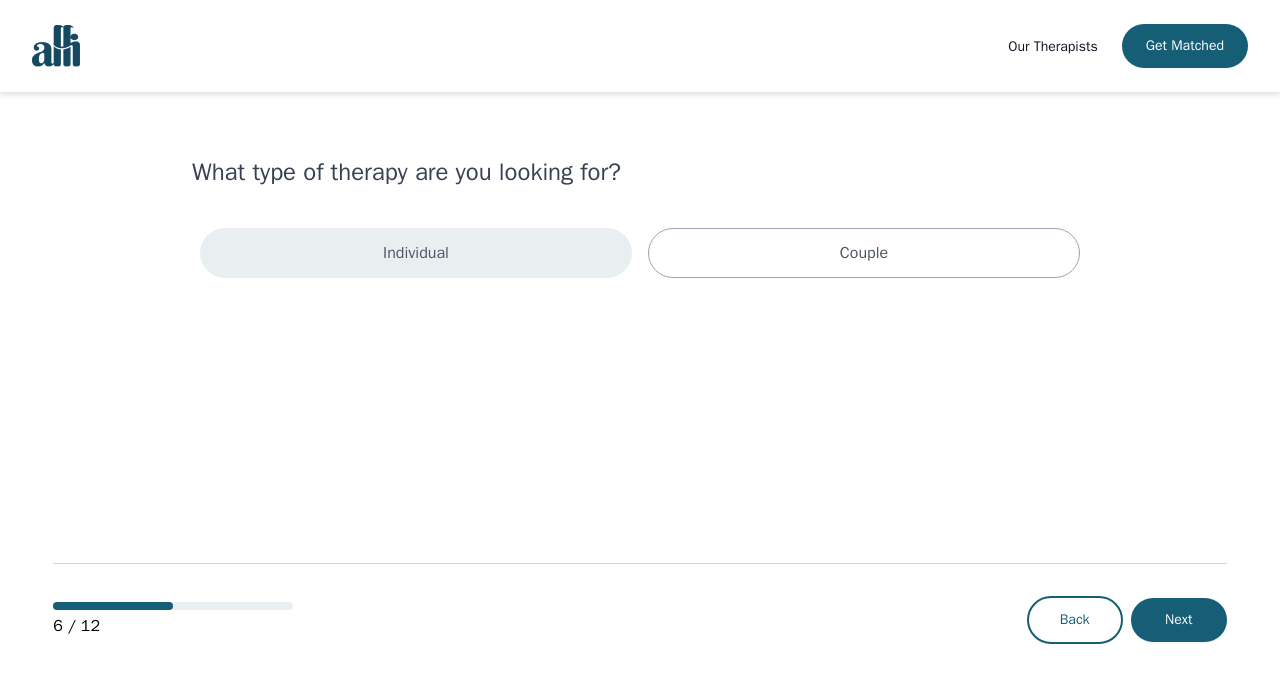 click on "Individual" at bounding box center (416, 253) 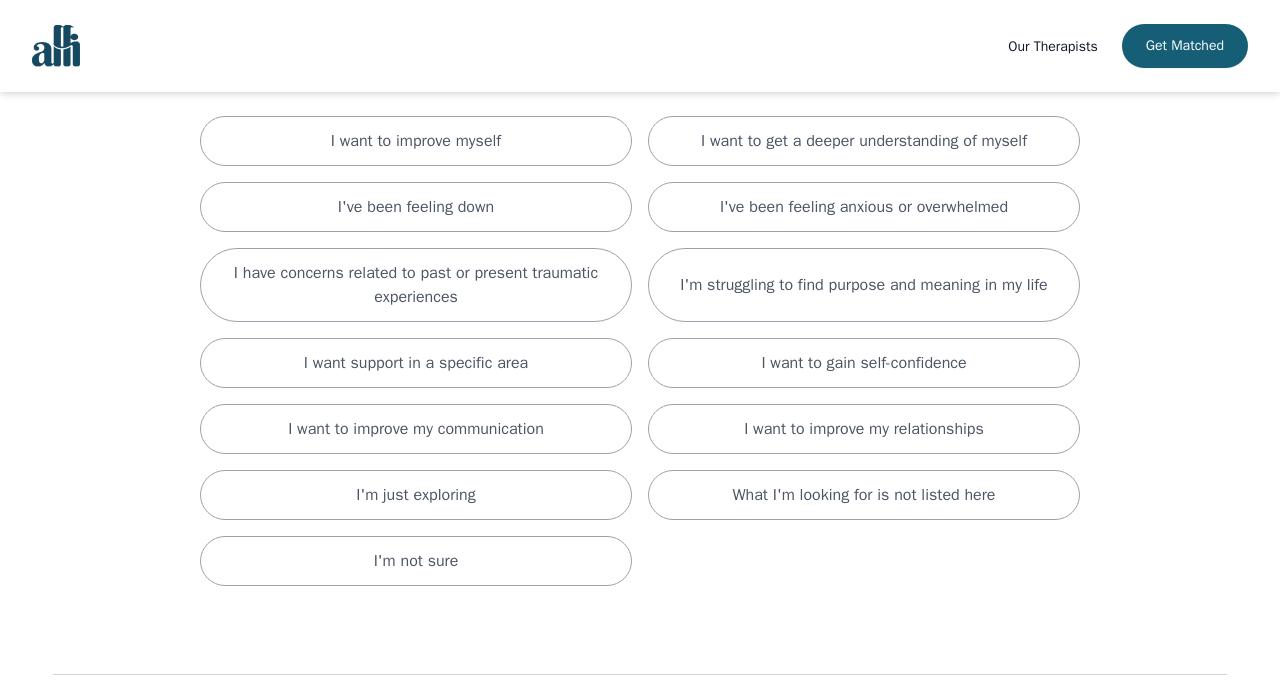 scroll, scrollTop: 146, scrollLeft: 0, axis: vertical 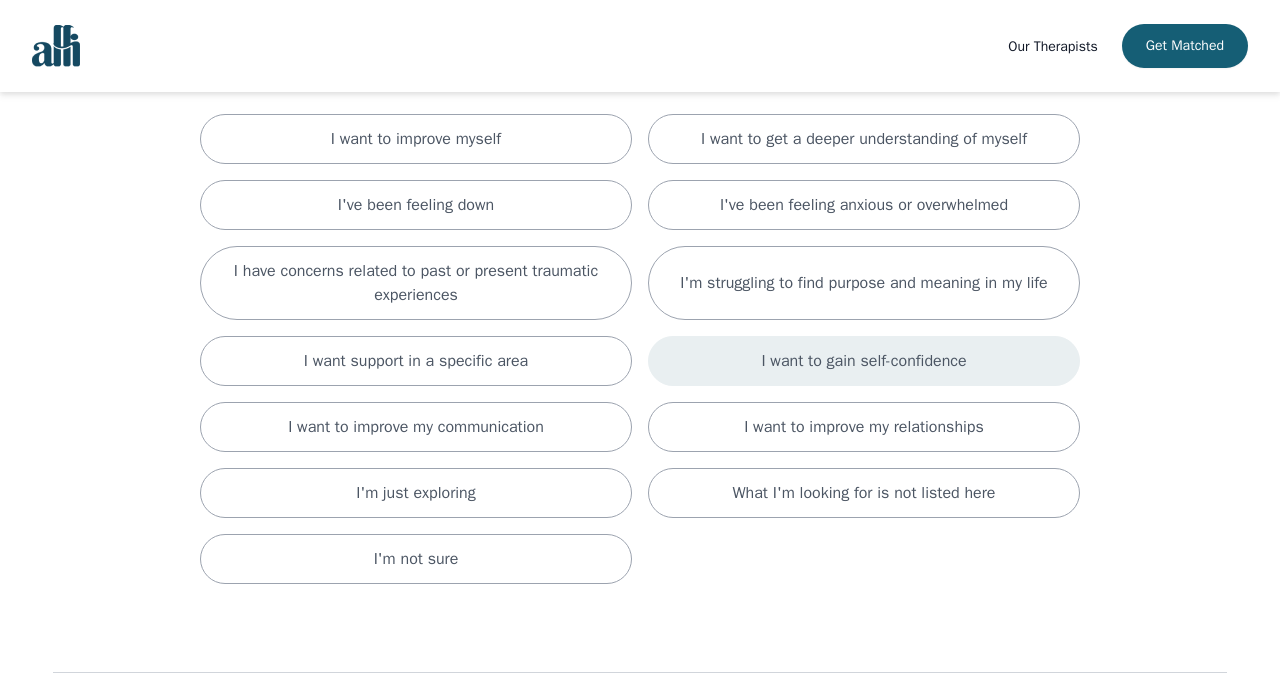 click on "I want to gain self-confidence" at bounding box center (863, 361) 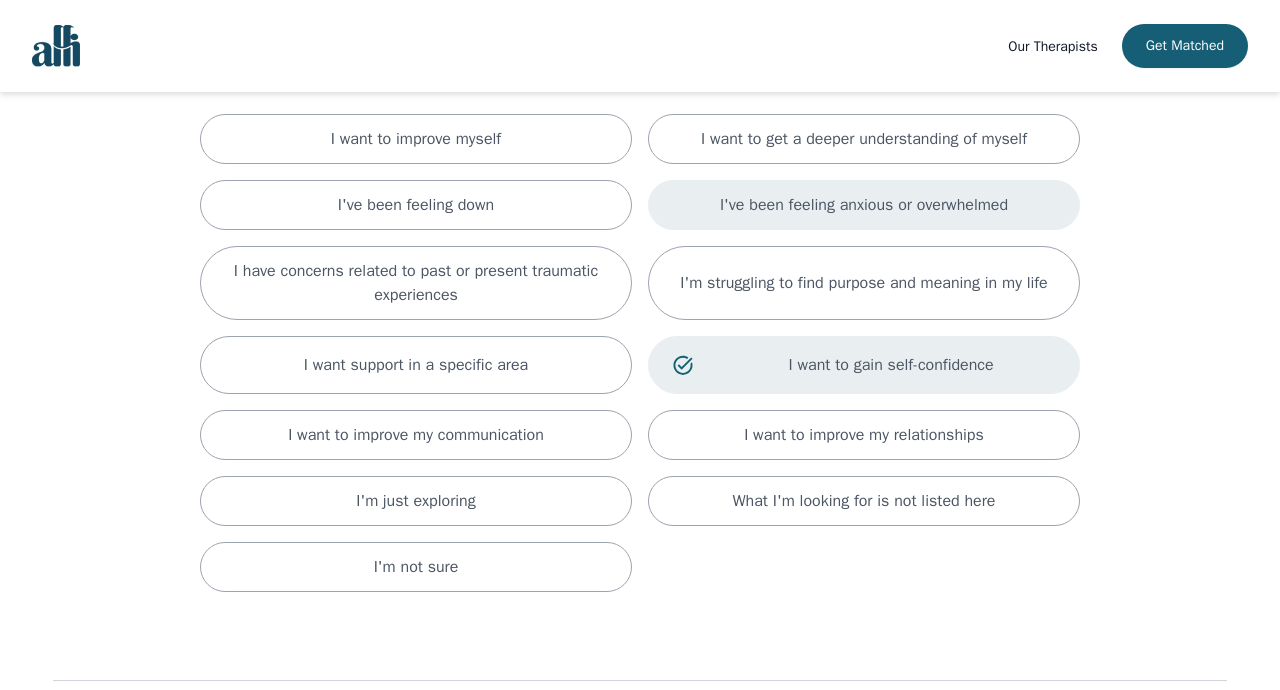 click on "I've been feeling anxious or overwhelmed" at bounding box center [864, 205] 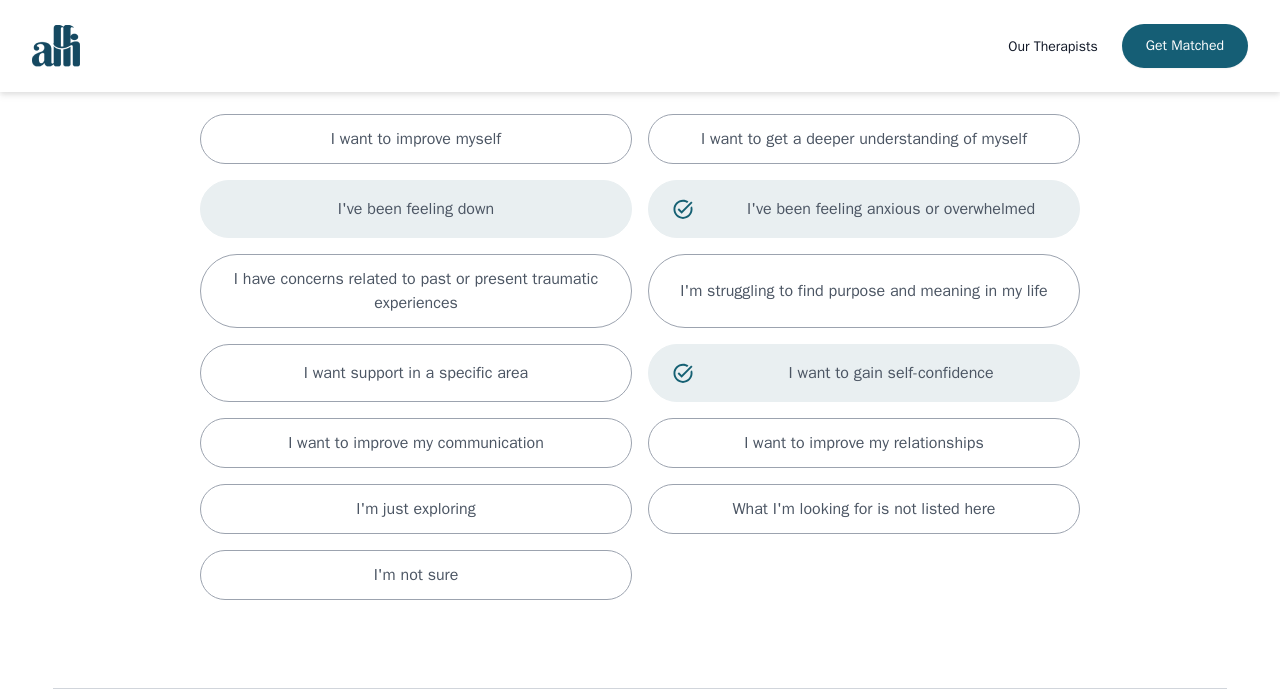 click on "I've been feeling down" at bounding box center [416, 209] 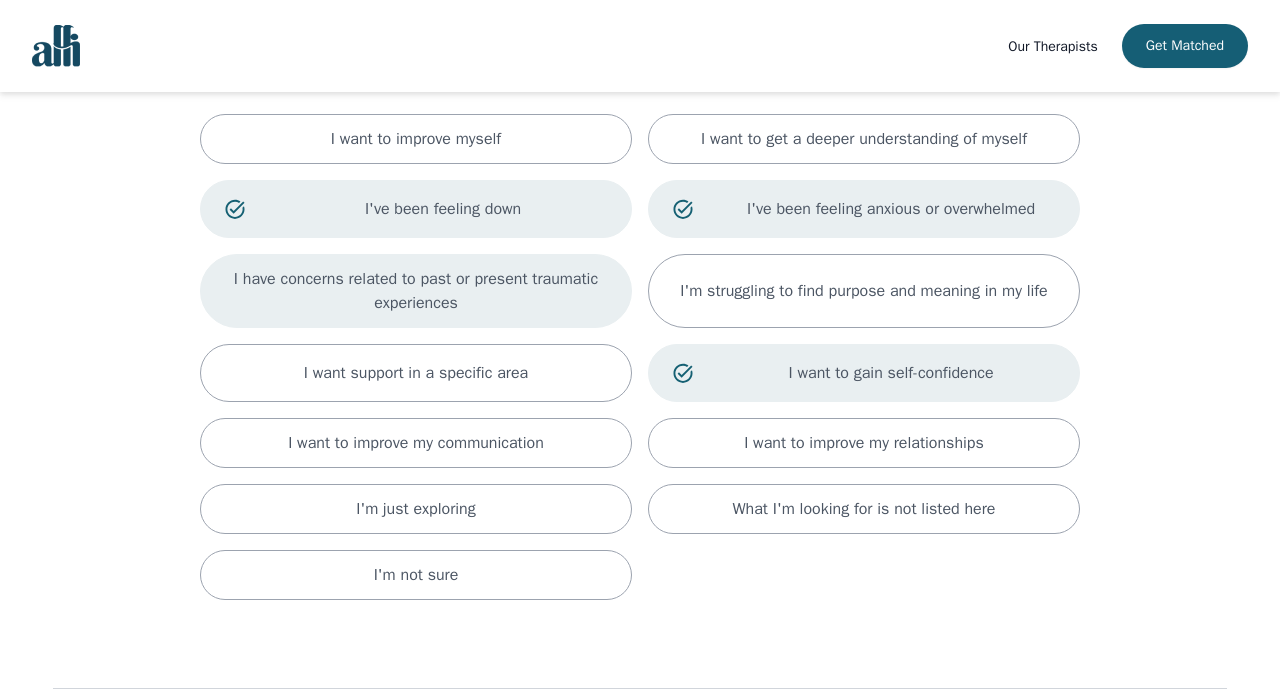 click on "I have concerns related to past or present traumatic experiences" at bounding box center [416, 291] 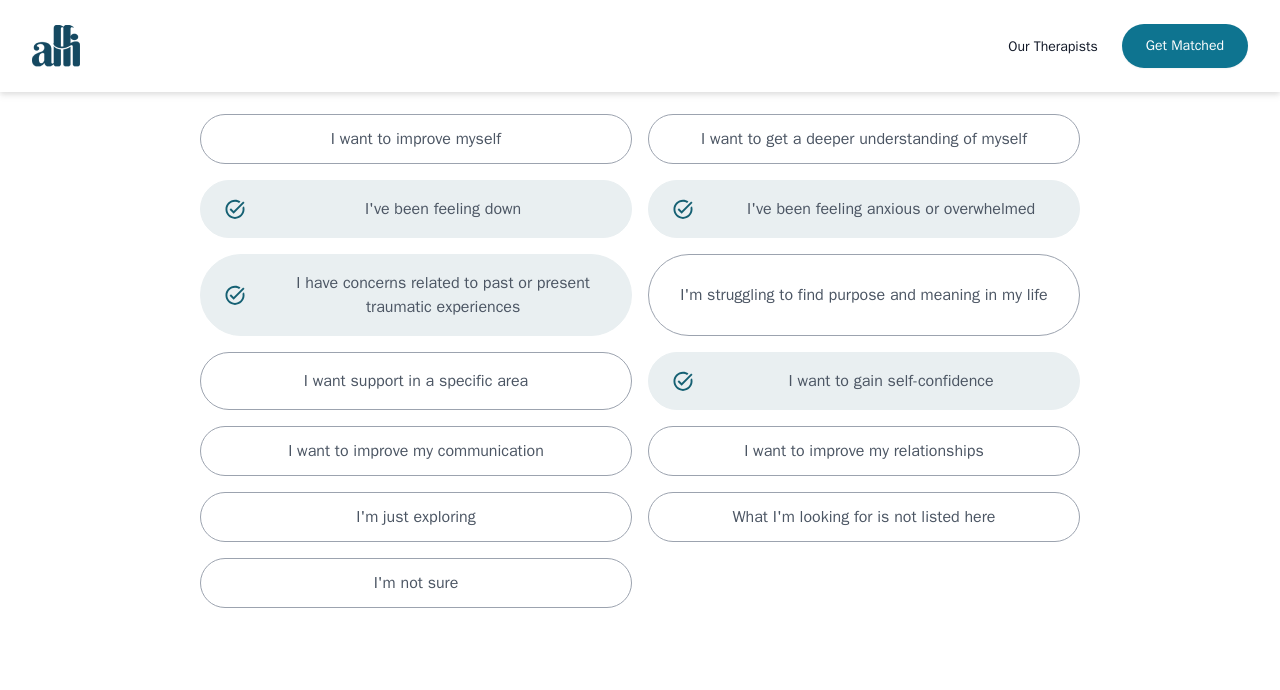 click on "Get Matched" at bounding box center (1185, 46) 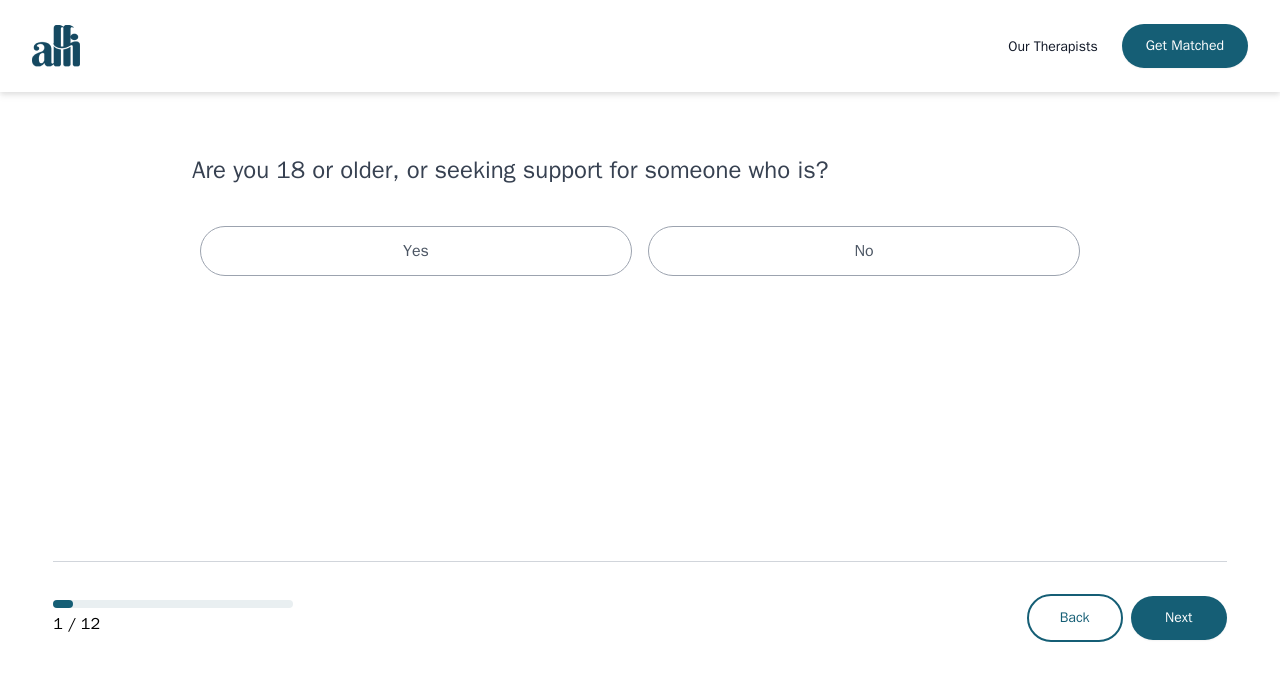 scroll, scrollTop: 0, scrollLeft: 0, axis: both 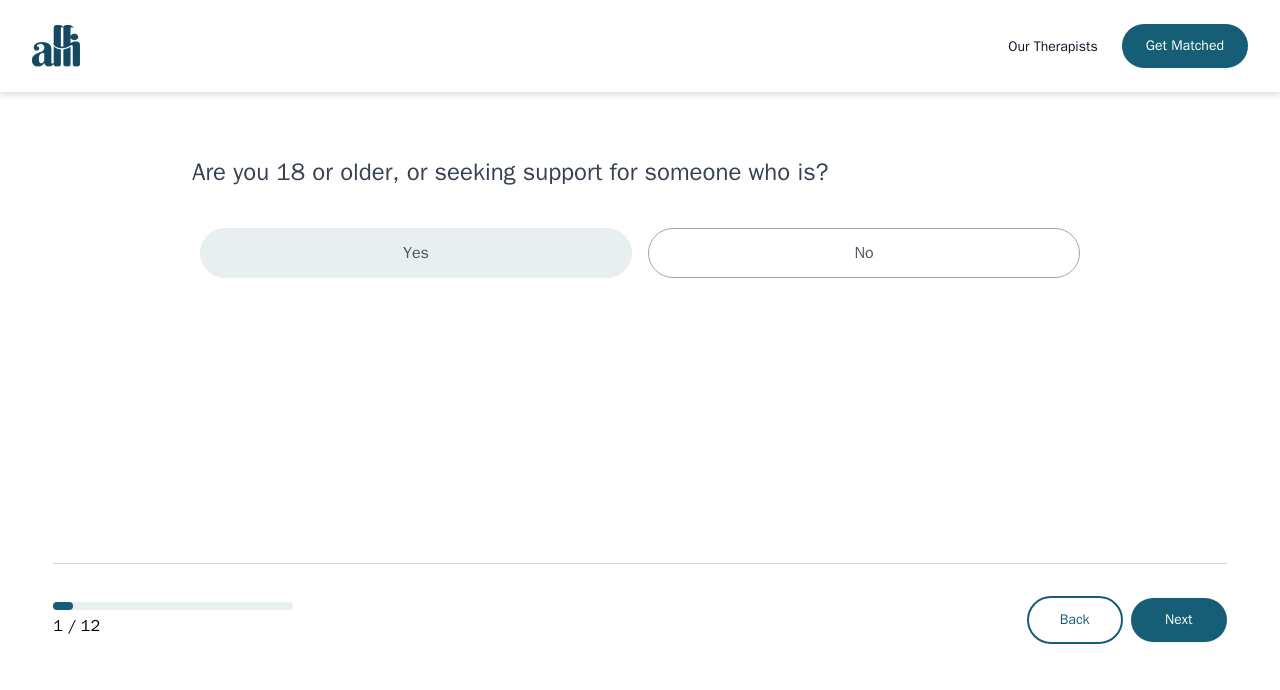 click on "Yes" at bounding box center (416, 253) 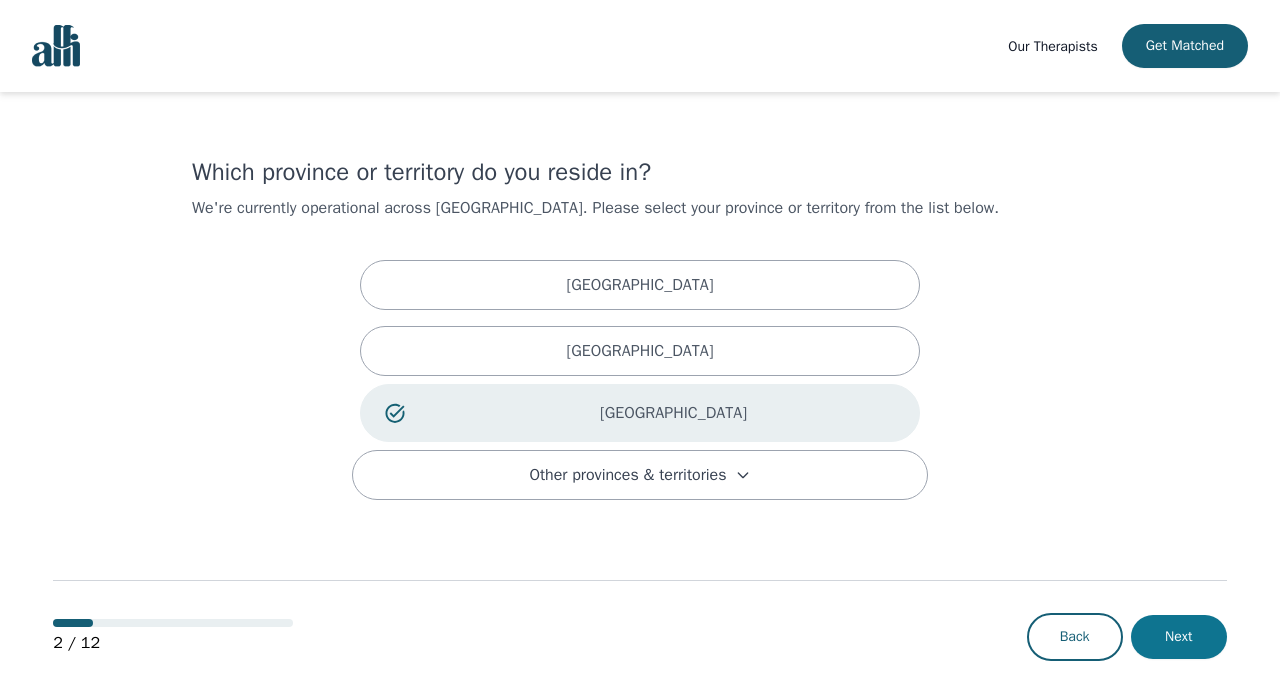 click on "Next" at bounding box center [1179, 637] 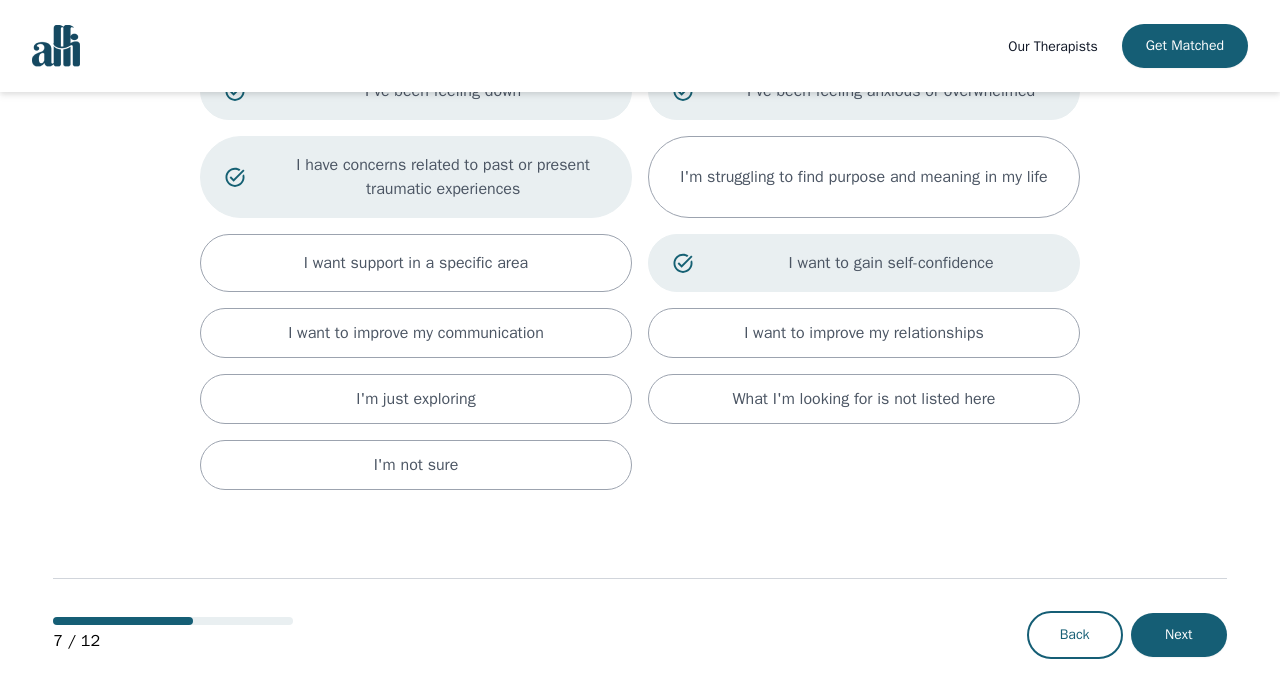 scroll, scrollTop: 281, scrollLeft: 0, axis: vertical 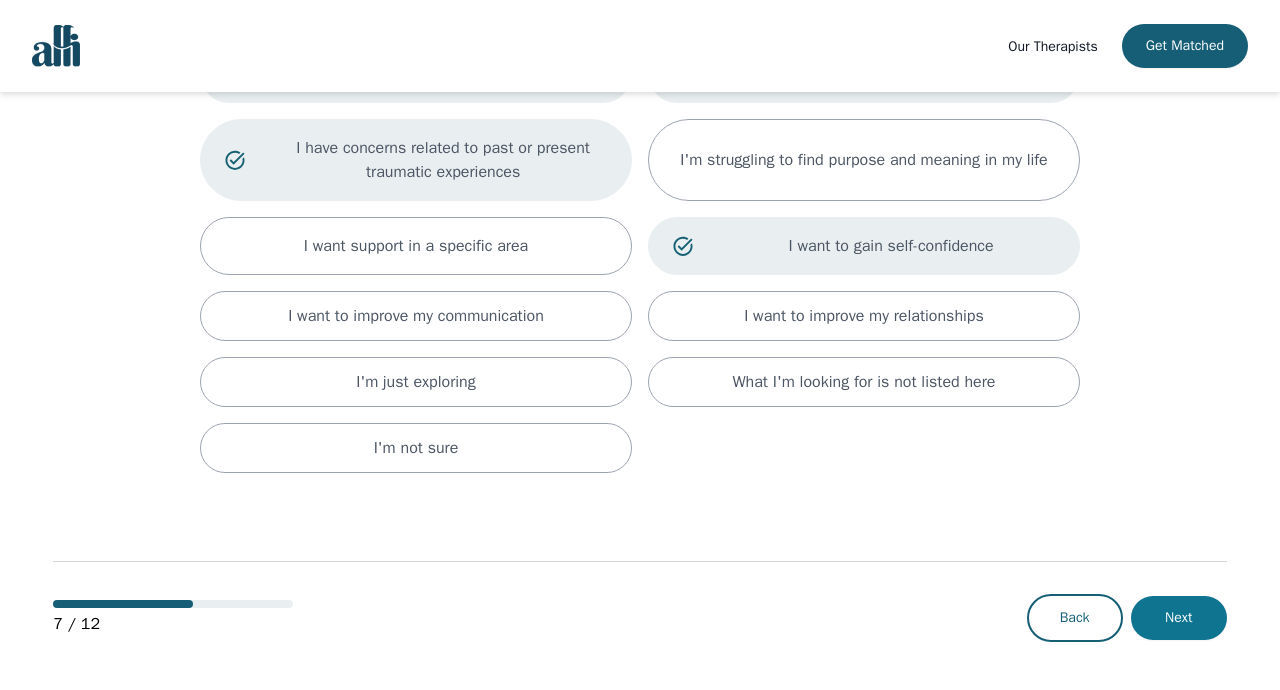 click on "Next" at bounding box center (1179, 618) 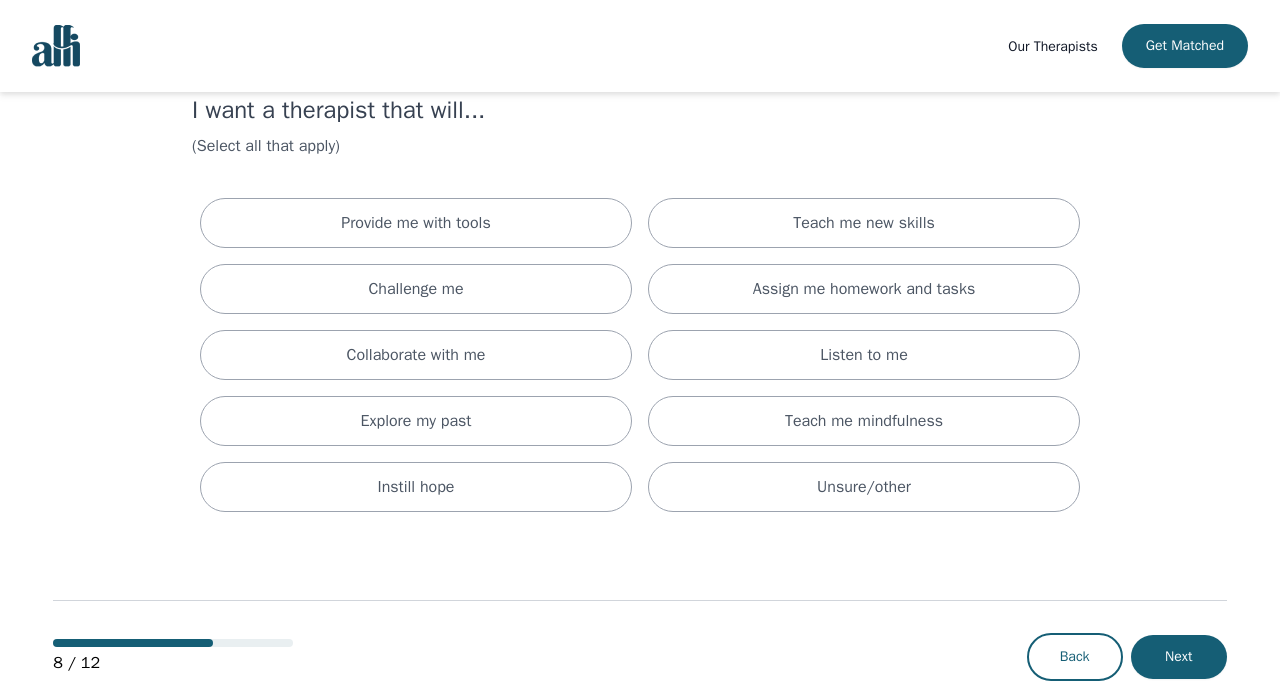 scroll, scrollTop: 63, scrollLeft: 0, axis: vertical 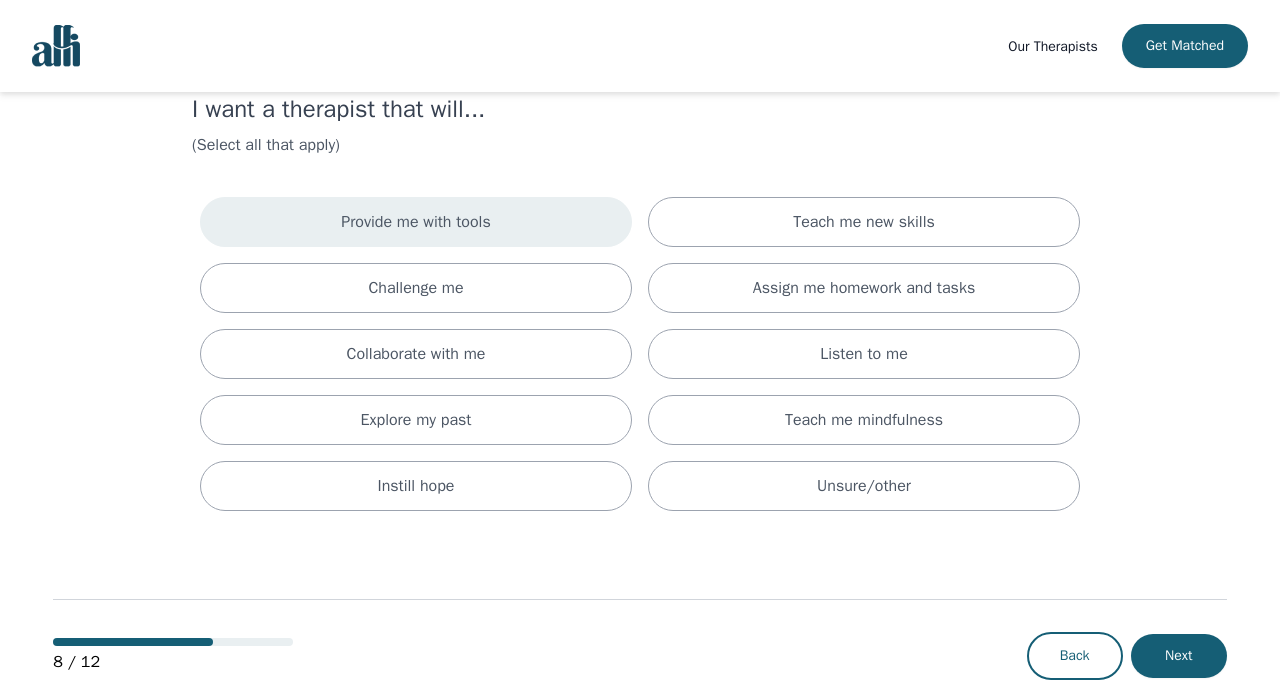 click on "Provide me with tools" at bounding box center (416, 222) 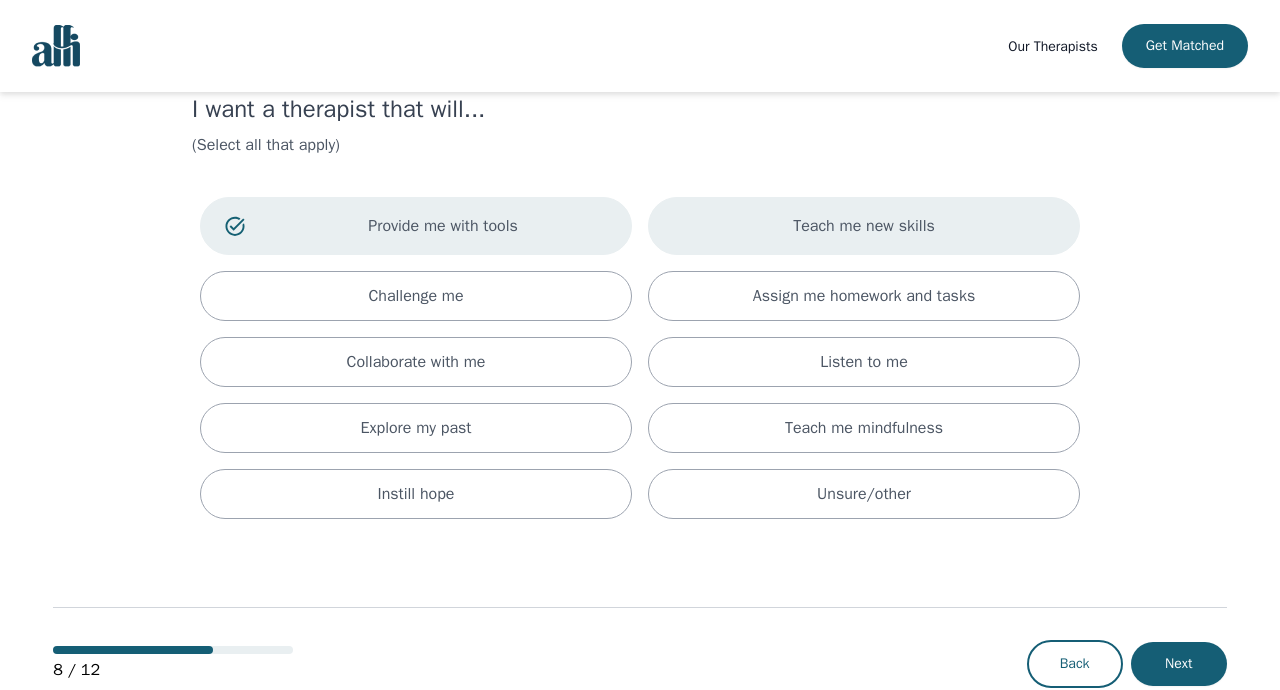 click on "Teach me new skills" at bounding box center (864, 226) 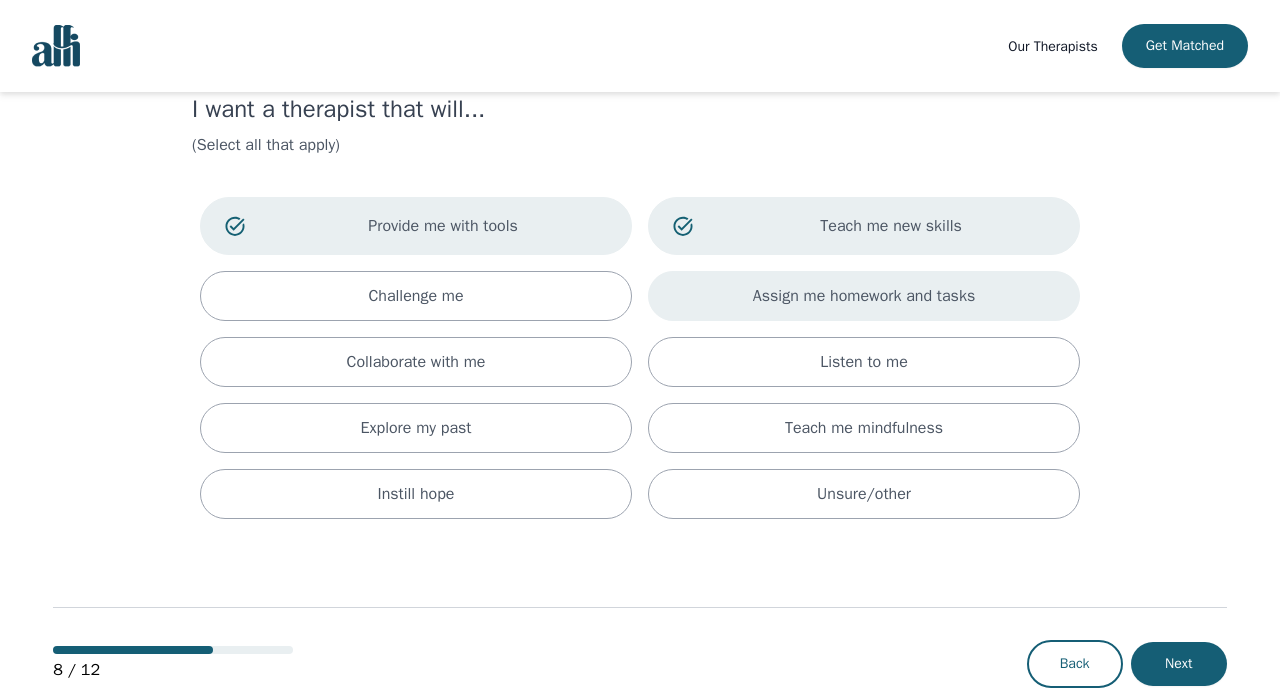 click on "Assign me homework and tasks" at bounding box center [864, 296] 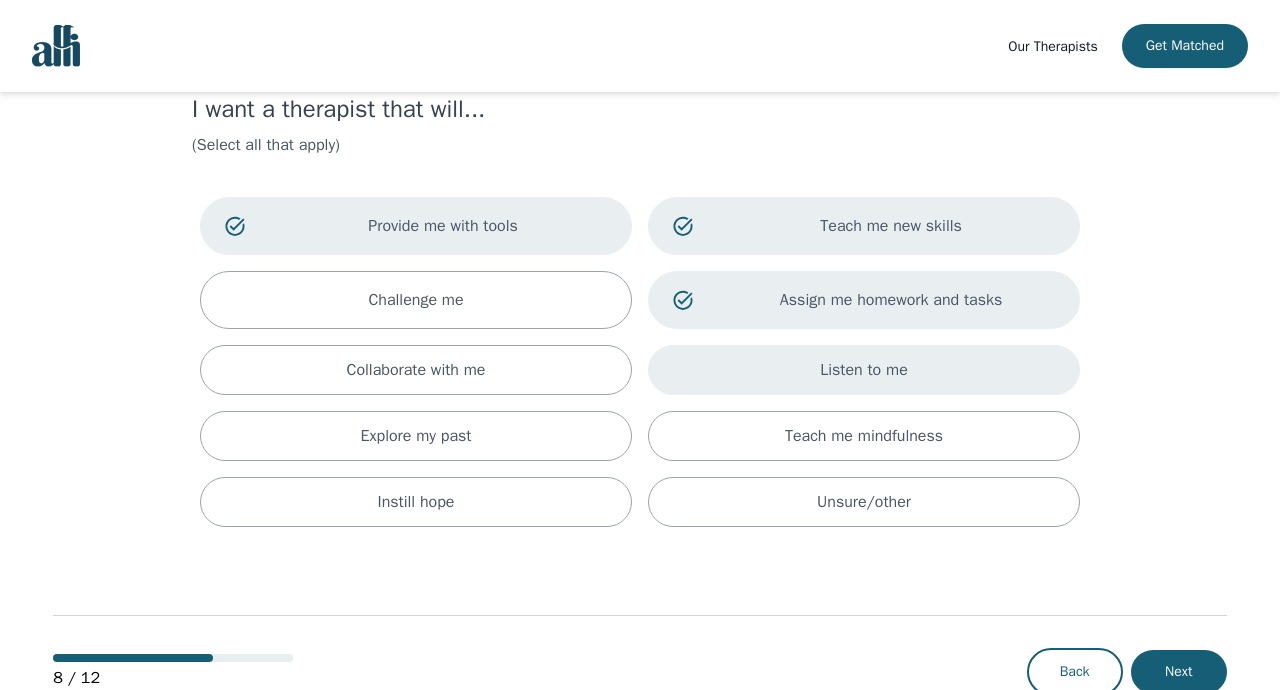 click on "Listen to me" at bounding box center [864, 370] 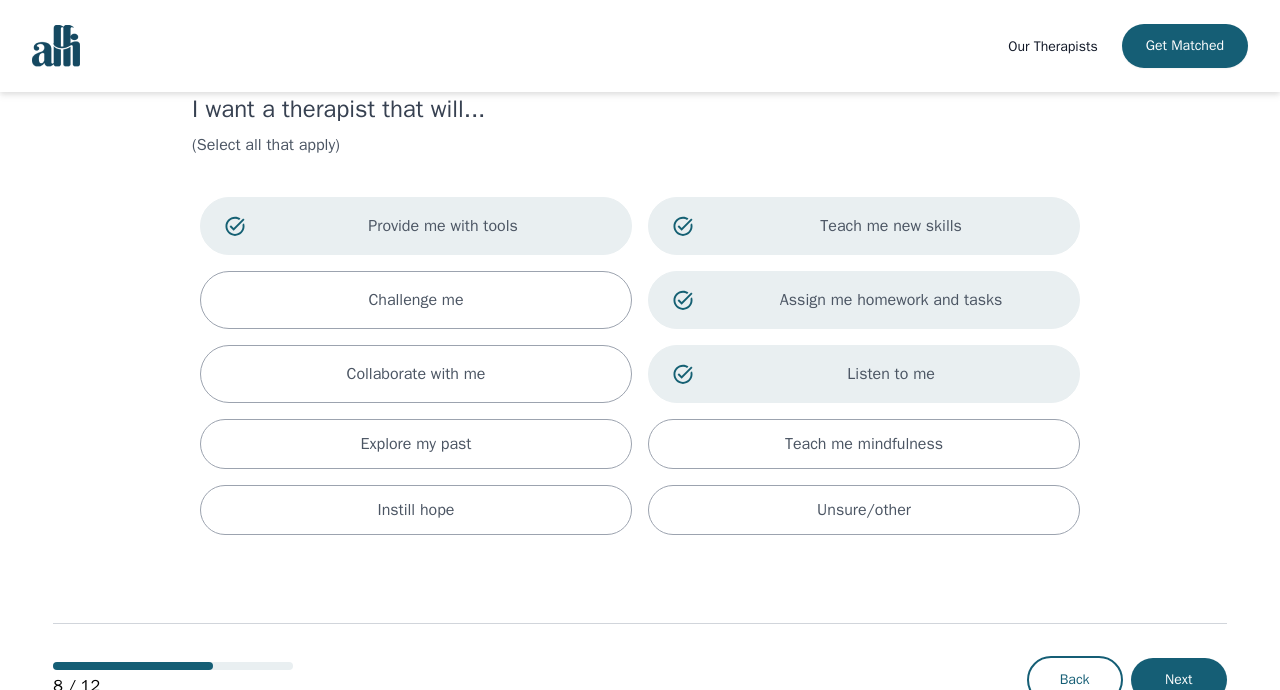 scroll, scrollTop: 125, scrollLeft: 0, axis: vertical 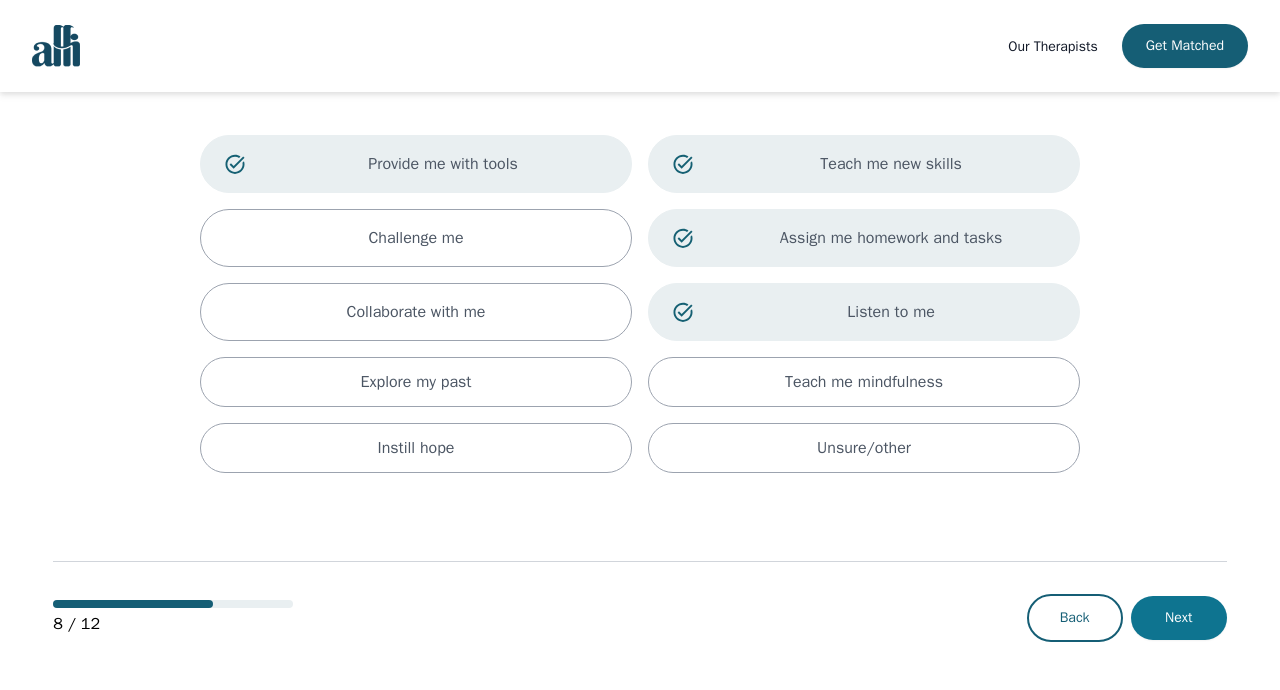 click on "Next" at bounding box center [1179, 618] 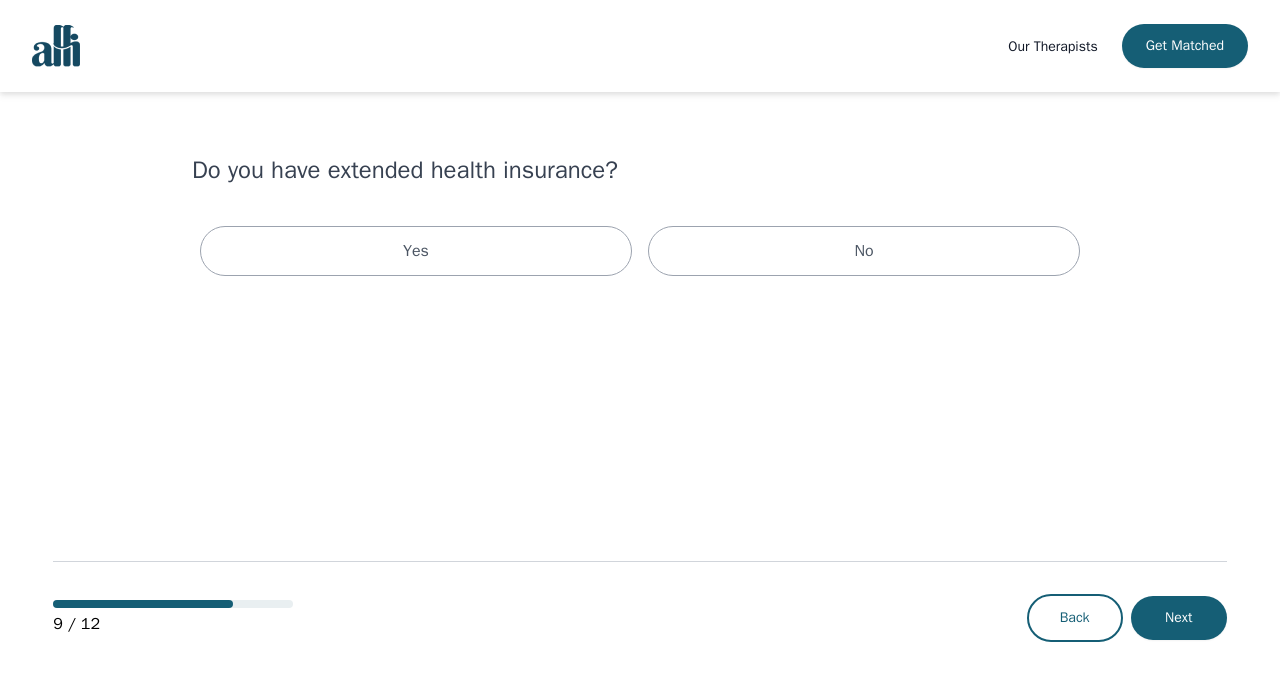 scroll, scrollTop: 0, scrollLeft: 0, axis: both 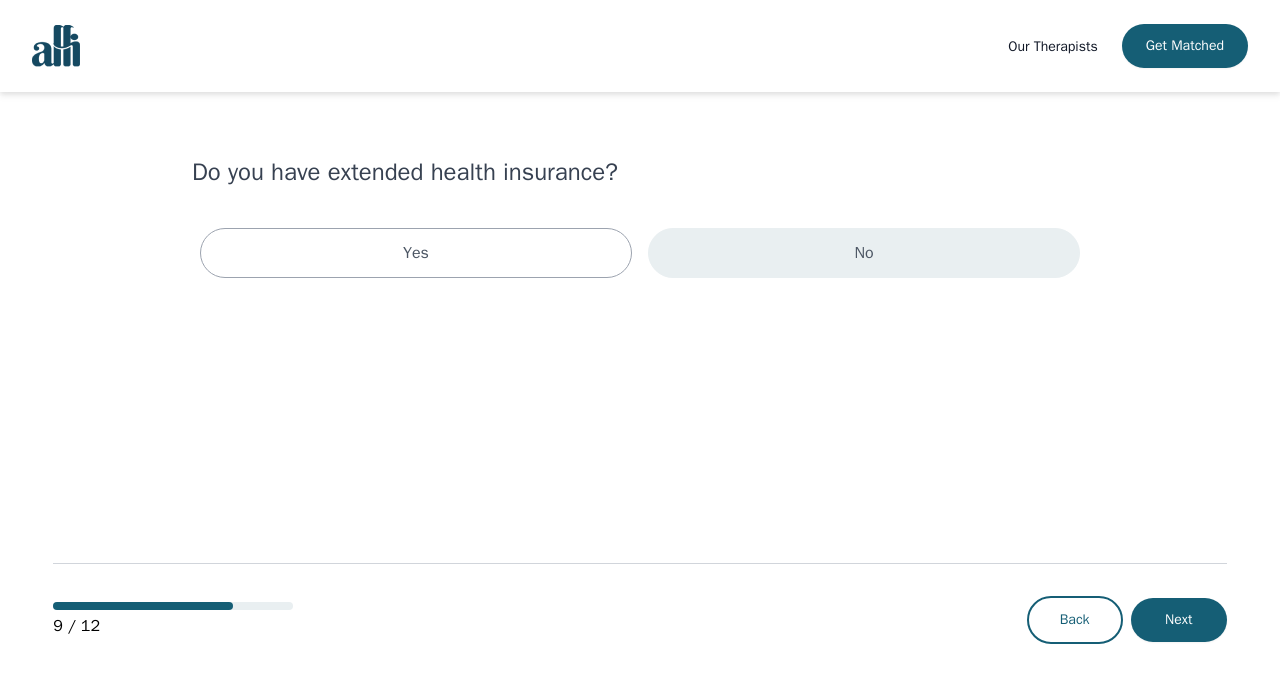 click on "No" at bounding box center [864, 253] 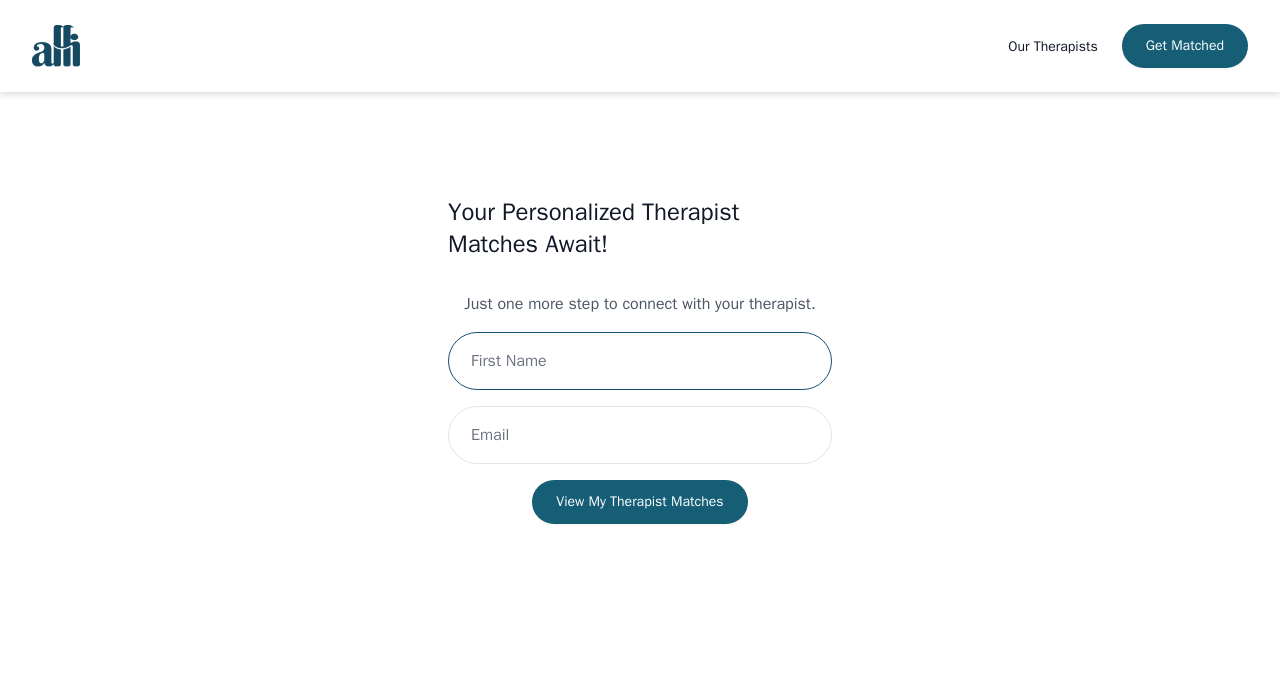 click at bounding box center [640, 361] 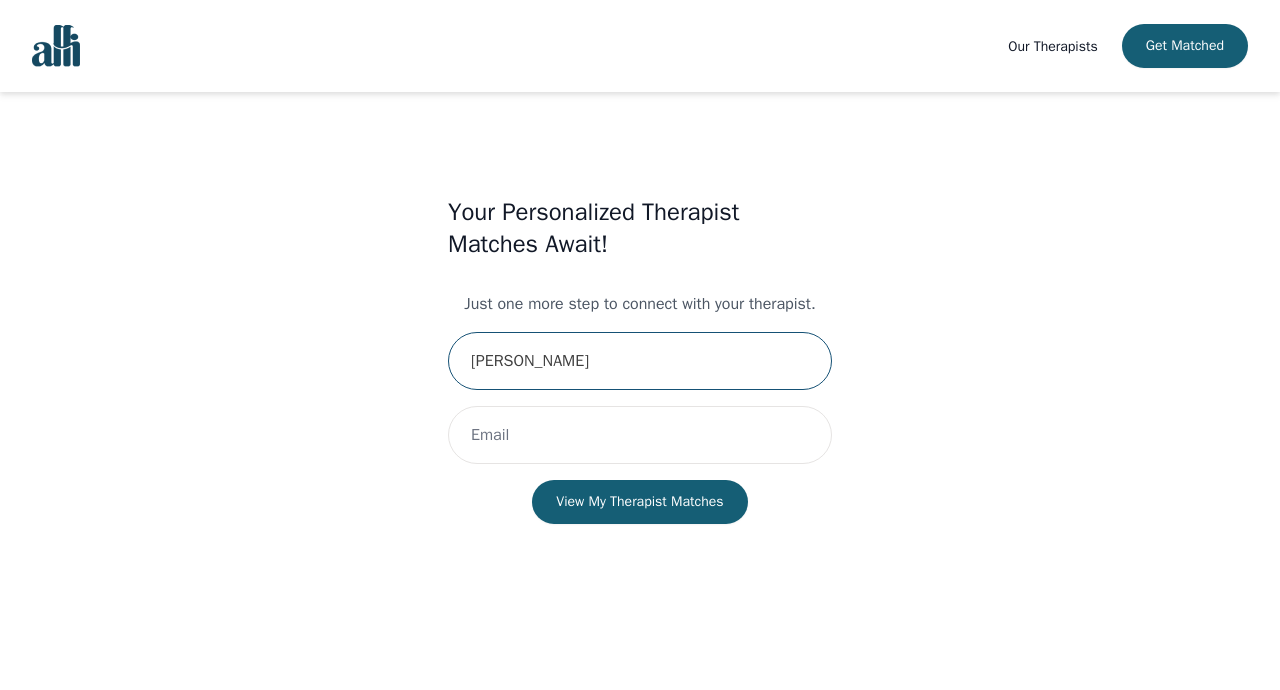 type on "[PERSON_NAME]" 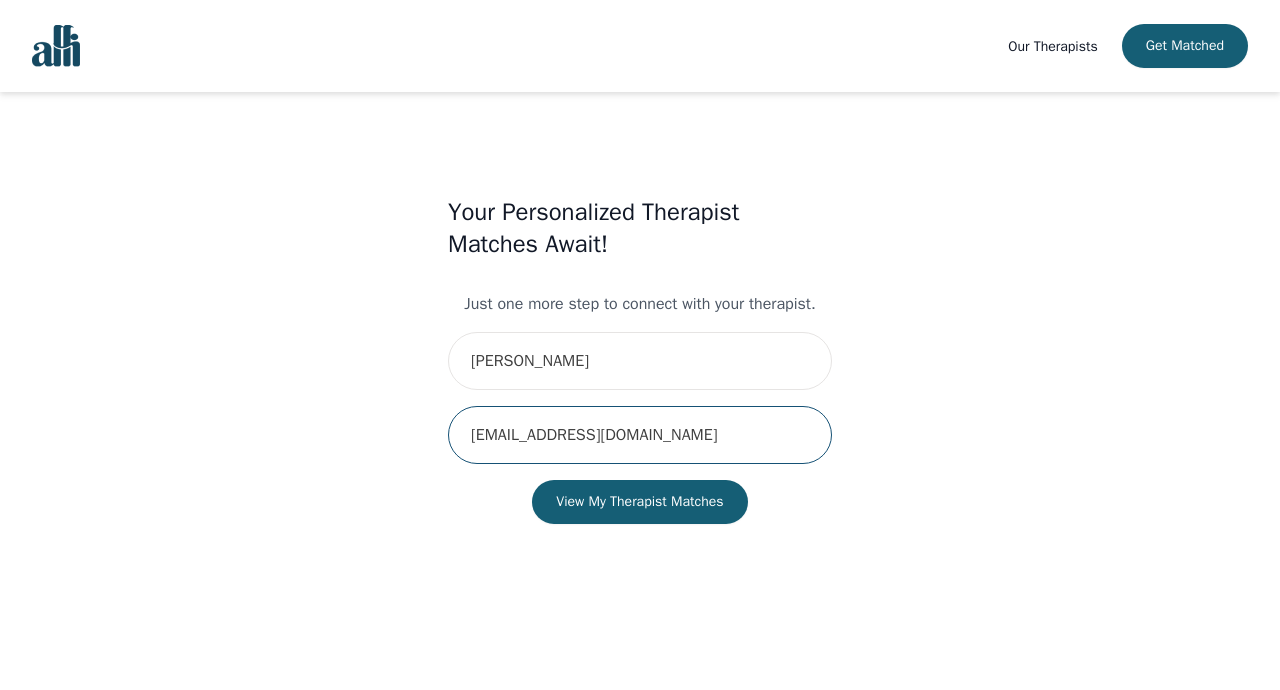 type on "[EMAIL_ADDRESS][DOMAIN_NAME]" 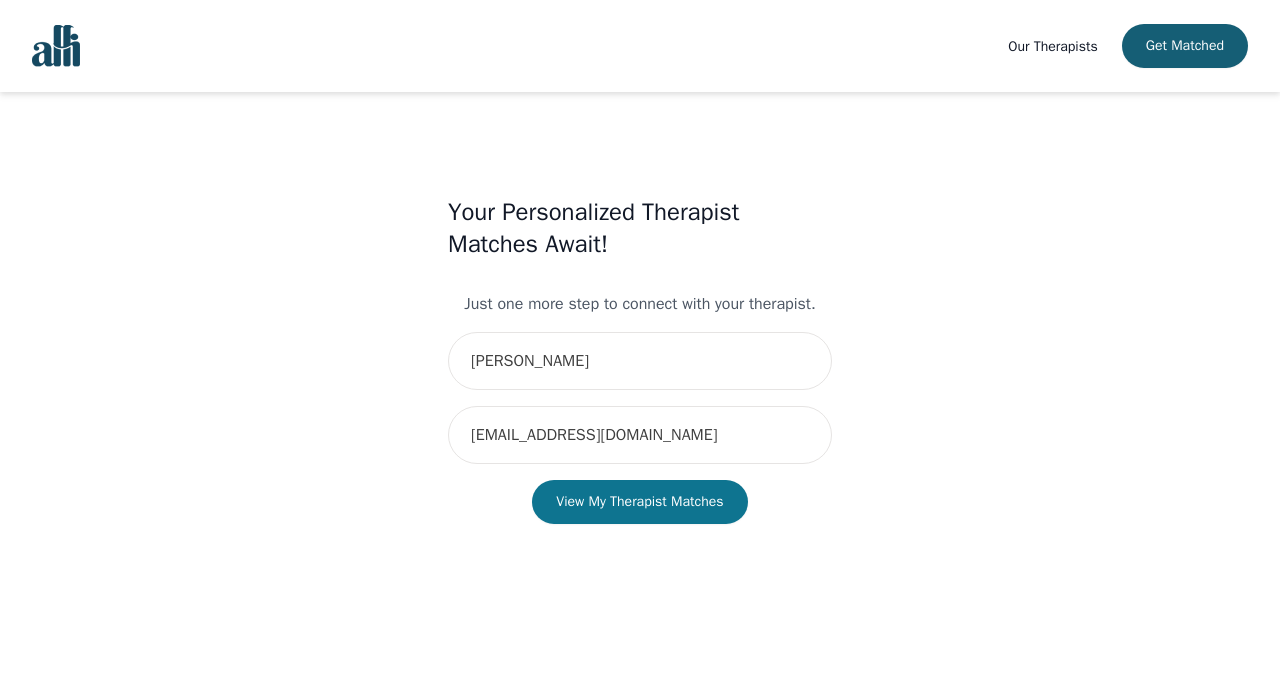 click on "View My Therapist Matches" at bounding box center [639, 502] 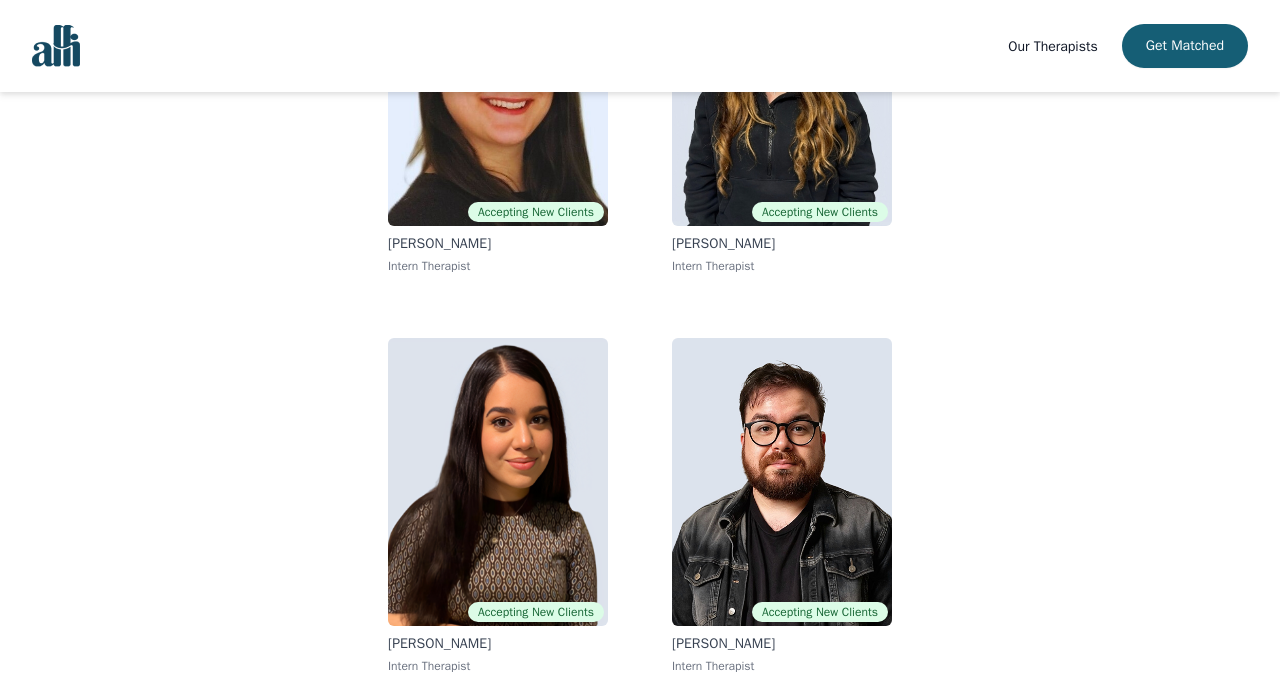 scroll, scrollTop: 354, scrollLeft: 0, axis: vertical 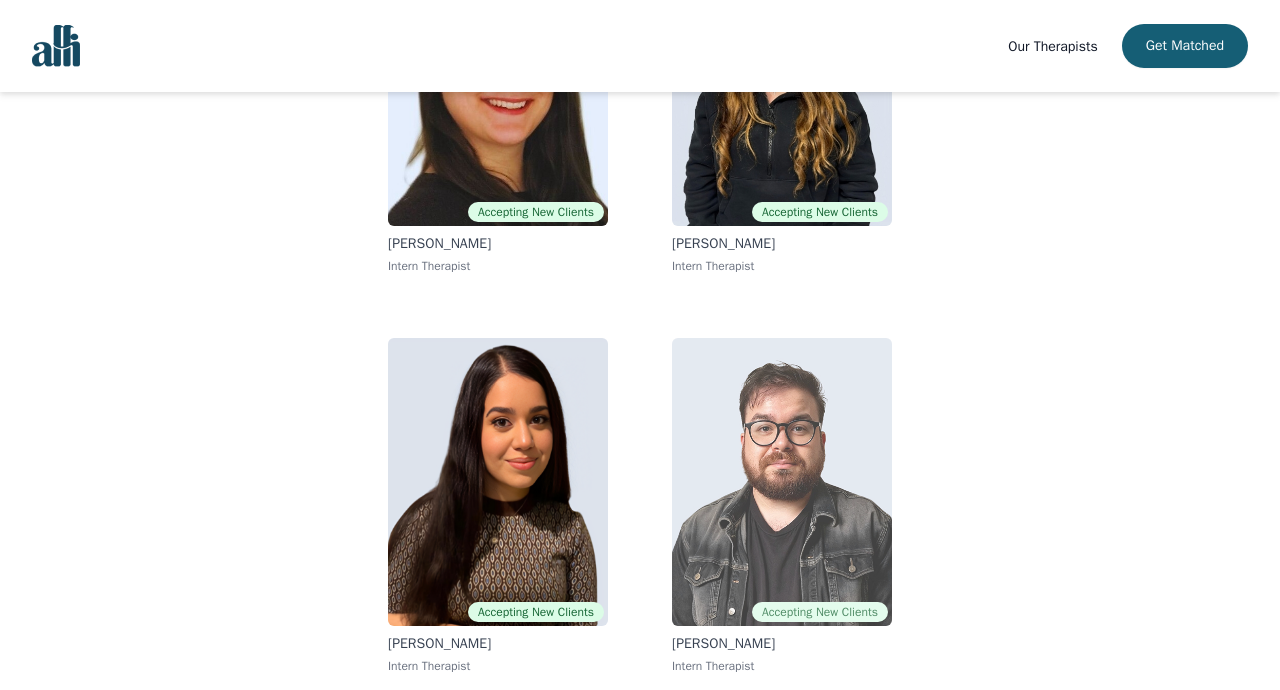 click at bounding box center (782, 482) 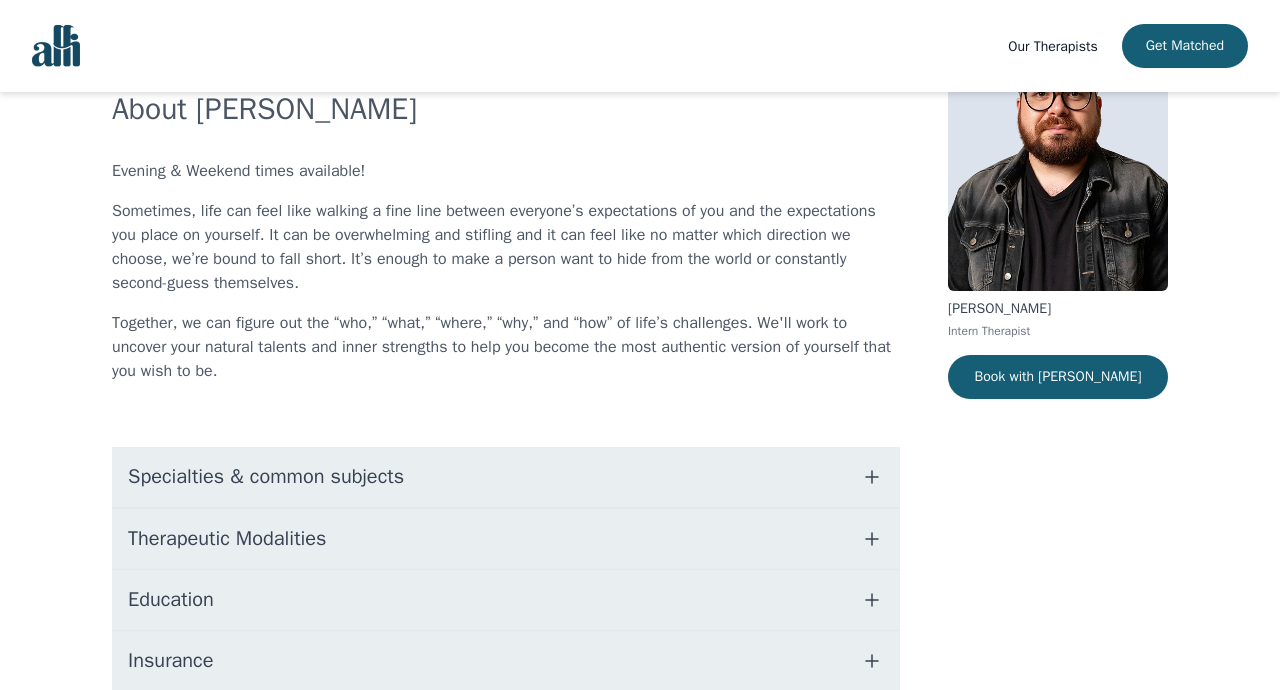 scroll, scrollTop: 0, scrollLeft: 0, axis: both 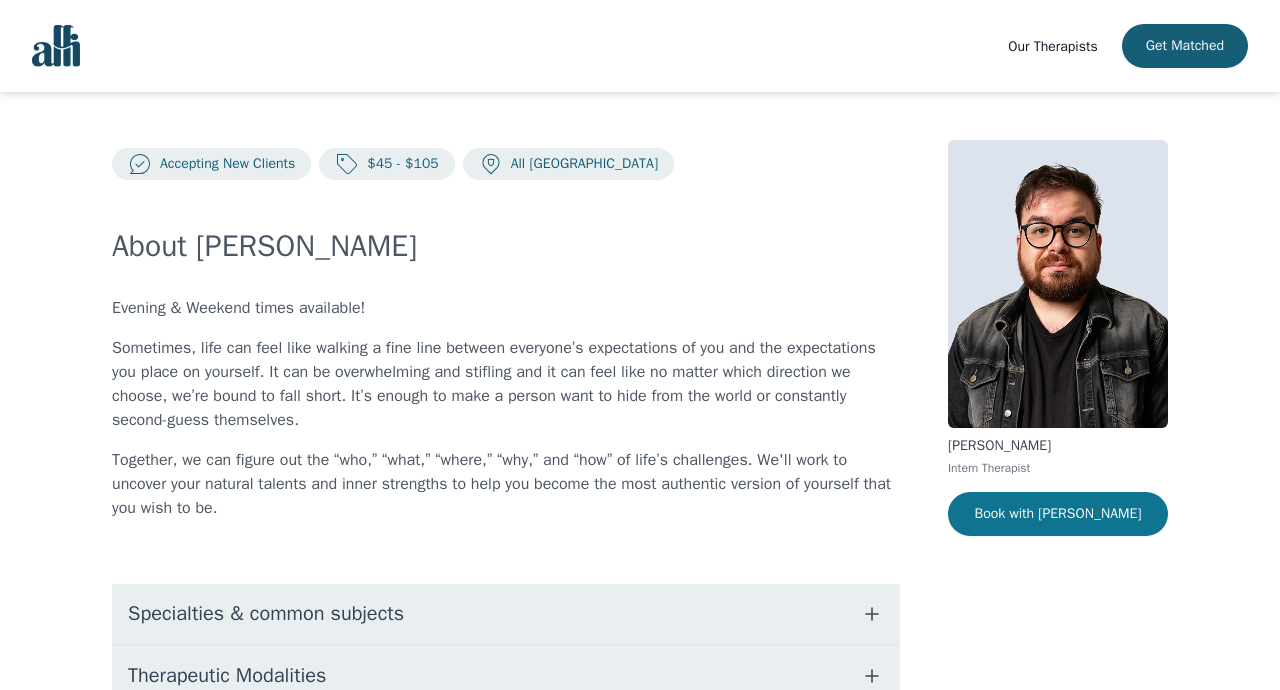 click on "Book with [PERSON_NAME]" at bounding box center [1058, 514] 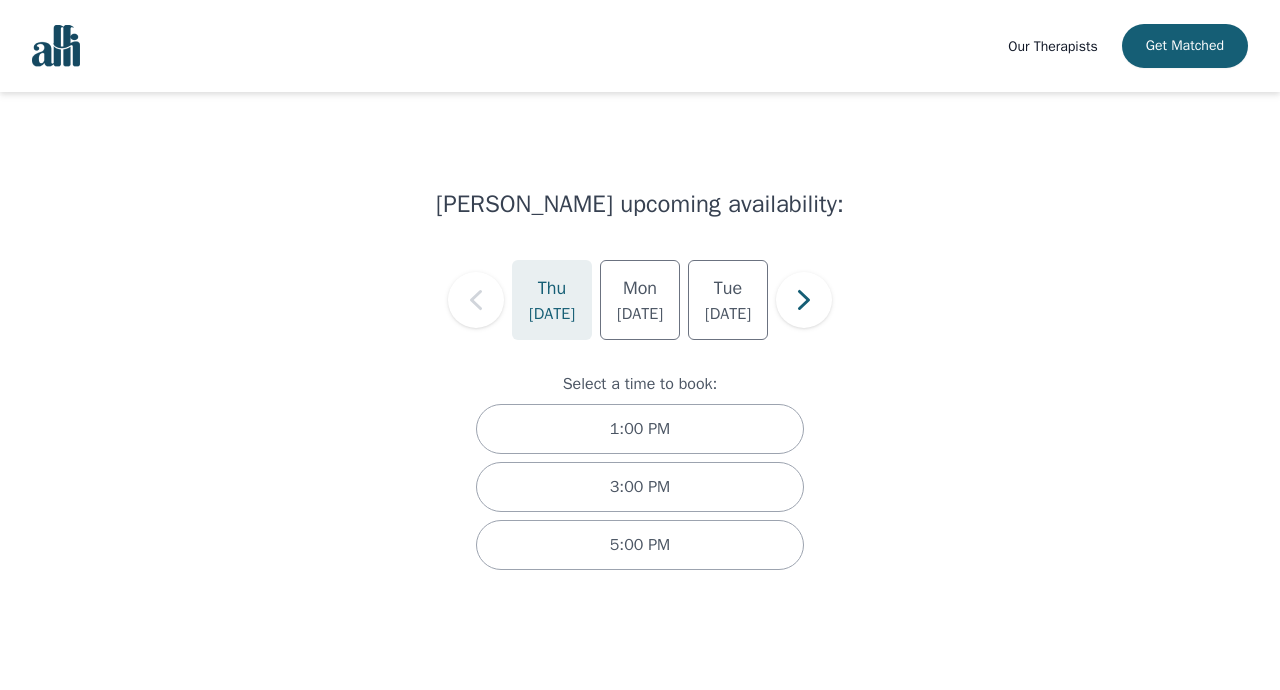 click on "Thu" at bounding box center (552, 288) 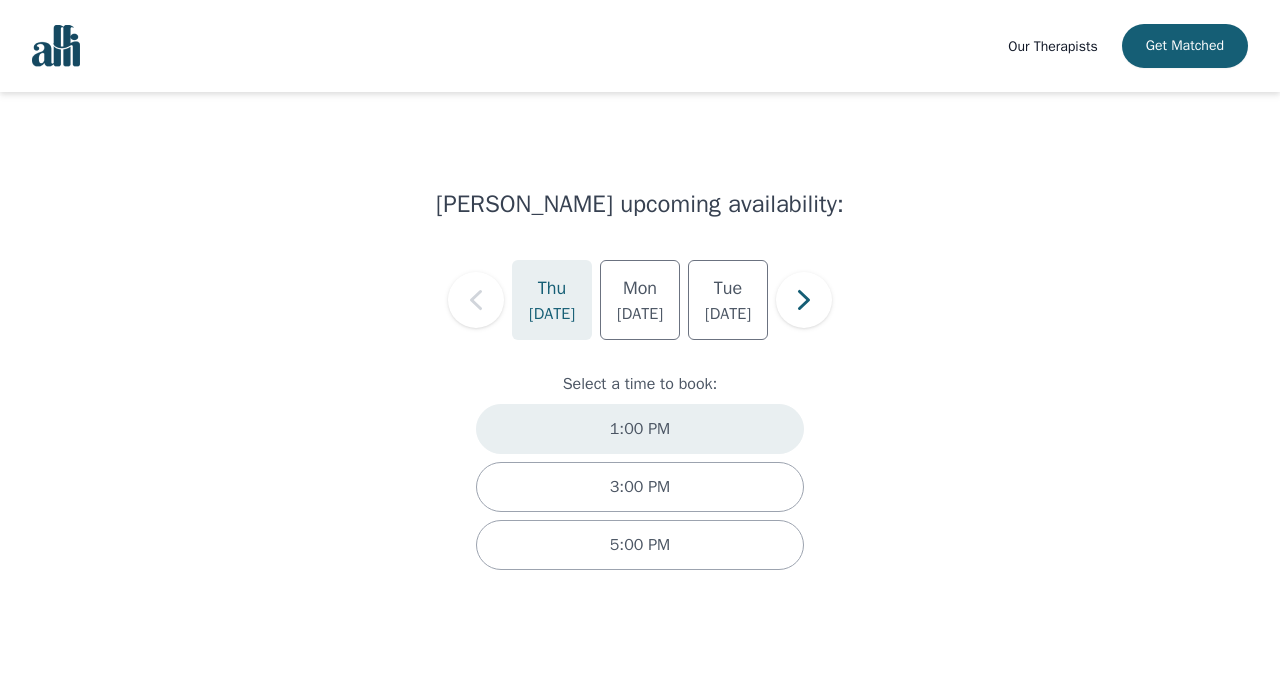 click on "1:00 PM" at bounding box center (640, 429) 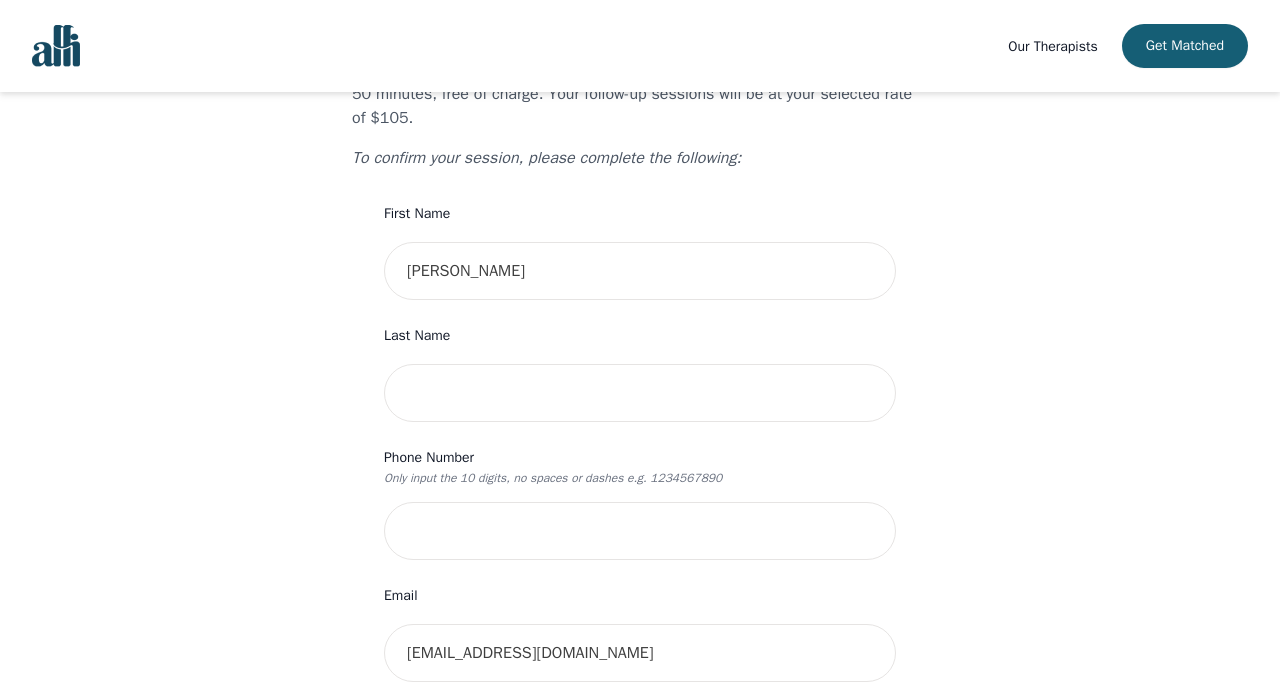 scroll, scrollTop: 181, scrollLeft: 0, axis: vertical 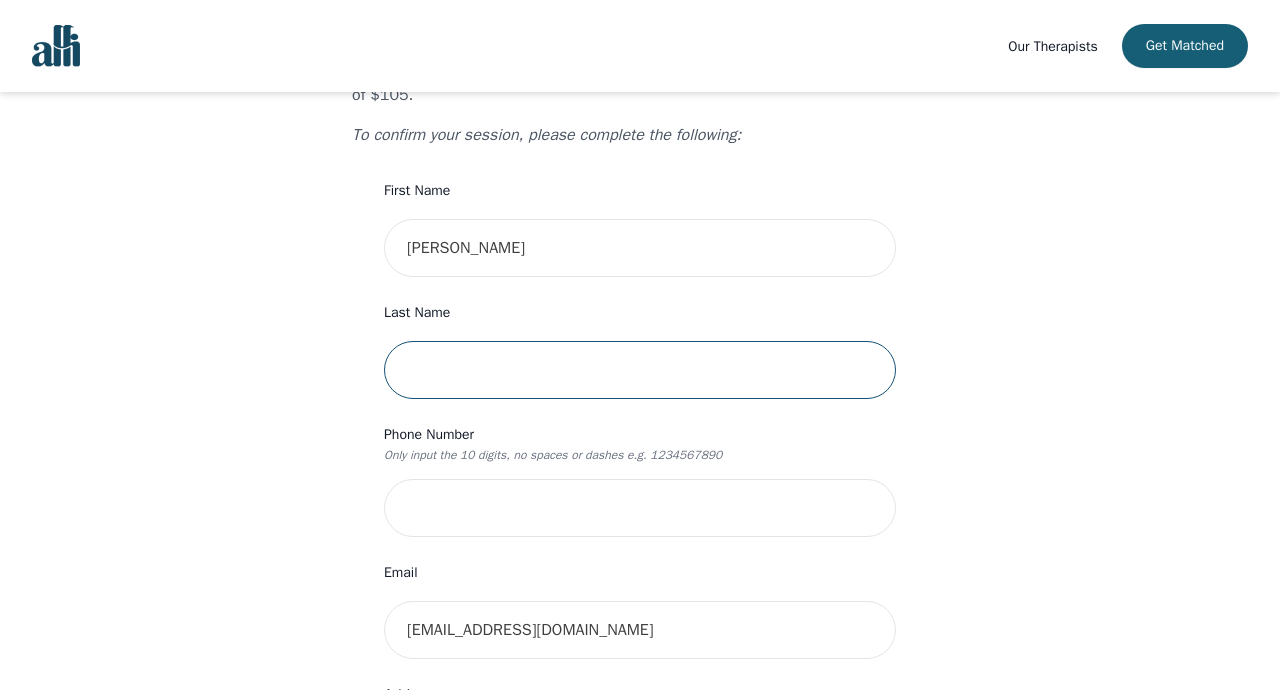 click at bounding box center [640, 370] 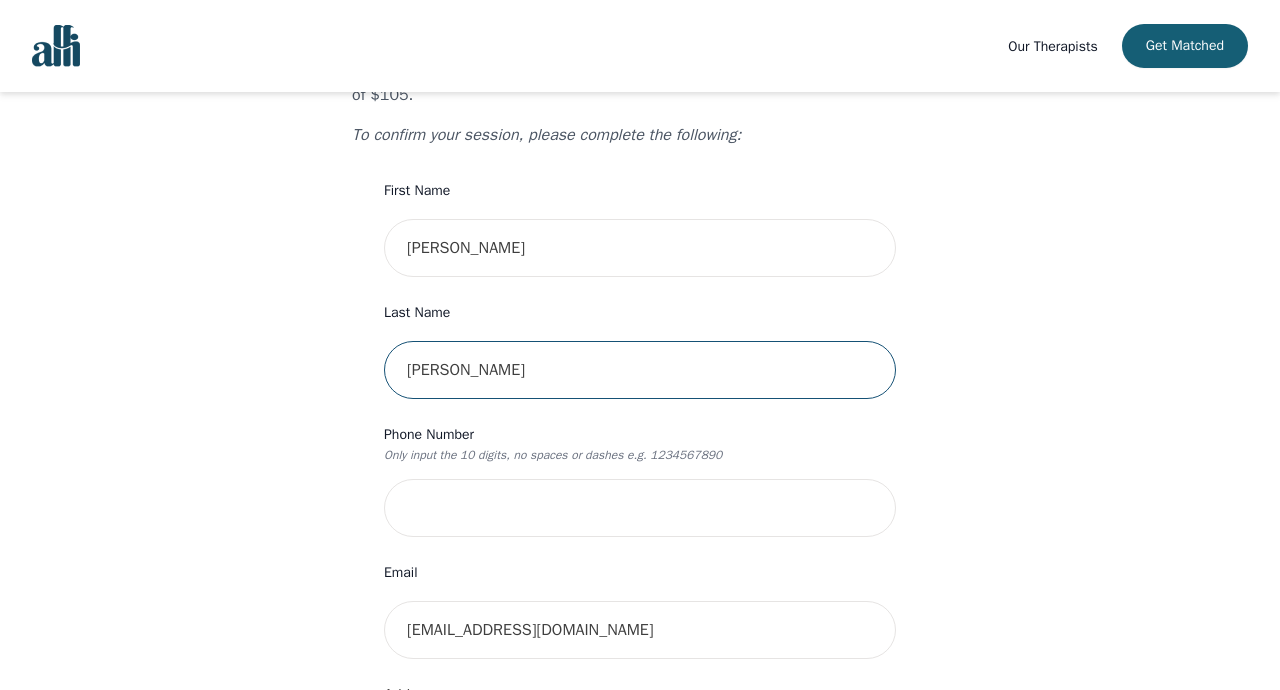 type on "[PERSON_NAME]" 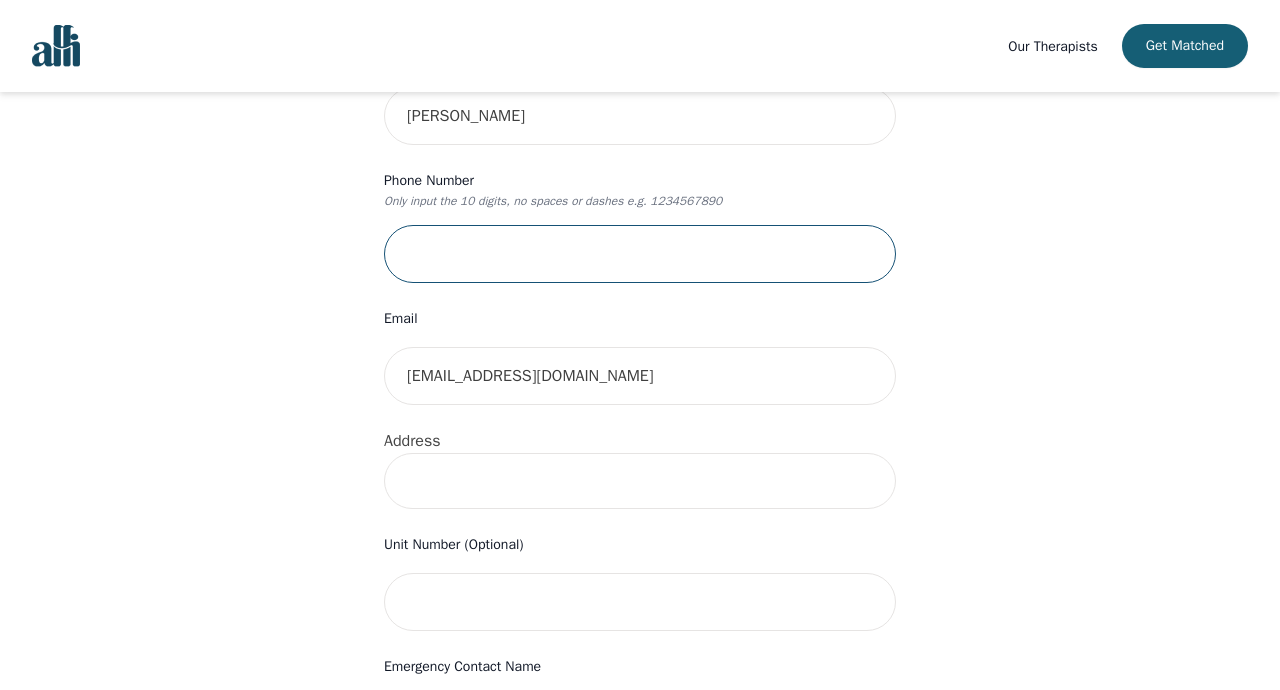 scroll, scrollTop: 420, scrollLeft: 0, axis: vertical 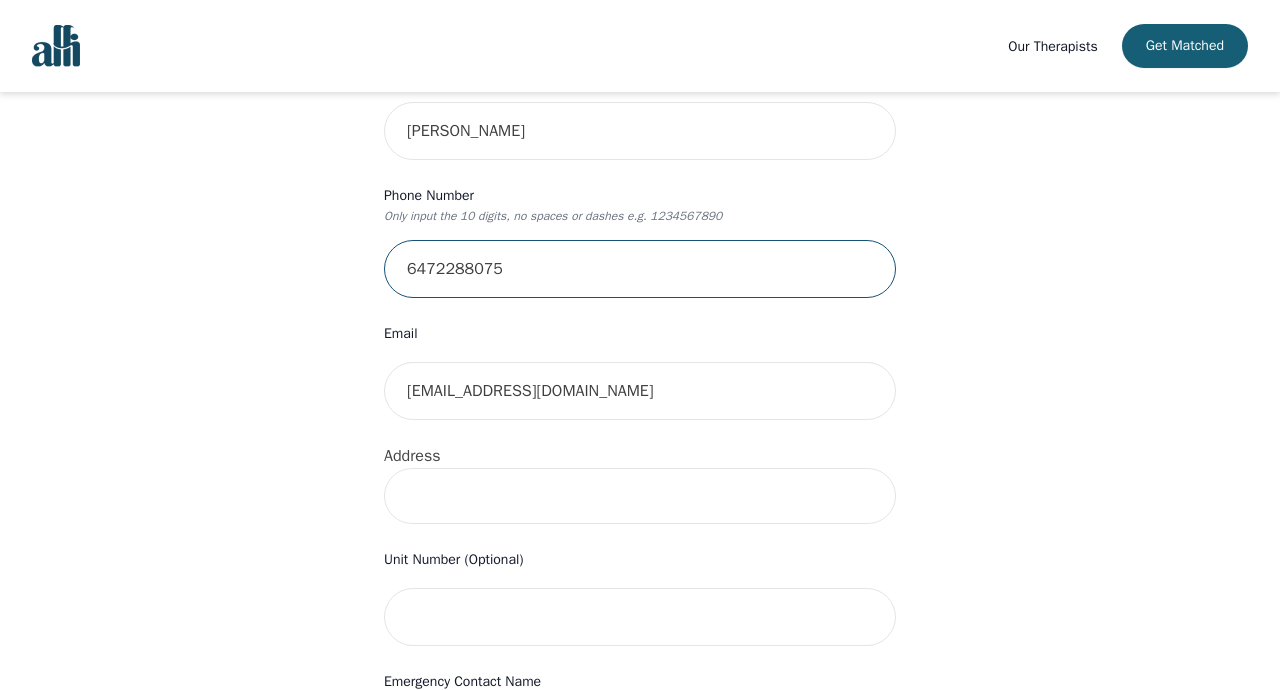 type on "6472288075" 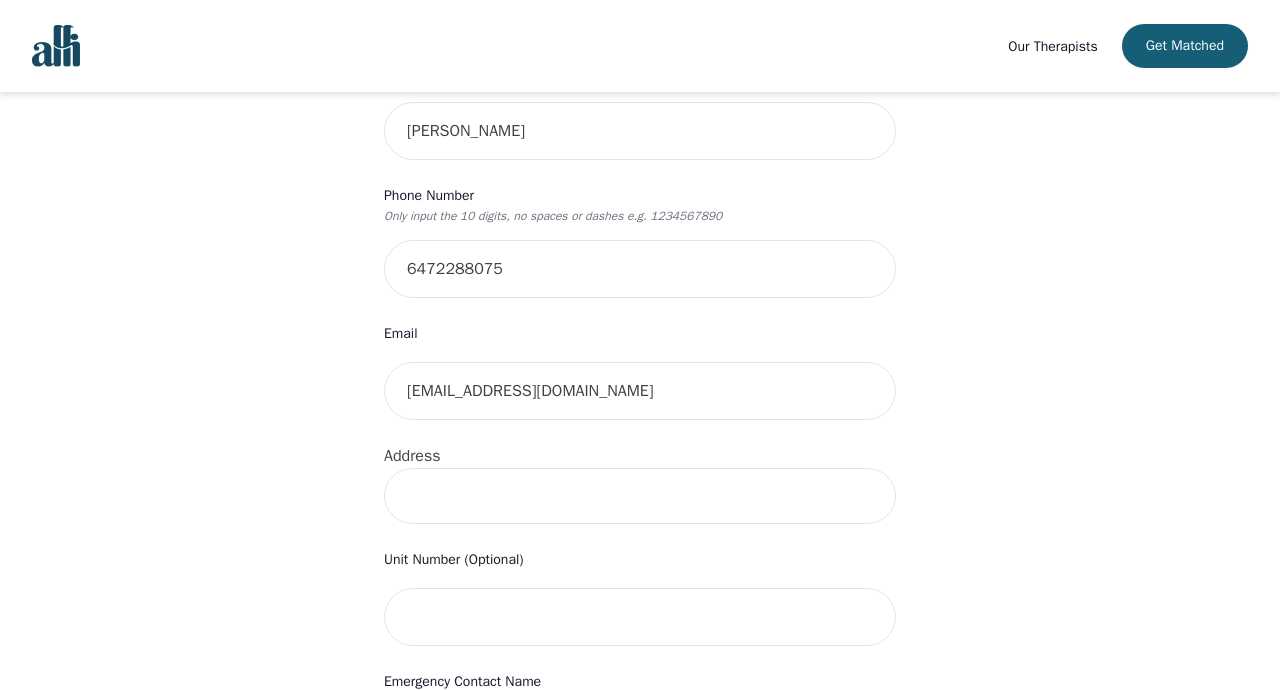 click at bounding box center [640, 496] 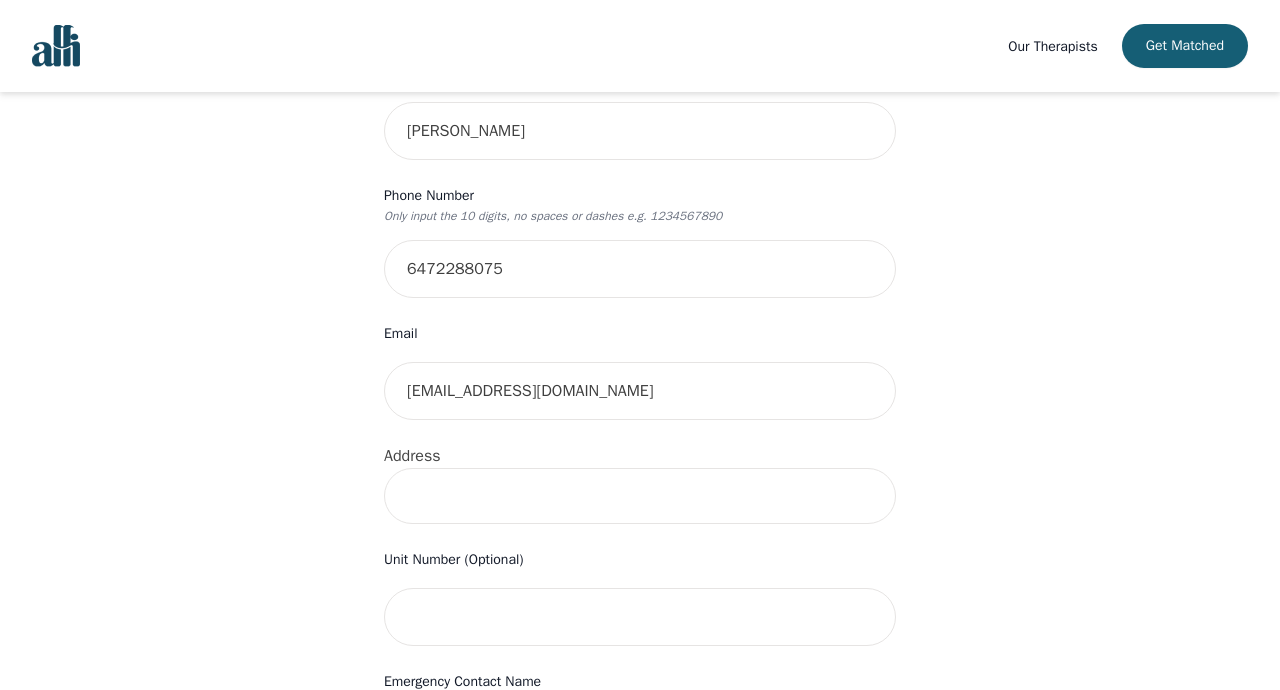 click on "Your therapy journey is about to begin! Your initial assessment session with   [PERSON_NAME]  will be on  [DATE] 1:00 PM  for 50 minutes , free of charge. Your follow-up sessions will be at your selected rate of $105. To confirm your session, please complete the following: First Name [PERSON_NAME] Last Name [PERSON_NAME] Phone Number Only input the 10 digits, no spaces or dashes e.g. 1234567890 6472288075 Email [EMAIL_ADDRESS][DOMAIN_NAME] Address Unit Number (Optional) Emergency Contact Name Emergency Contact Phone Number I have a promo code I have read and accept the  consent to counselling and [MEDICAL_DATA] services I have read and accept  [PERSON_NAME]'s Terms of Services I understand that I will be charged the full session rate if I cancel within 24 hours of my scheduled appointment or if I miss it all together. (*Note: This does not apply to your very first session with [PERSON_NAME]. You may cancel your first session at any time without incurring fees). Submit" at bounding box center (640, 527) 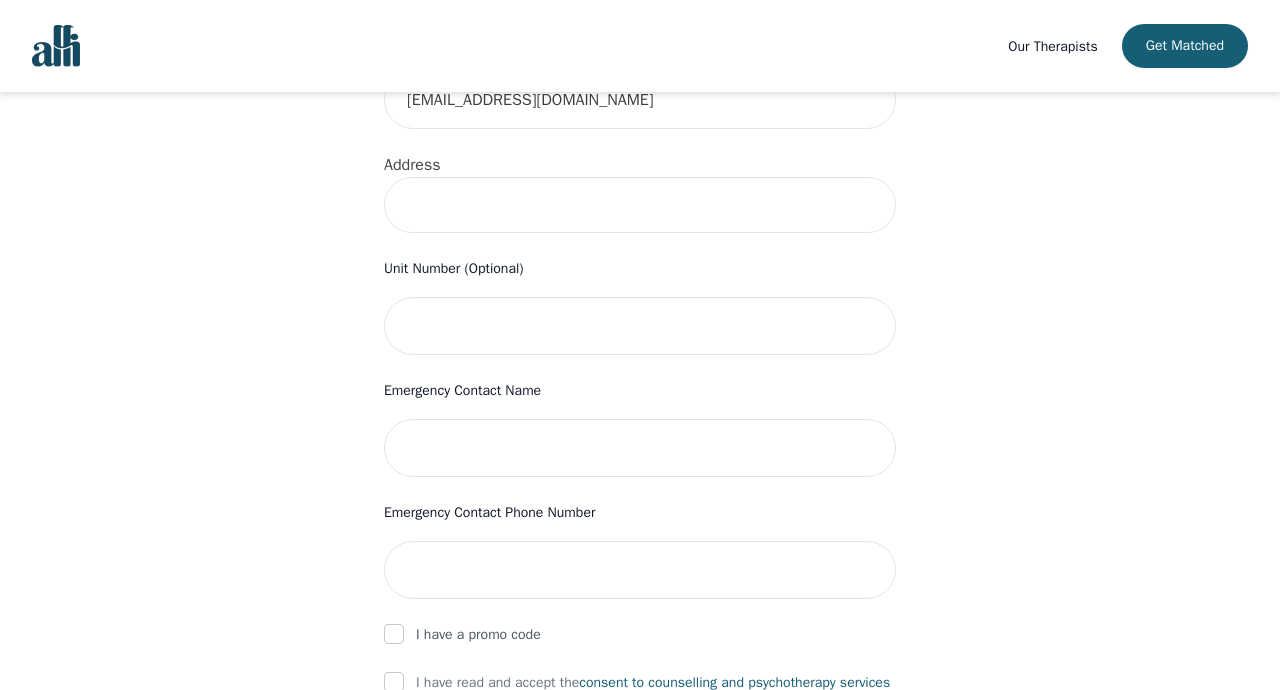scroll, scrollTop: 705, scrollLeft: 0, axis: vertical 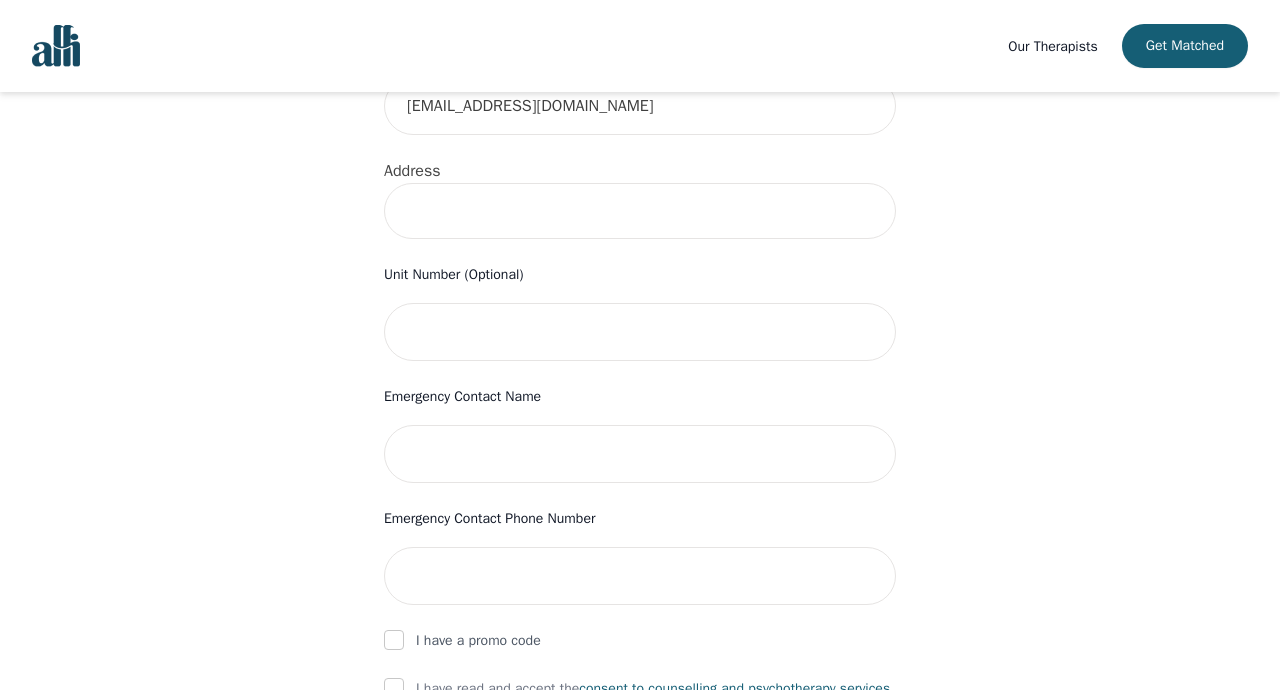 click at bounding box center [640, 211] 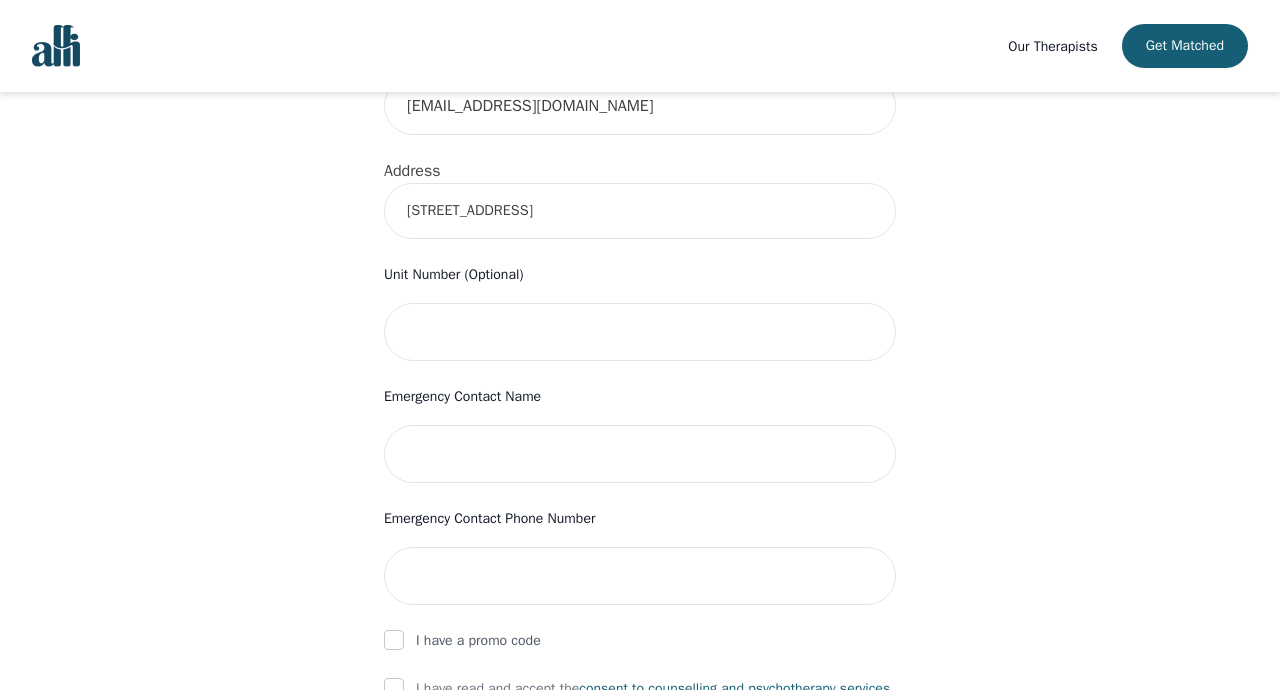 type on "[STREET_ADDRESS]" 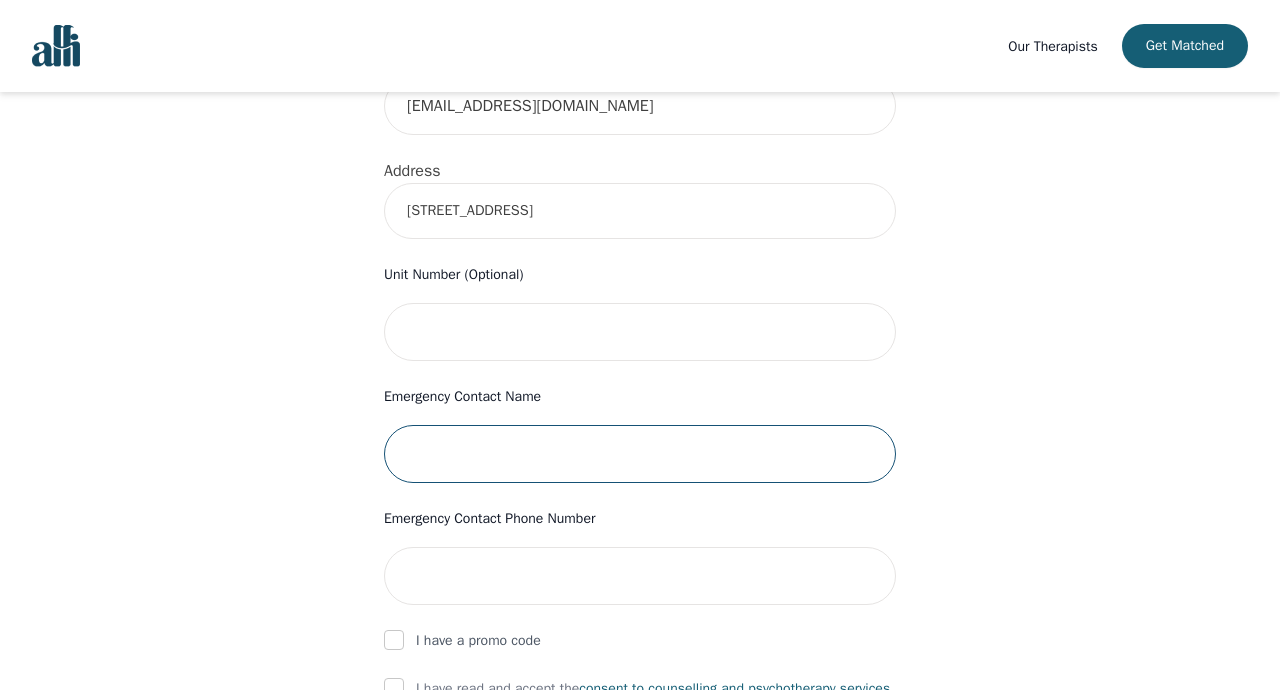 click at bounding box center (640, 454) 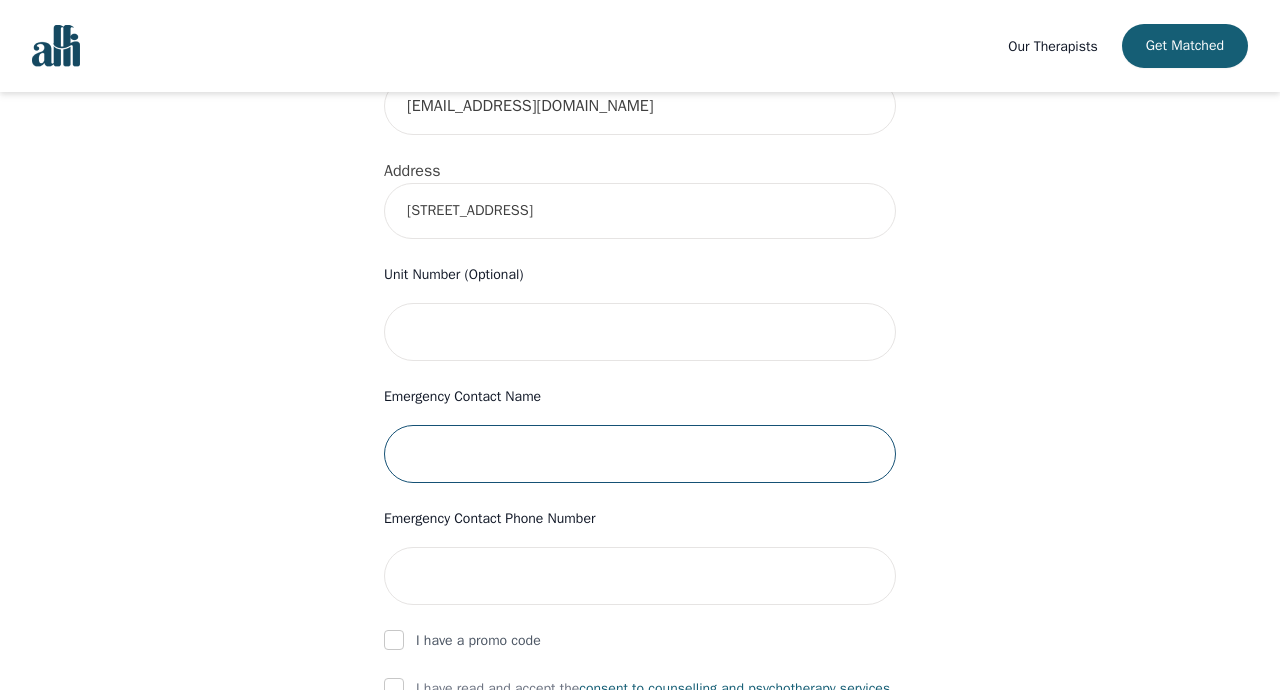 type on "[PERSON_NAME]" 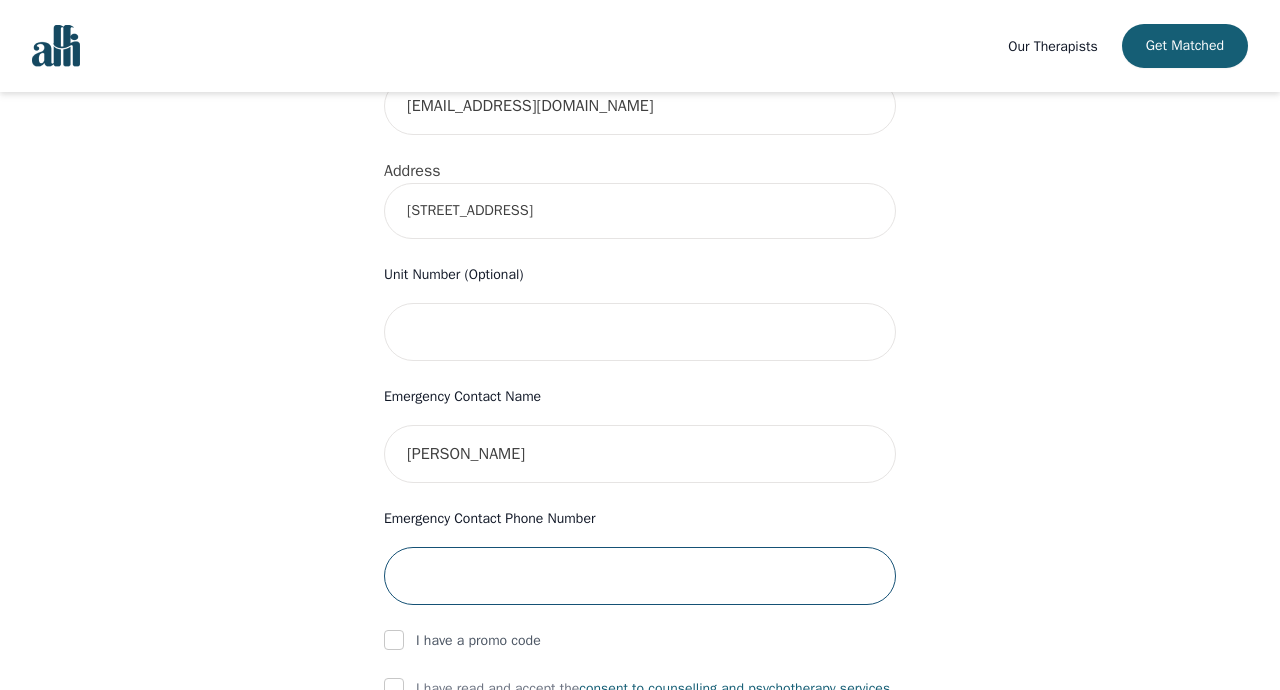 type on "4169037915" 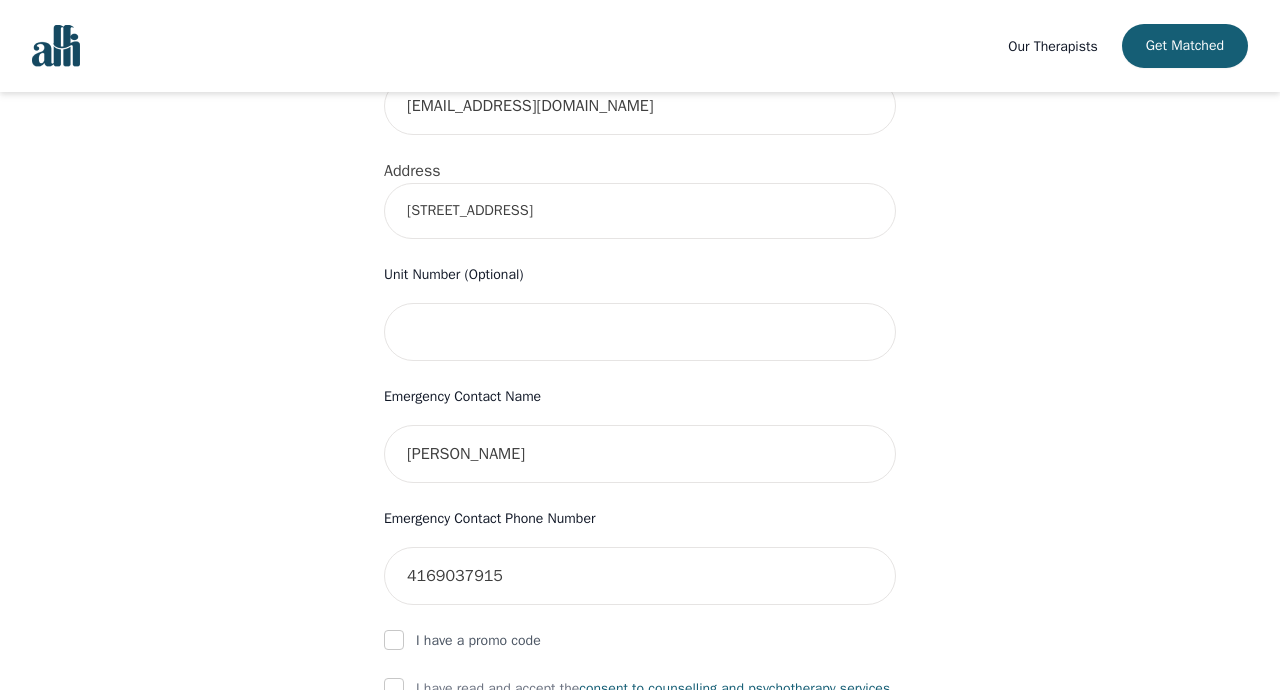 click on "Your therapy journey is about to begin! Your initial assessment session with   [PERSON_NAME]  will be on  [DATE] 1:00 PM  for 50 minutes , free of charge. Your follow-up sessions will be at your selected rate of $105. To confirm your session, please complete the following: First Name [PERSON_NAME] Last Name [PERSON_NAME] Phone Number Only input the 10 digits, no spaces or dashes e.g. 1234567890 6472288075 Email [EMAIL_ADDRESS][DOMAIN_NAME] Address [STREET_ADDRESS] Unit Number (Optional) Emergency Contact Name [PERSON_NAME] Emergency Contact Phone Number [PHONE_NUMBER] I have a promo code I have read and accept the  consent to counselling and [MEDICAL_DATA] services I have read and accept  [PERSON_NAME]'s Terms of Services I understand that I will be charged the full session rate if I cancel within 24 hours of my scheduled appointment or if I miss it all together. (*Note: This does not apply to your very first session with [PERSON_NAME]. You may cancel your first session at any time without incurring fees). Submit" at bounding box center (640, 242) 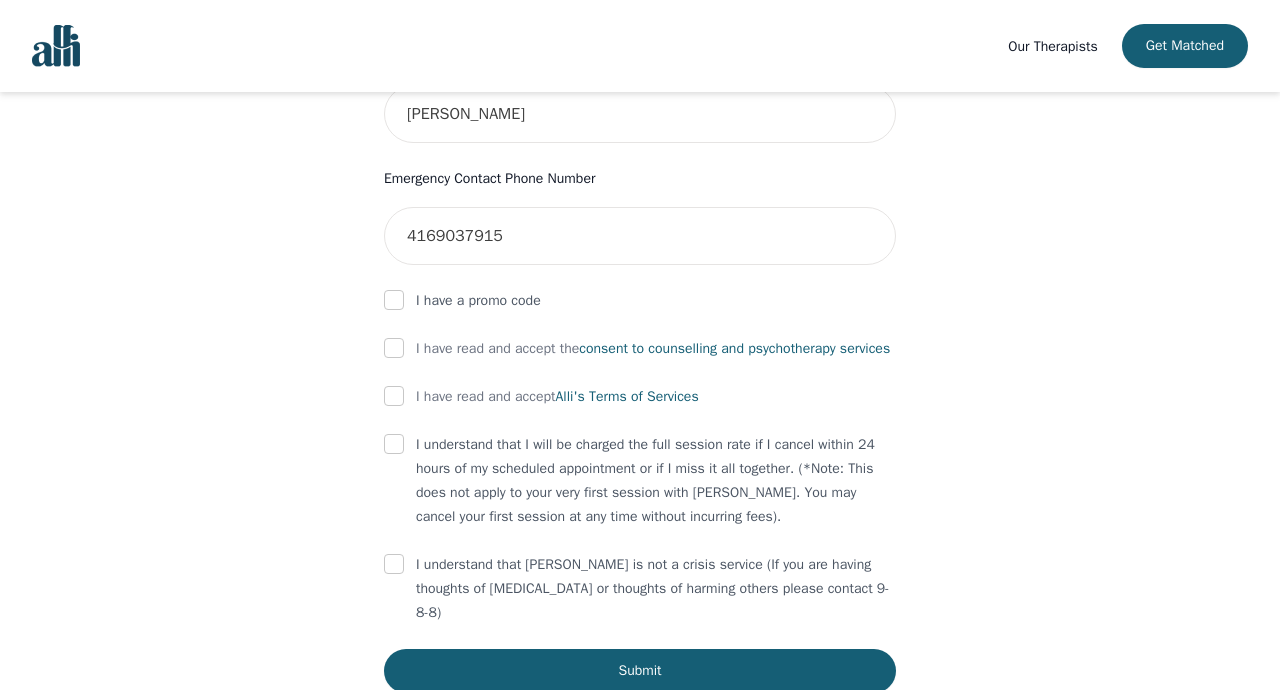 scroll, scrollTop: 1052, scrollLeft: 0, axis: vertical 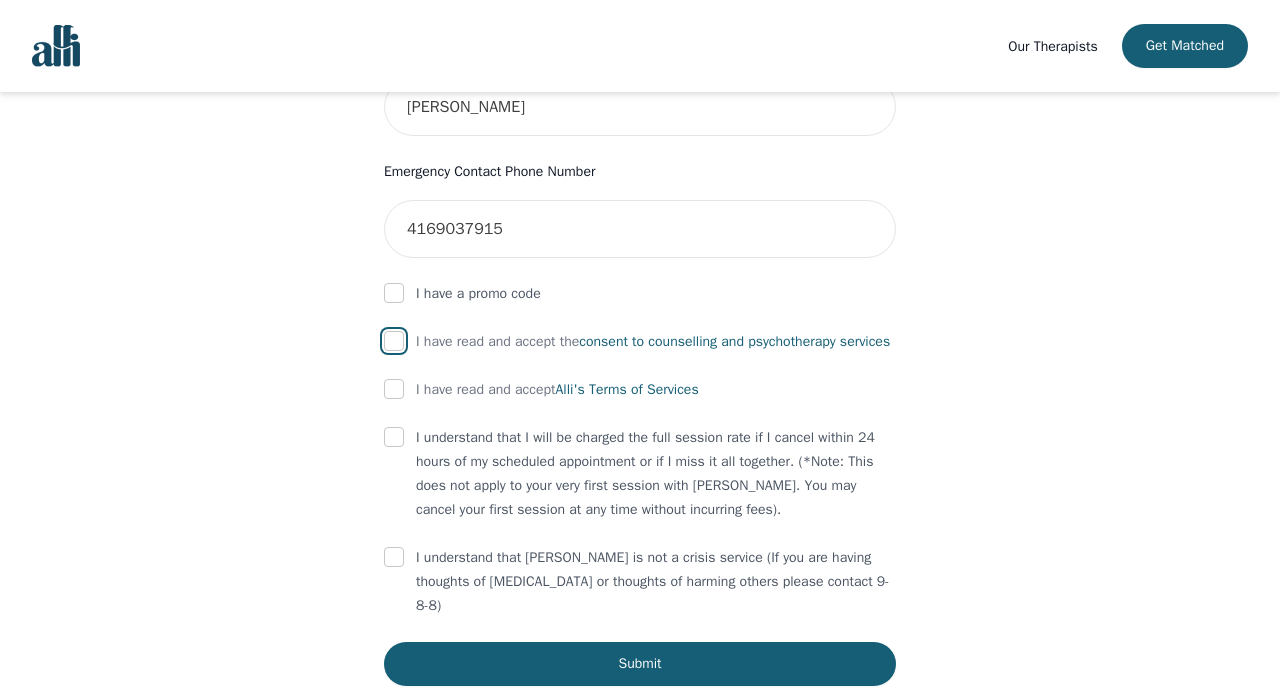 click at bounding box center (394, 341) 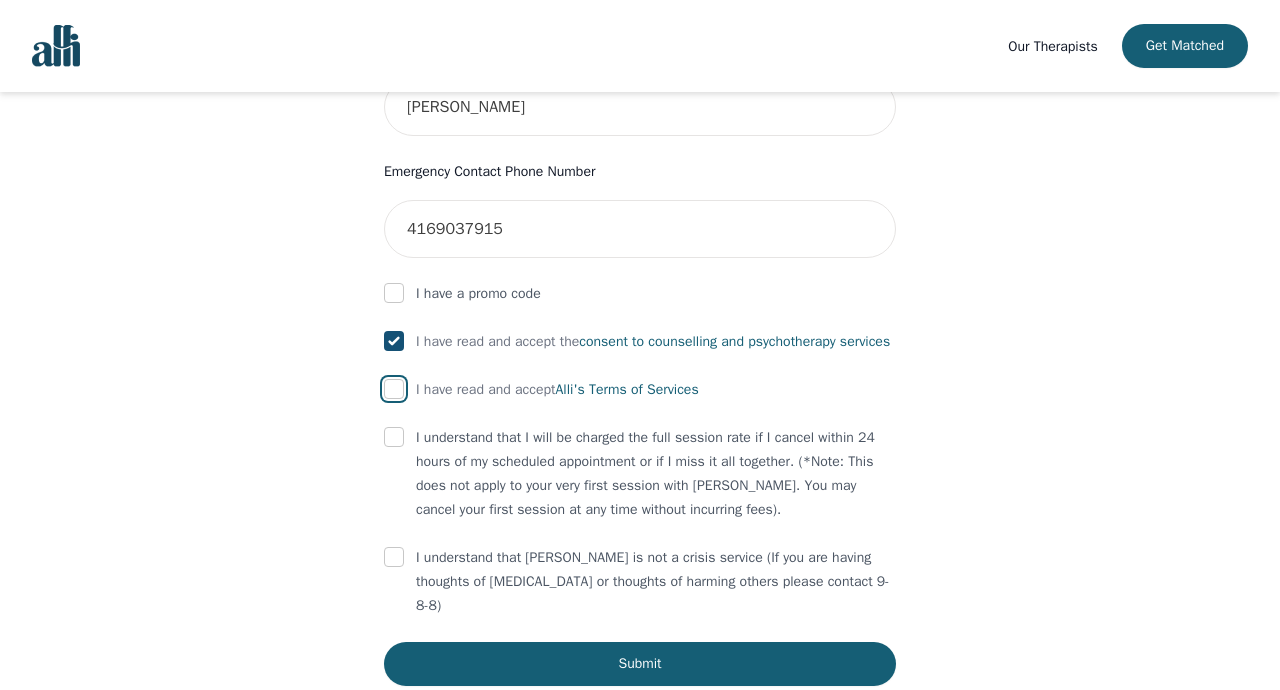 click at bounding box center (394, 389) 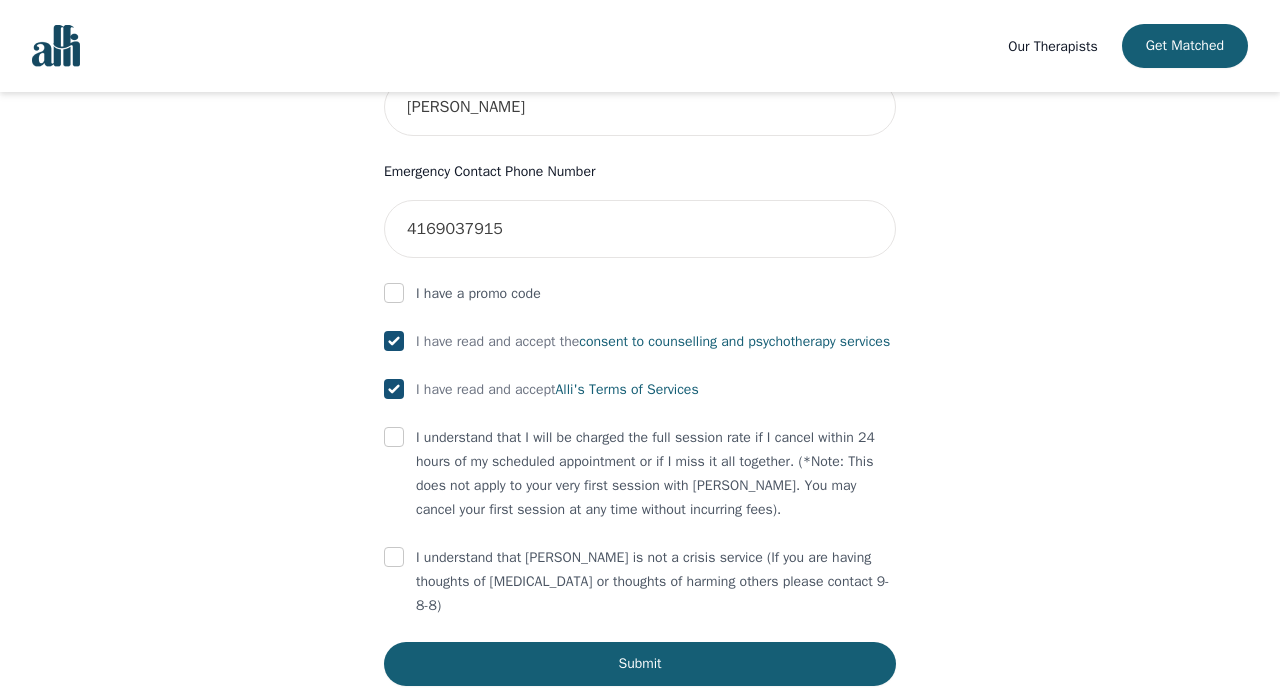 checkbox on "true" 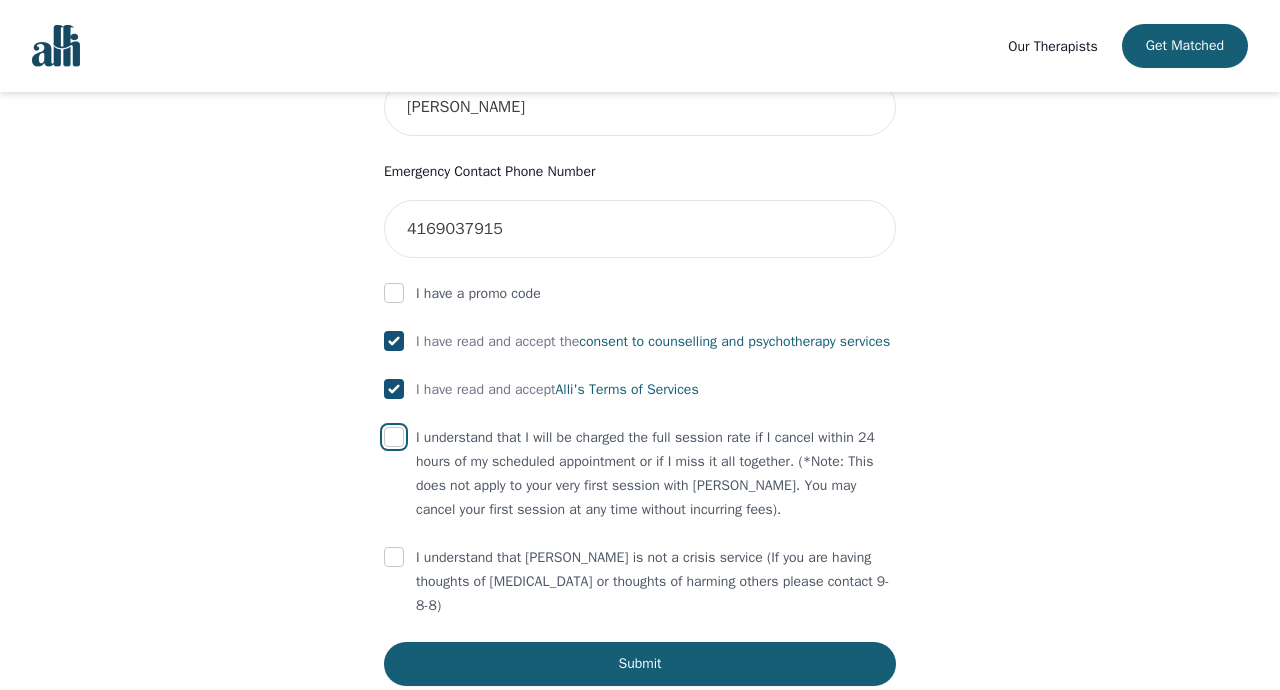 click at bounding box center [394, 437] 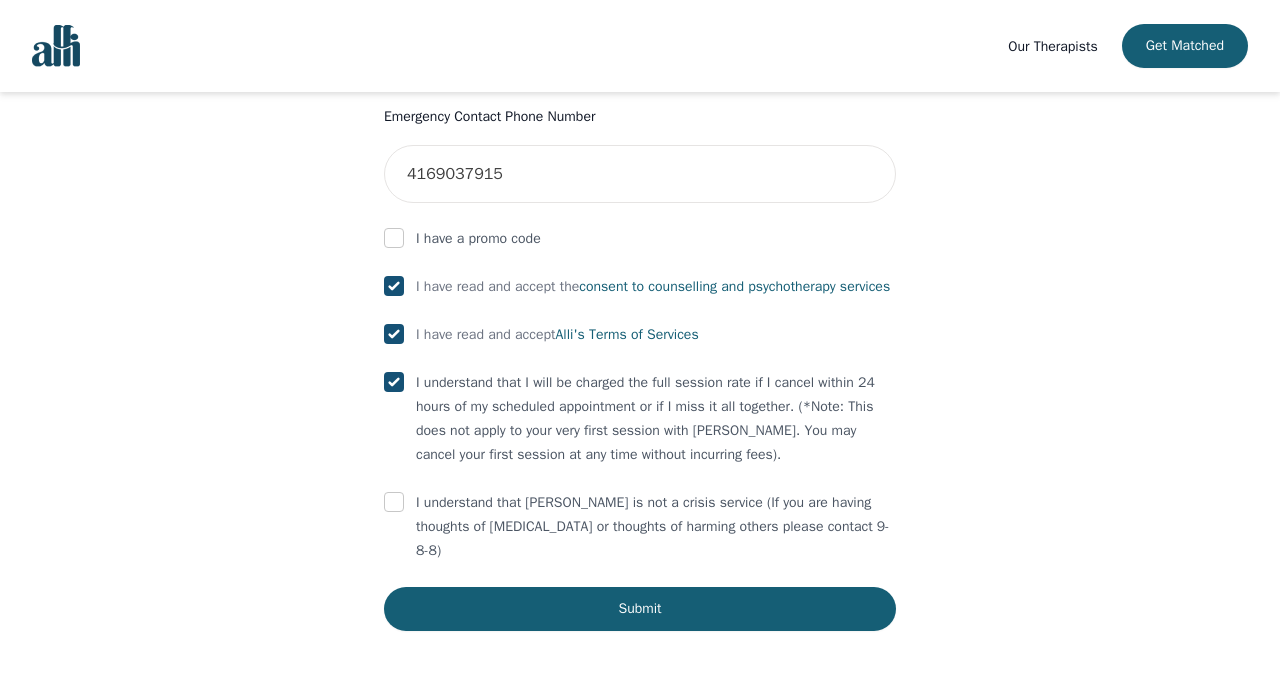 scroll, scrollTop: 1108, scrollLeft: 0, axis: vertical 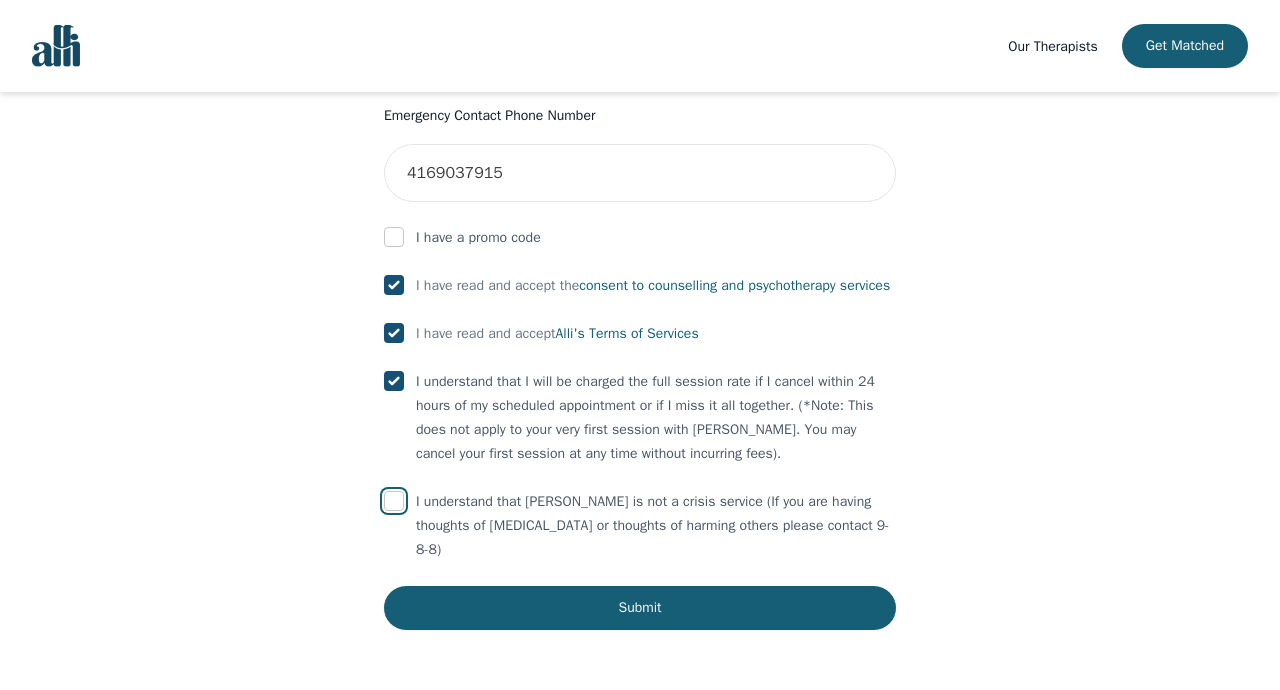 click at bounding box center [394, 501] 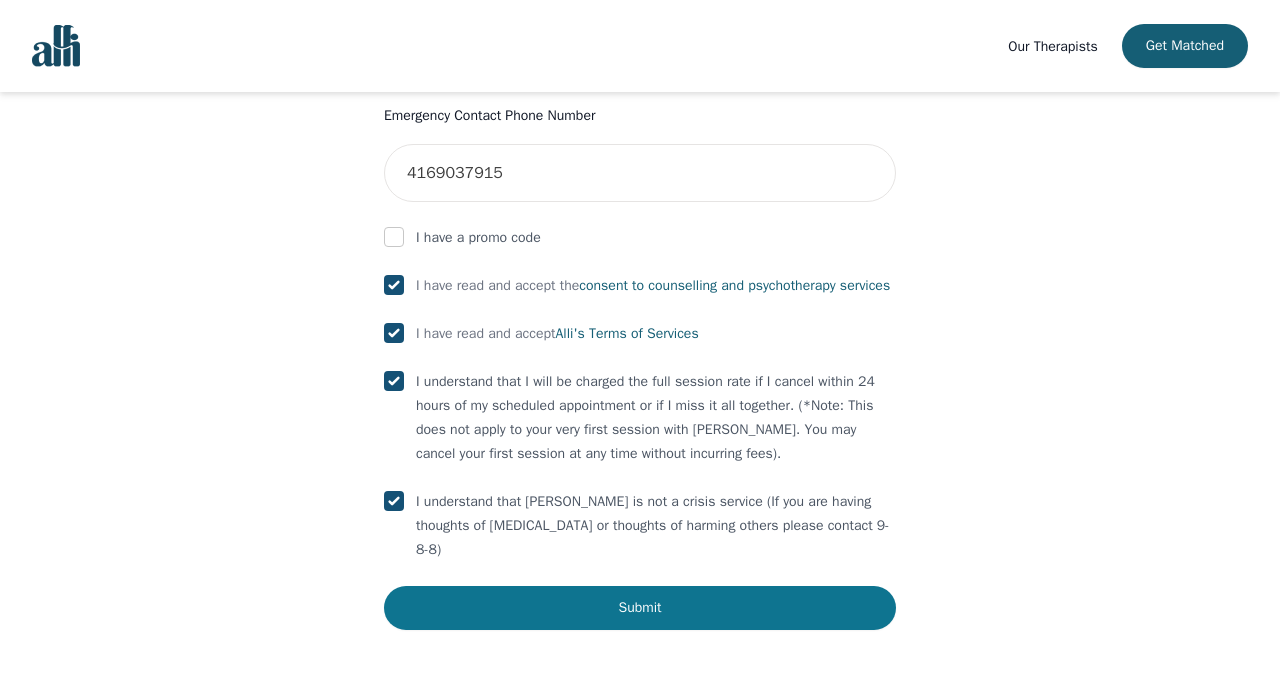 click on "Submit" at bounding box center [640, 608] 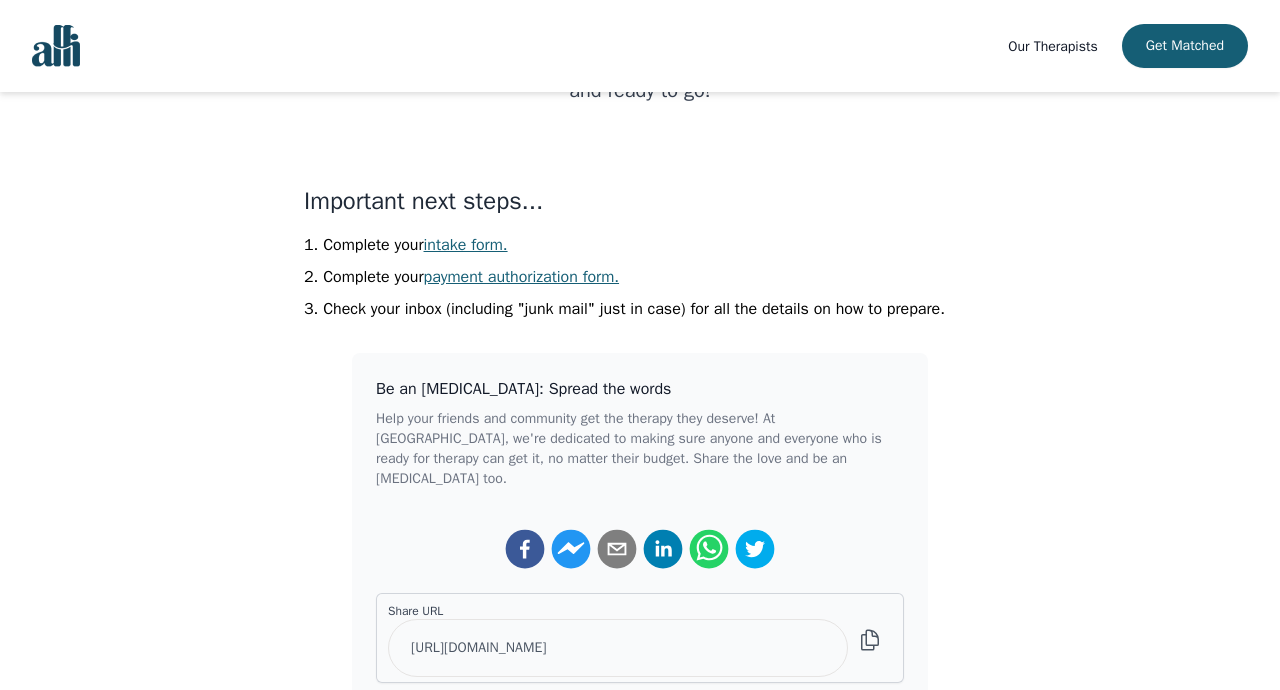 scroll, scrollTop: 396, scrollLeft: 0, axis: vertical 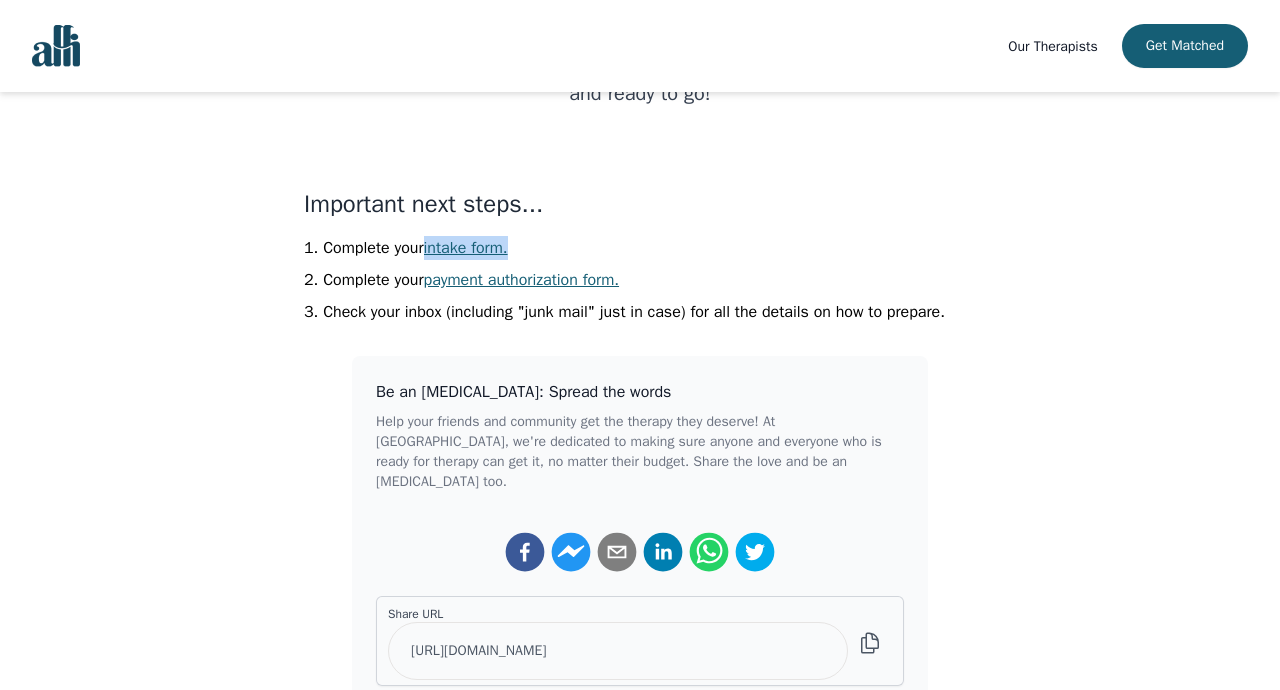 click on "payment authorization form." at bounding box center [522, 280] 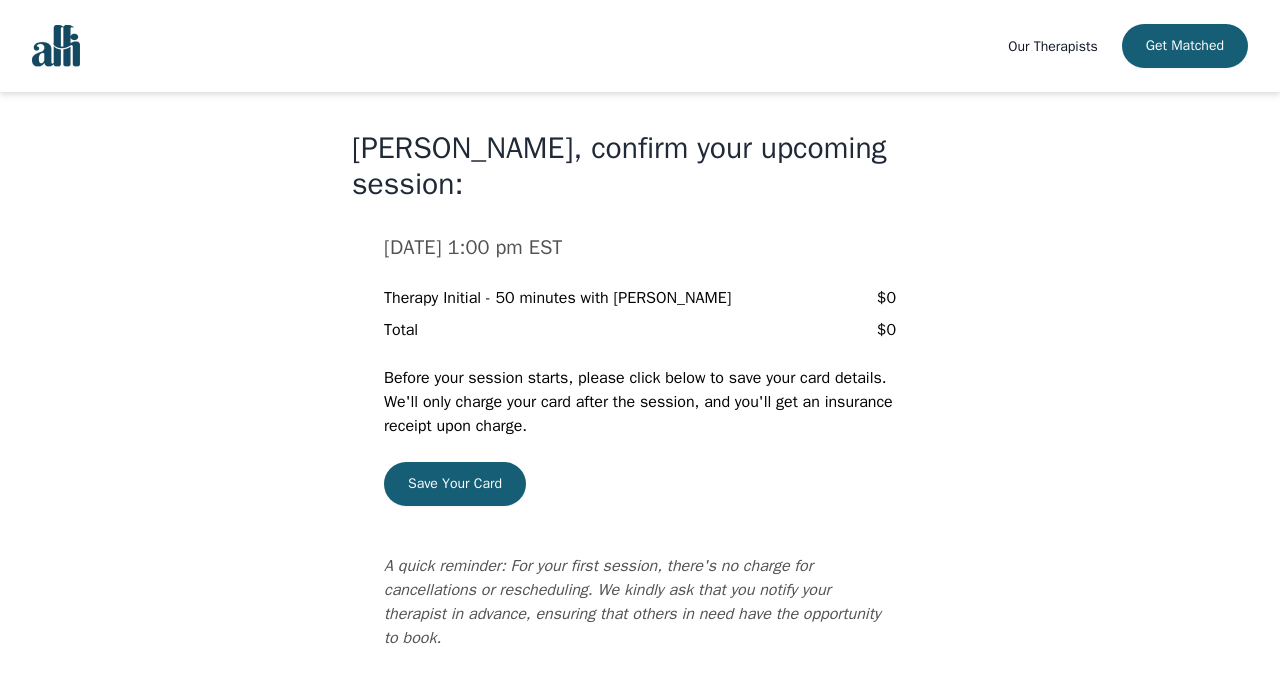 scroll, scrollTop: 50, scrollLeft: 0, axis: vertical 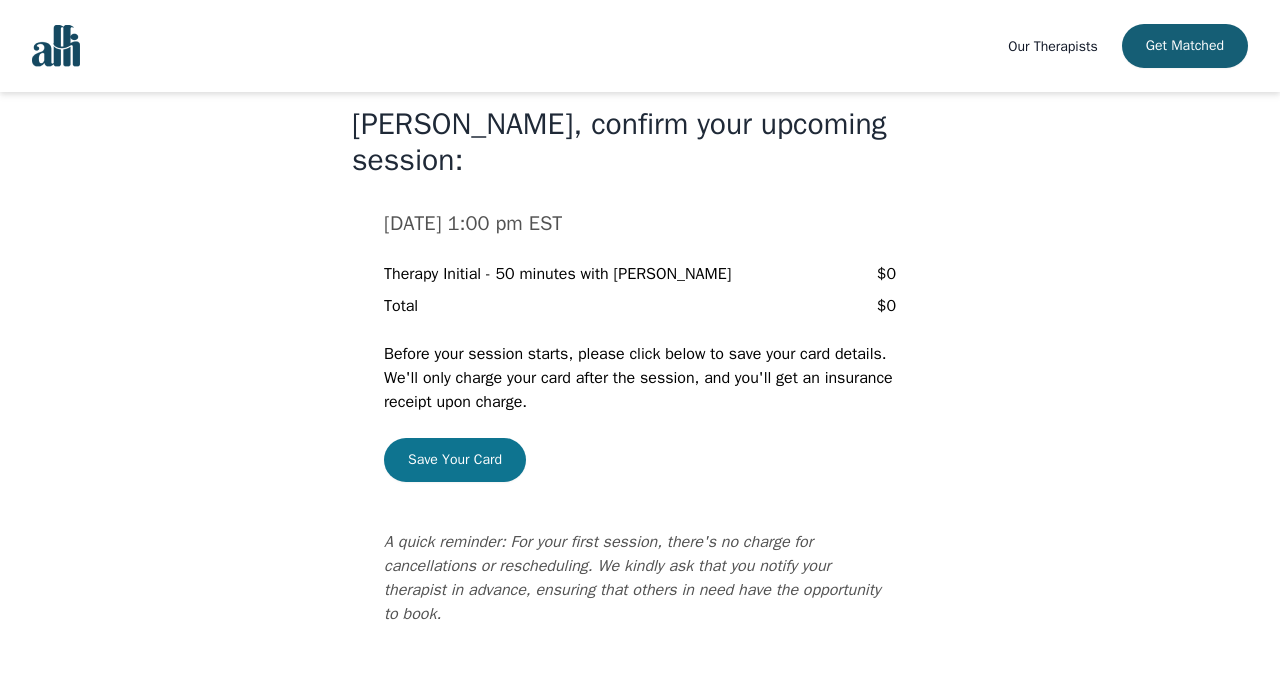 click on "Save Your Card" at bounding box center [455, 460] 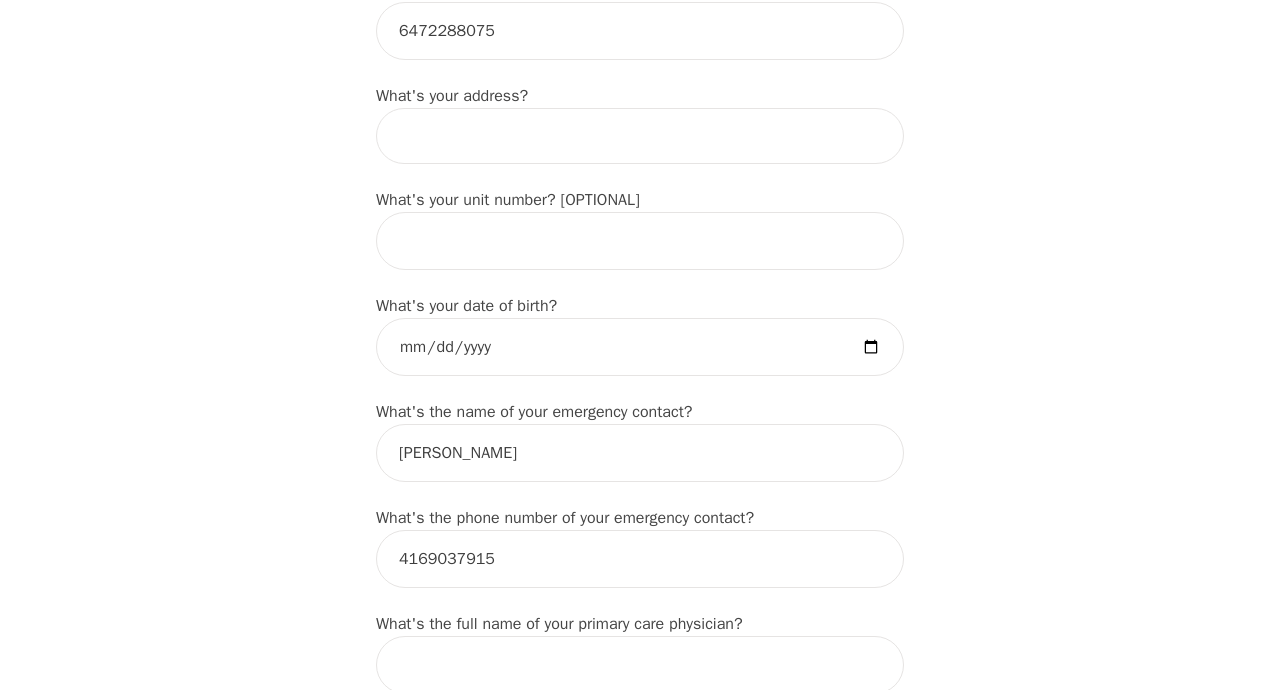 scroll, scrollTop: 768, scrollLeft: 0, axis: vertical 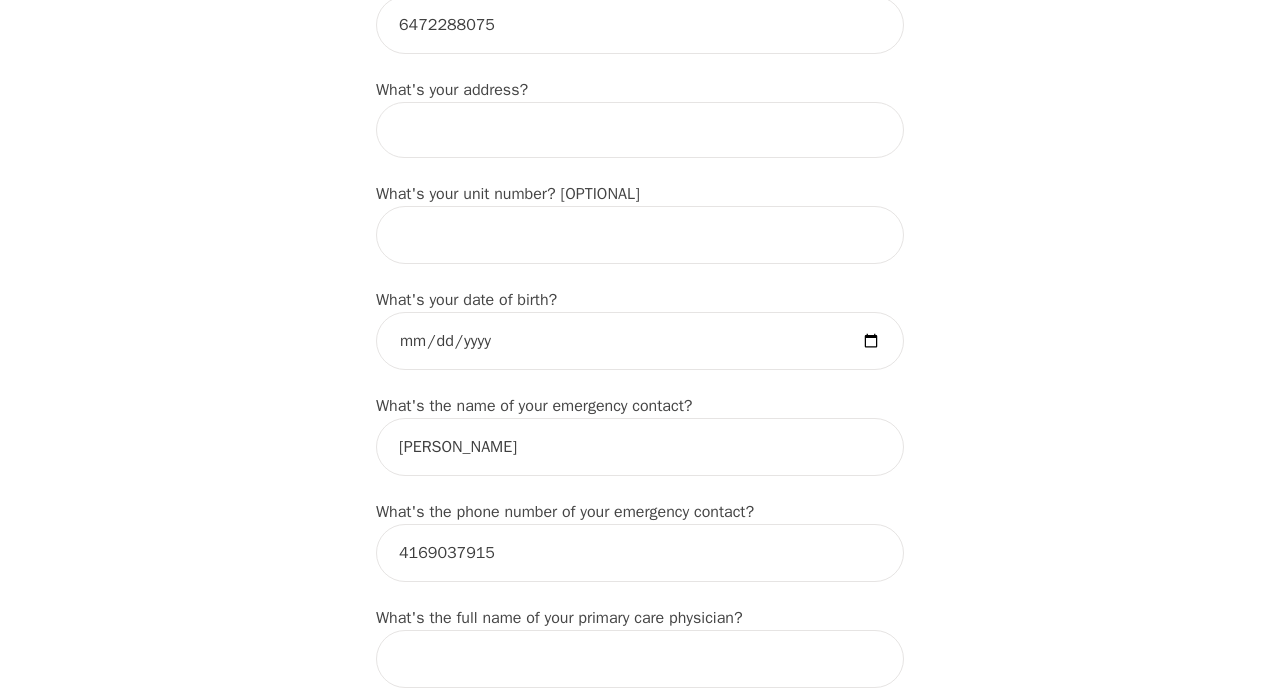 click at bounding box center [640, 130] 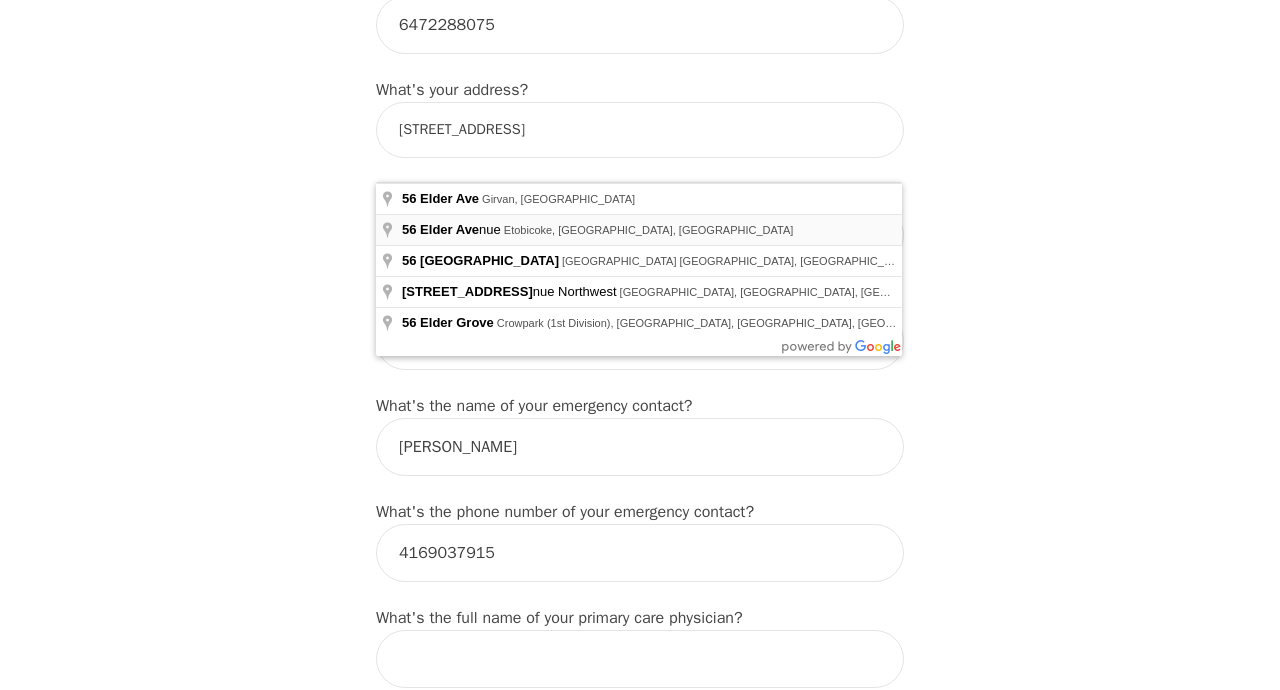 type on "[STREET_ADDRESS]" 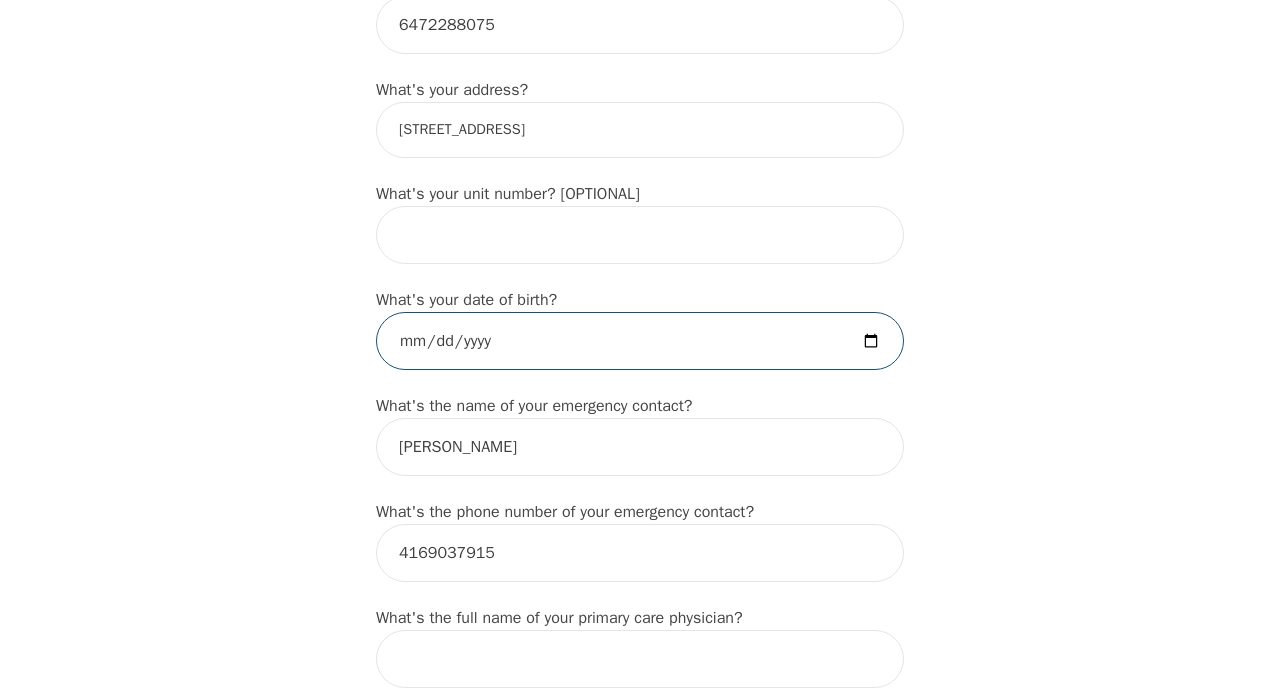 click at bounding box center [640, 341] 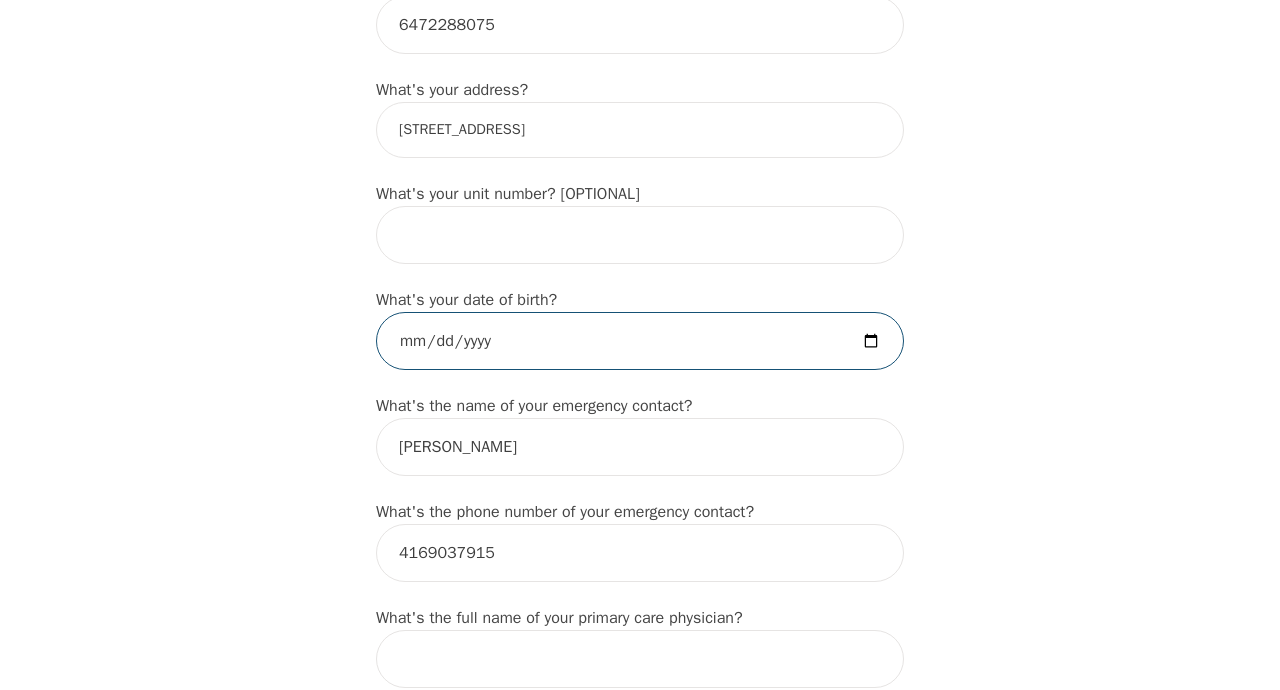 type on "1983-08-19" 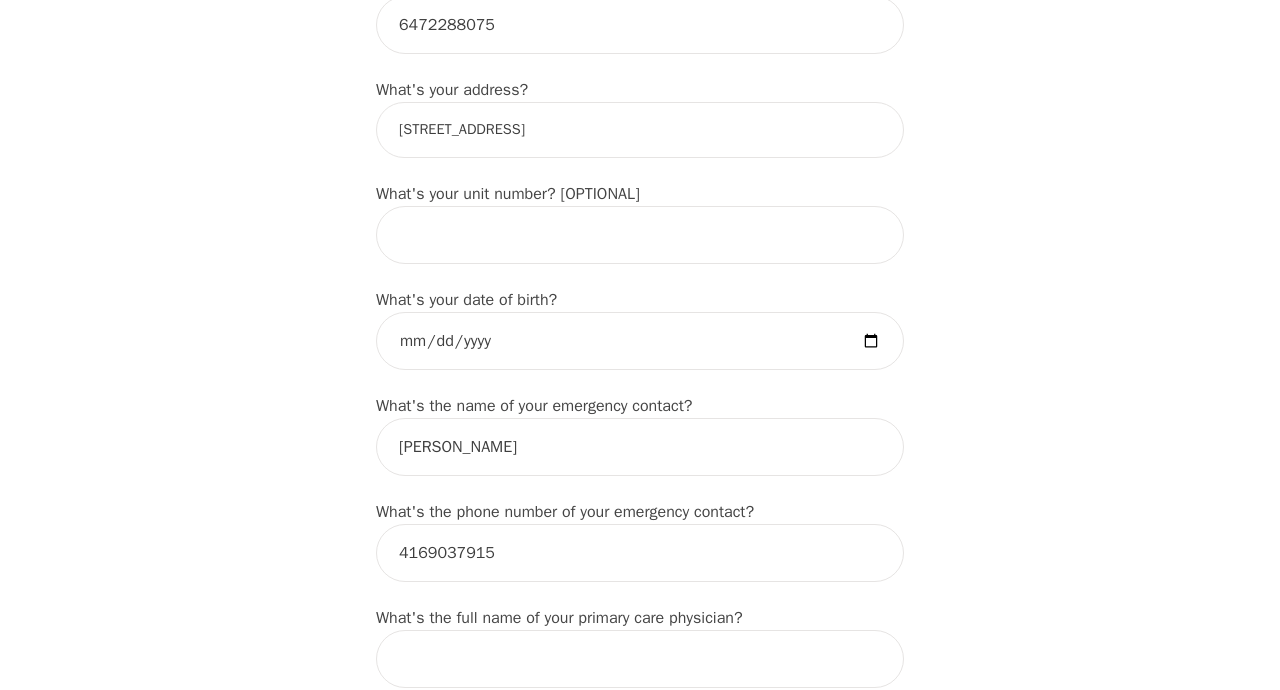 click on "Intake Assessment for Frank Hoppie Part 1 of 2: Tell Us About Yourself Please complete the following information before your initial session. This step is crucial to kickstart your therapeutic journey with your therapist: What's your first name? (This will be the name on your insurance receipt) Frank What's your last name? Hoppie What's your preferred name? [OPTIONAL] What's your email? hoppiefrank44@gmail.com What's your phone number? 6472288075 What's your address? 56 Elder Ave, Etobicoke, ON M8W 1S4, Canada What's your unit number? [OPTIONAL] What's your date of birth? 1983-08-19 What's the name of your emergency contact? Brian Hoppie What's the phone number of your emergency contact? 4169037915 What's the full name of your primary care physician? What's the phone number of your primary care physician? Below are optional questions - Please tell us more about yourself: What is your gender? -Select- male female non-binary transgender intersex prefer_not_to_say What are your preferred pronouns? -Select- ey/em" at bounding box center (640, 741) 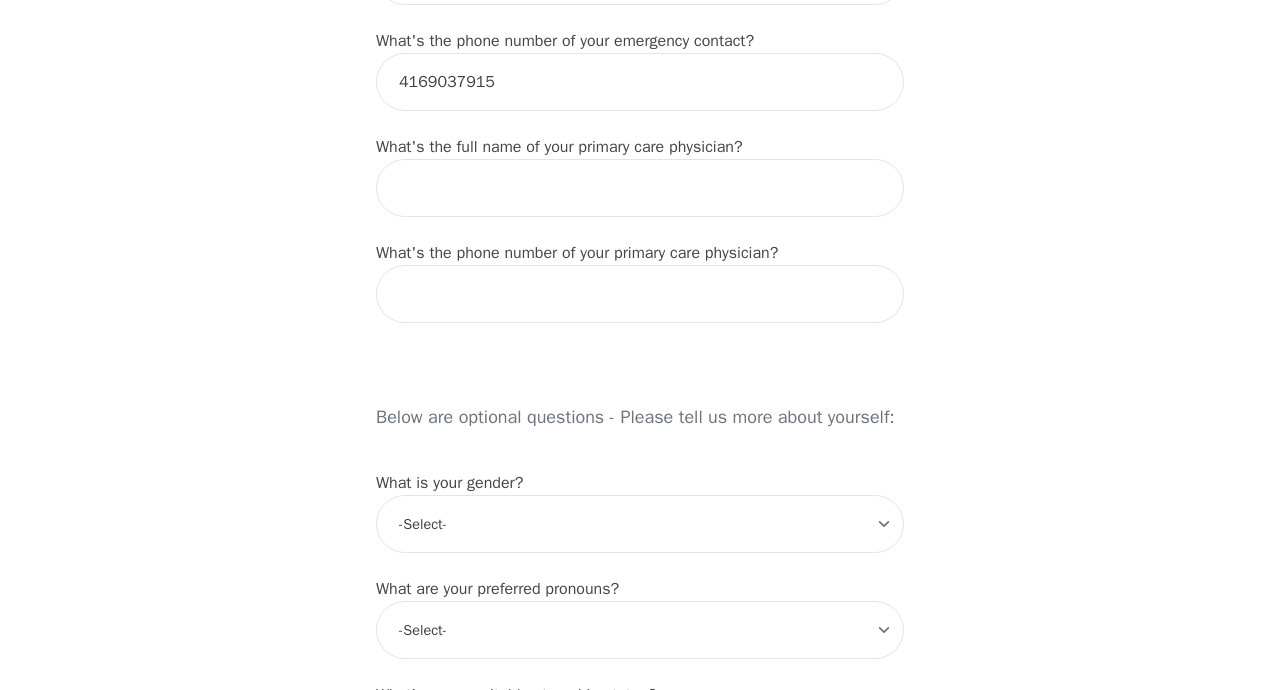 scroll, scrollTop: 1244, scrollLeft: 0, axis: vertical 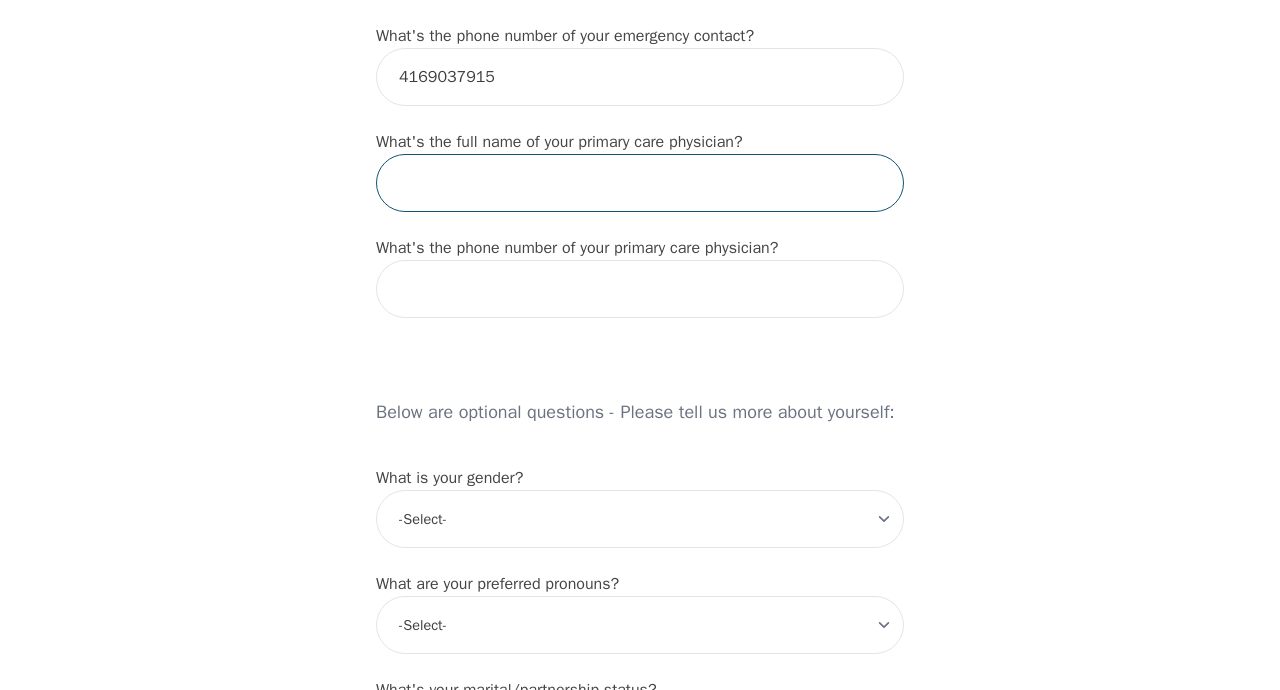 click at bounding box center [640, 183] 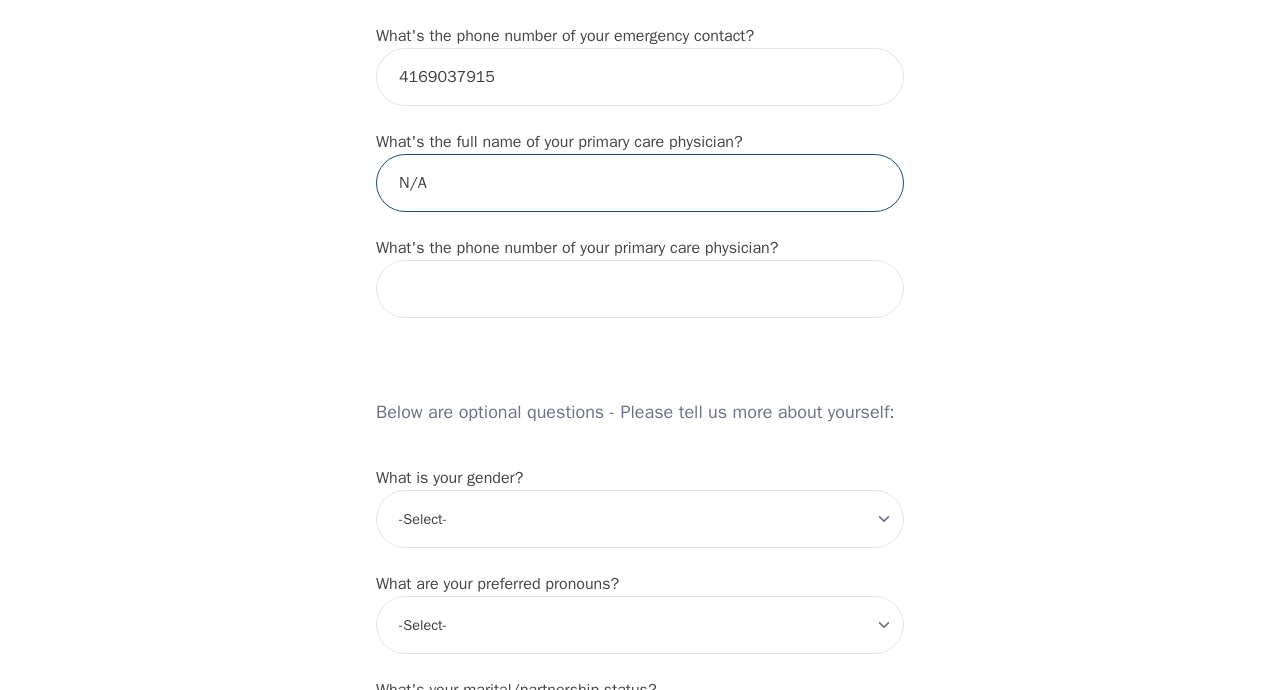 type on "N/A" 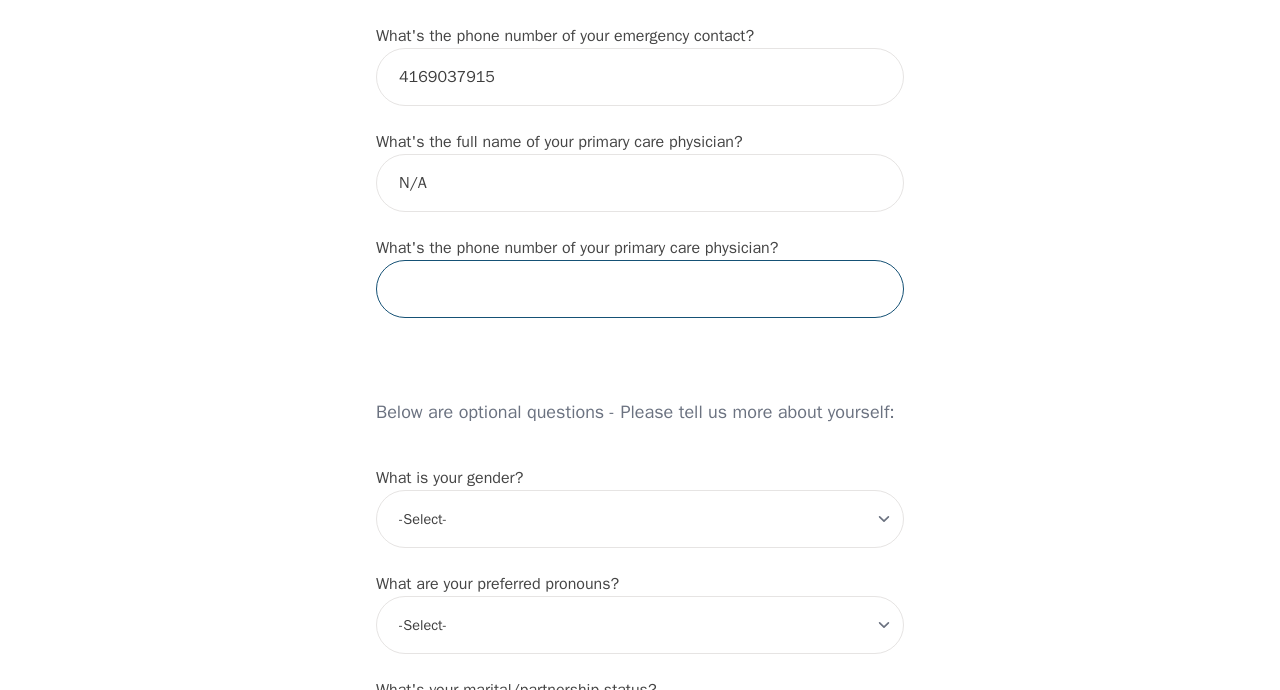 click at bounding box center [640, 289] 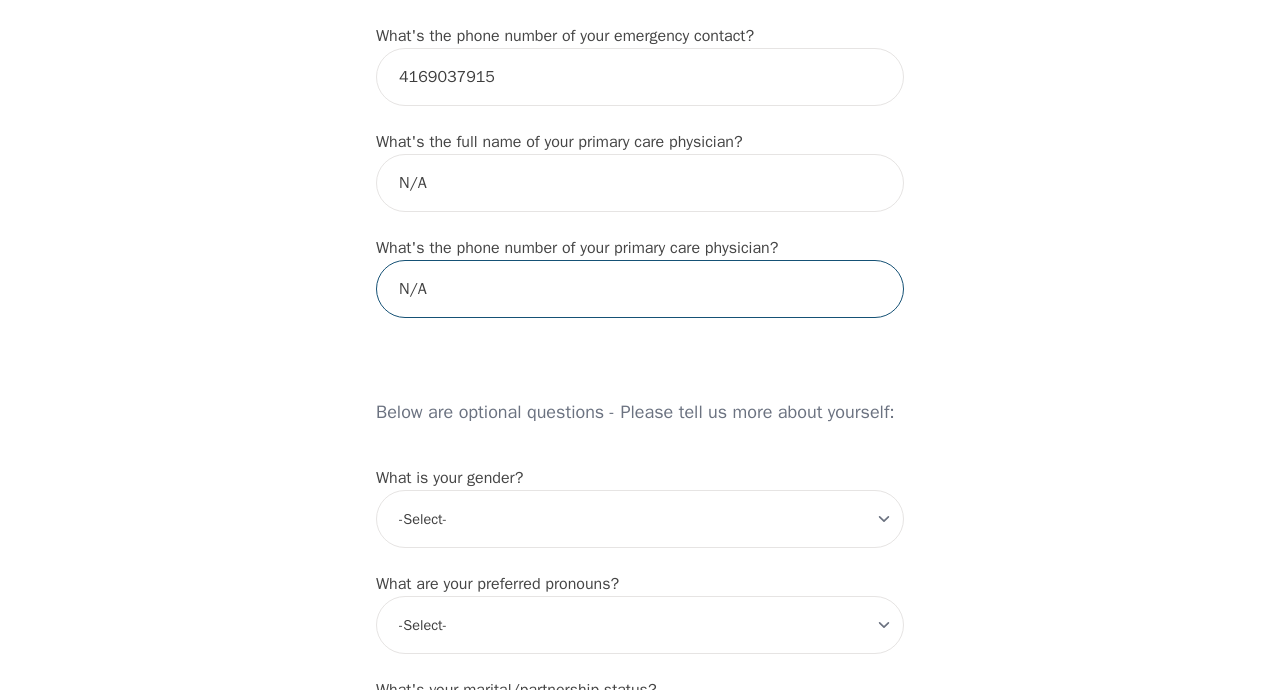 type on "N/A" 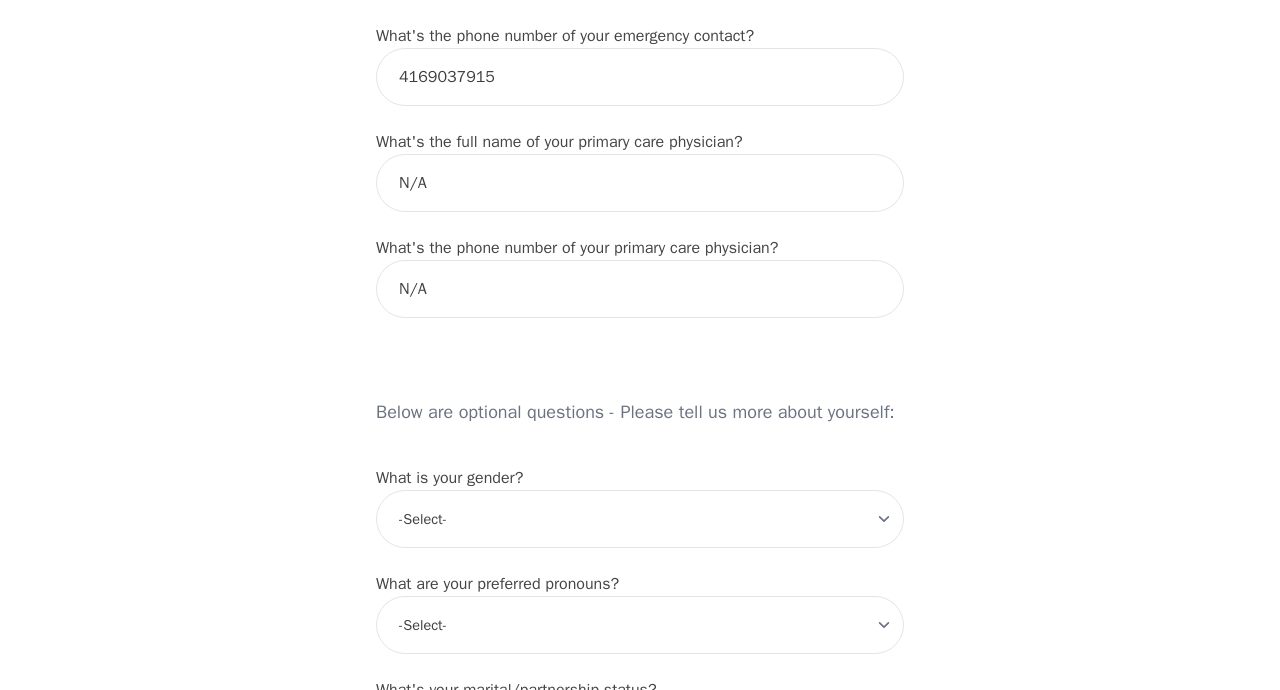 click on "Intake Assessment for Frank Hoppie Part 1 of 2: Tell Us About Yourself Please complete the following information before your initial session. This step is crucial to kickstart your therapeutic journey with your therapist: What's your first name? (This will be the name on your insurance receipt) Frank What's your last name? Hoppie What's your preferred name? [OPTIONAL] What's your email? hoppiefrank44@gmail.com What's your phone number? 6472288075 What's your address? 56 Elder Ave, Etobicoke, ON M8W 1S4, Canada What's your unit number? [OPTIONAL] What's your date of birth? 1983-08-19 What's the name of your emergency contact? Brian Hoppie What's the phone number of your emergency contact? 4169037915 What's the full name of your primary care physician? N/A What's the phone number of your primary care physician? N/A Below are optional questions - Please tell us more about yourself: What is your gender? -Select- male female non-binary transgender intersex prefer_not_to_say What are your preferred pronouns? he/him" at bounding box center [640, 265] 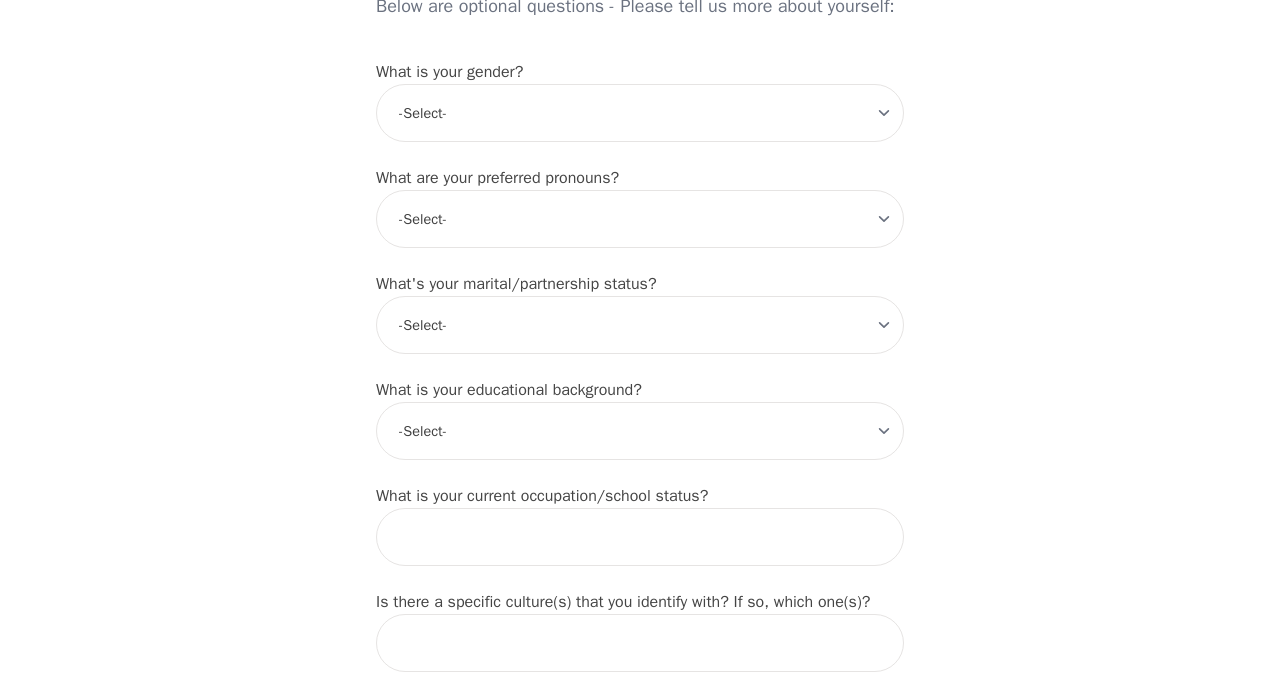 scroll, scrollTop: 1665, scrollLeft: 0, axis: vertical 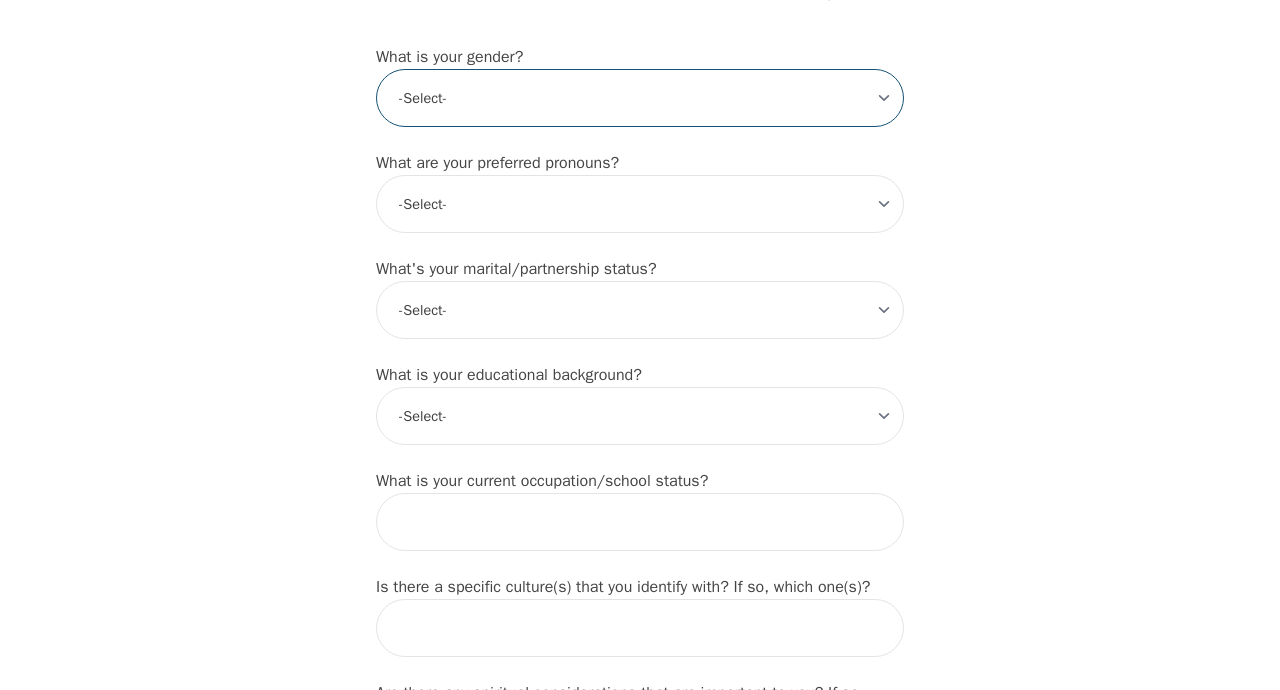click on "-Select- male female non-binary transgender intersex prefer_not_to_say" at bounding box center (640, 98) 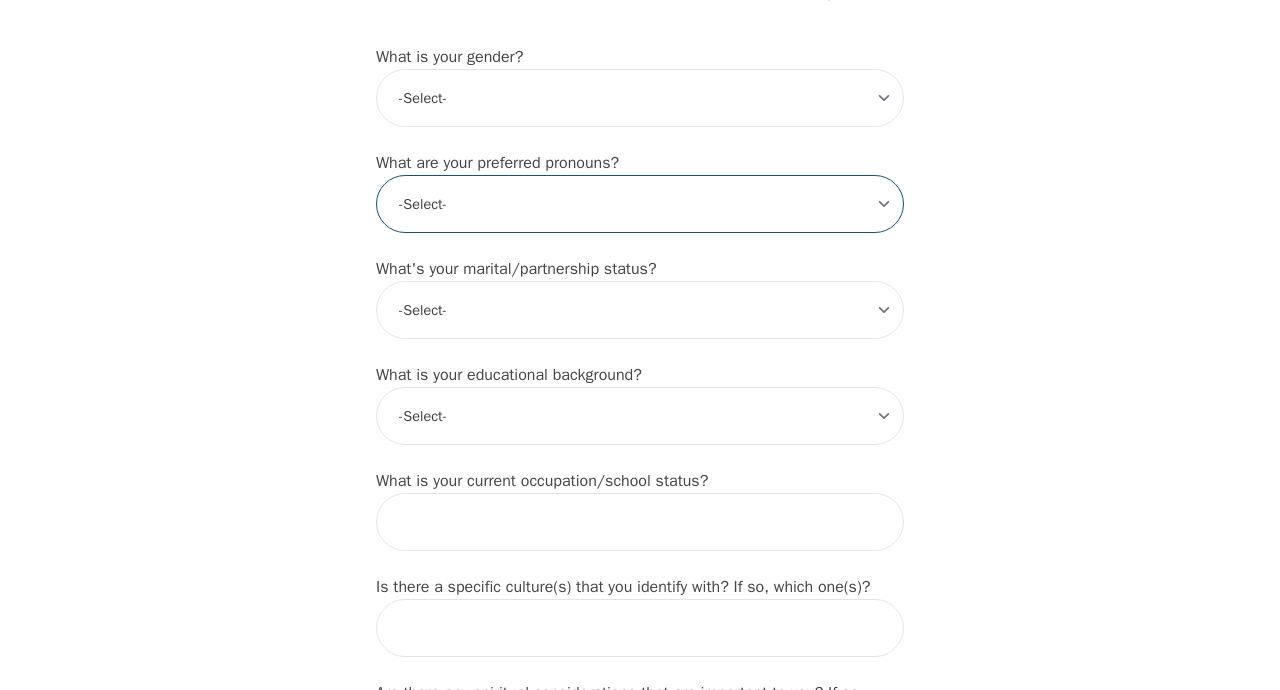 click on "-Select- he/him she/her they/them ze/zir xe/xem ey/em ve/ver tey/ter e/e per/per prefer_not_to_say" at bounding box center [640, 204] 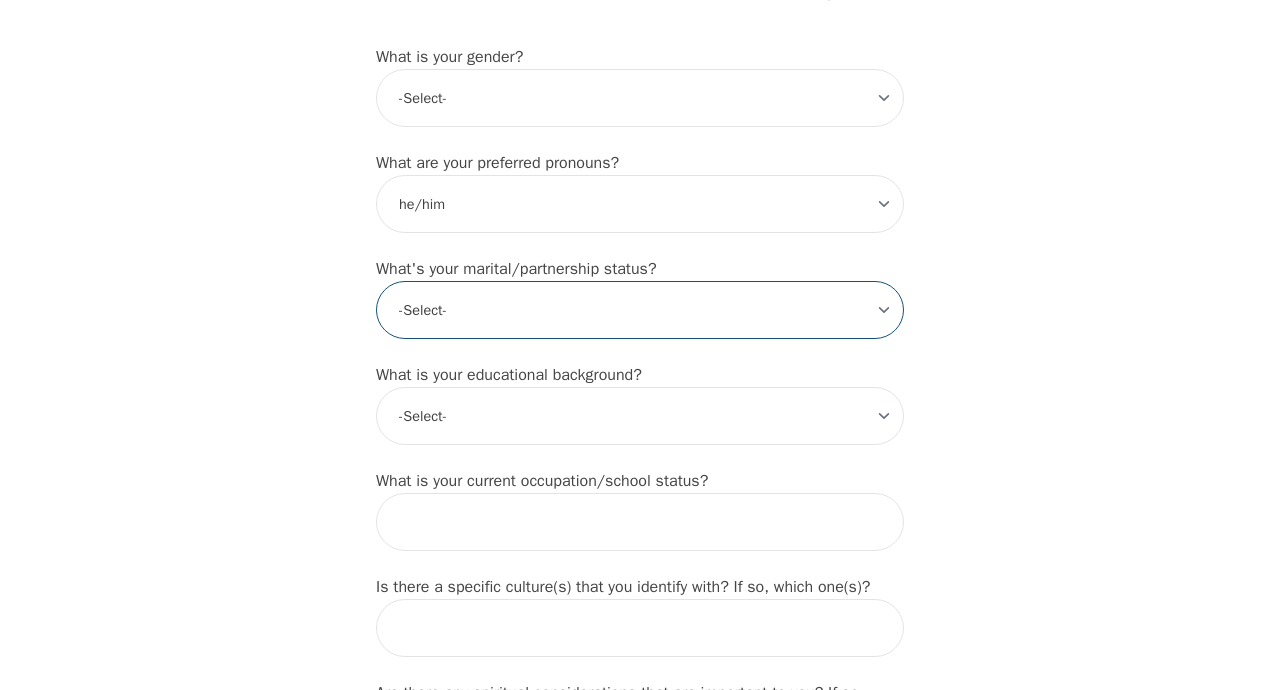 click on "-Select- Single Partnered Married Common Law Widowed Separated Divorced" at bounding box center [640, 310] 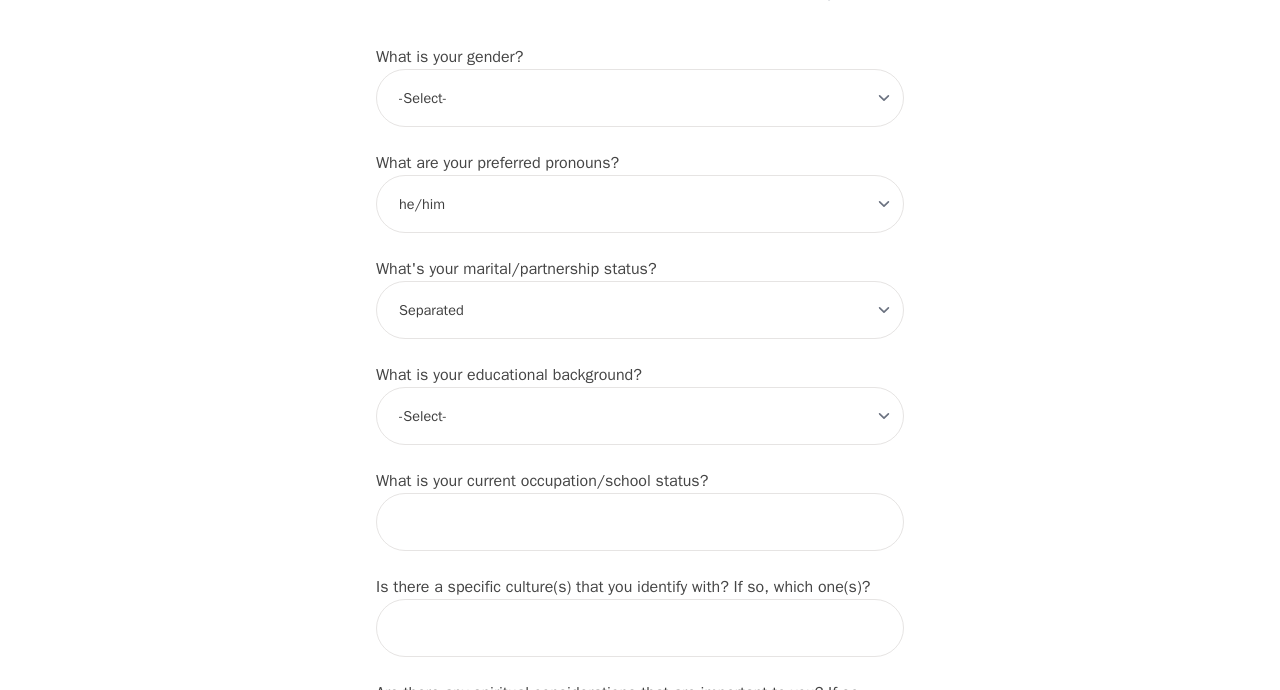 click on "Intake Assessment for Frank Hoppie Part 1 of 2: Tell Us About Yourself Please complete the following information before your initial session. This step is crucial to kickstart your therapeutic journey with your therapist: What's your first name? (This will be the name on your insurance receipt) Frank What's your last name? Hoppie What's your preferred name? [OPTIONAL] What's your email? hoppiefrank44@gmail.com What's your phone number? 6472288075 What's your address? 56 Elder Ave, Etobicoke, ON M8W 1S4, Canada What's your unit number? [OPTIONAL] What's your date of birth? 1983-08-19 What's the name of your emergency contact? Brian Hoppie What's the phone number of your emergency contact? 4169037915 What's the full name of your primary care physician? N/A What's the phone number of your primary care physician? N/A Below are optional questions - Please tell us more about yourself: What is your gender? -Select- male female non-binary transgender intersex prefer_not_to_say What are your preferred pronouns? he/him" at bounding box center [640, -156] 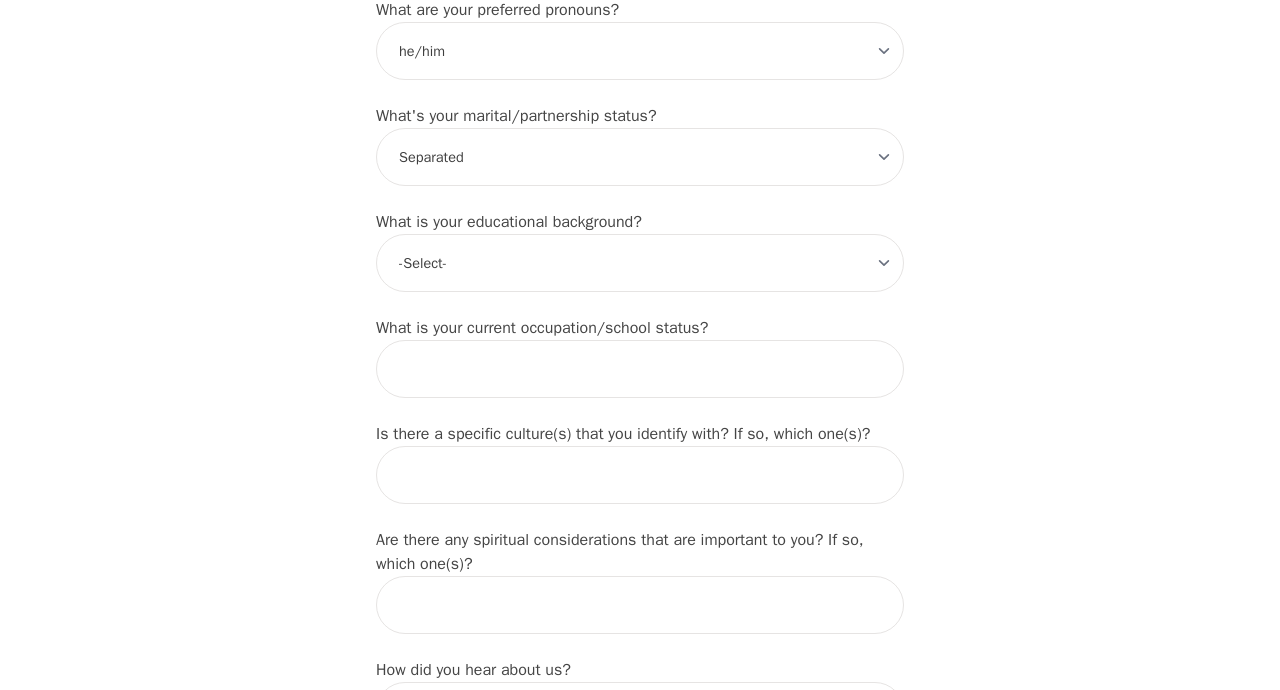 scroll, scrollTop: 1821, scrollLeft: 0, axis: vertical 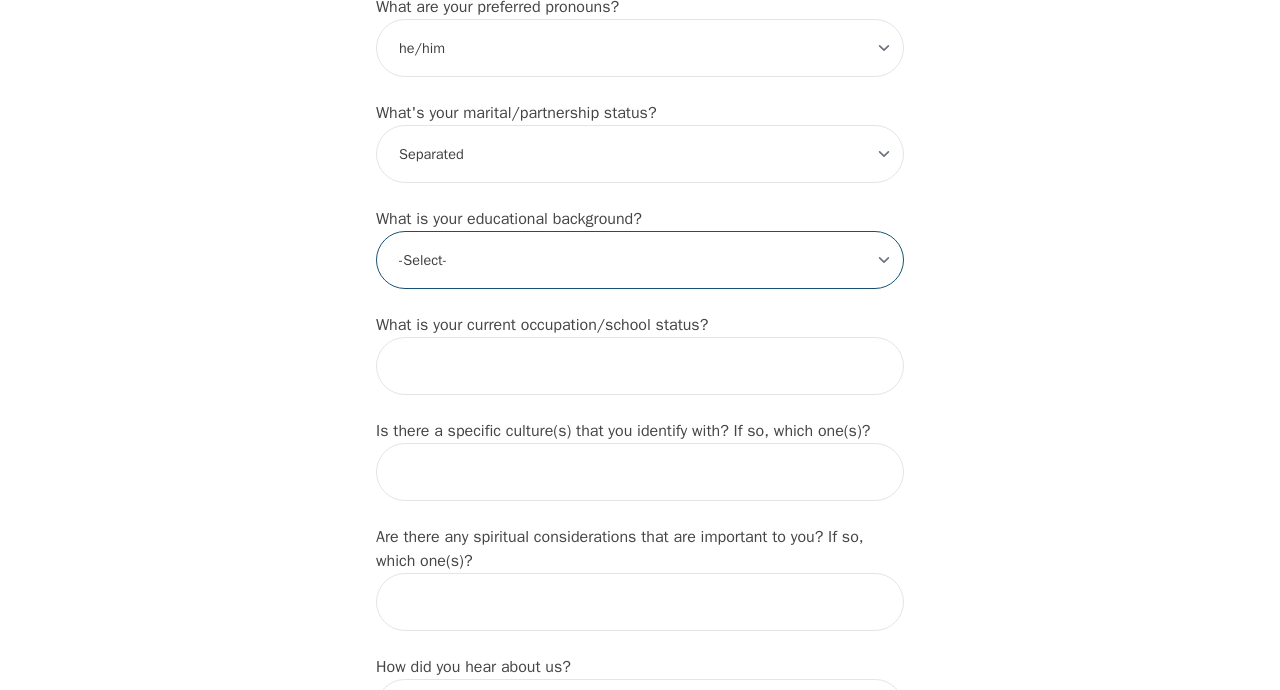 click on "-Select- Less than high school High school Associate degree Bachelor degree Master's degree Professional degree Doctorial degree" at bounding box center (640, 260) 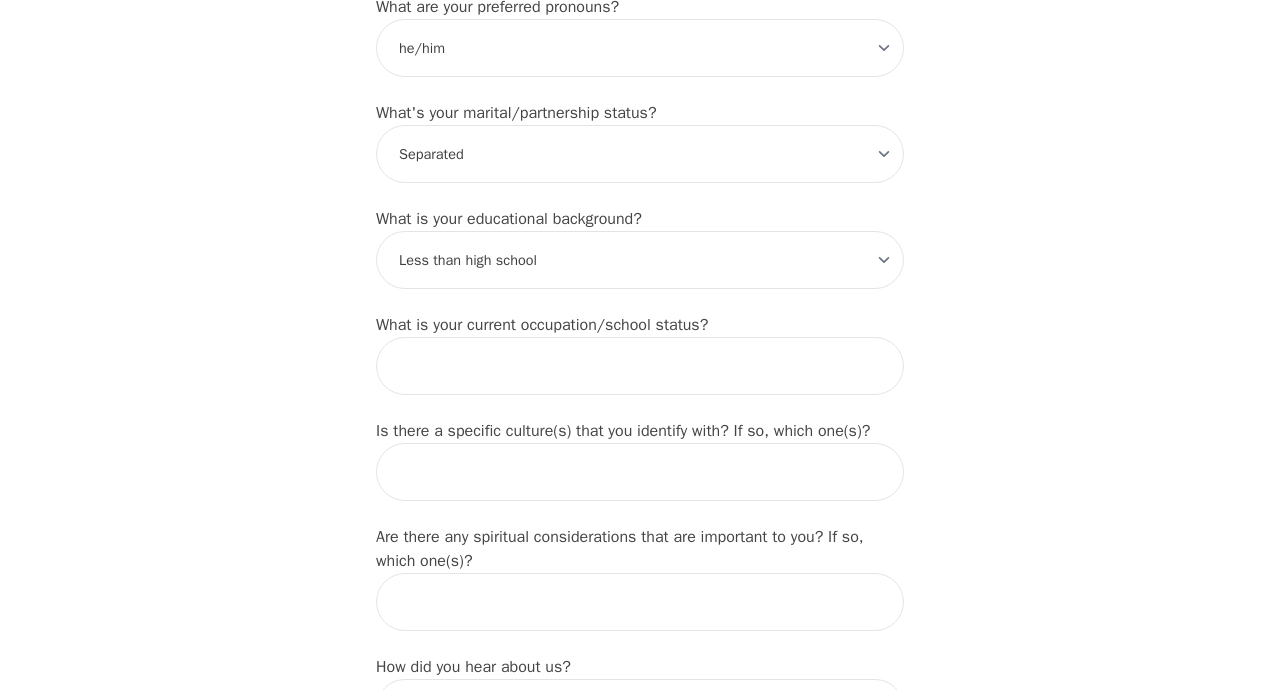 click on "Intake Assessment for Frank Hoppie Part 1 of 2: Tell Us About Yourself Please complete the following information before your initial session. This step is crucial to kickstart your therapeutic journey with your therapist: What's your first name? (This will be the name on your insurance receipt) Frank What's your last name? Hoppie What's your preferred name? [OPTIONAL] What's your email? hoppiefrank44@gmail.com What's your phone number? 6472288075 What's your address? 56 Elder Ave, Etobicoke, ON M8W 1S4, Canada What's your unit number? [OPTIONAL] What's your date of birth? 1983-08-19 What's the name of your emergency contact? Brian Hoppie What's the phone number of your emergency contact? 4169037915 What's the full name of your primary care physician? N/A What's the phone number of your primary care physician? N/A Below are optional questions - Please tell us more about yourself: What is your gender? -Select- male female non-binary transgender intersex prefer_not_to_say What are your preferred pronouns? he/him" at bounding box center [640, -312] 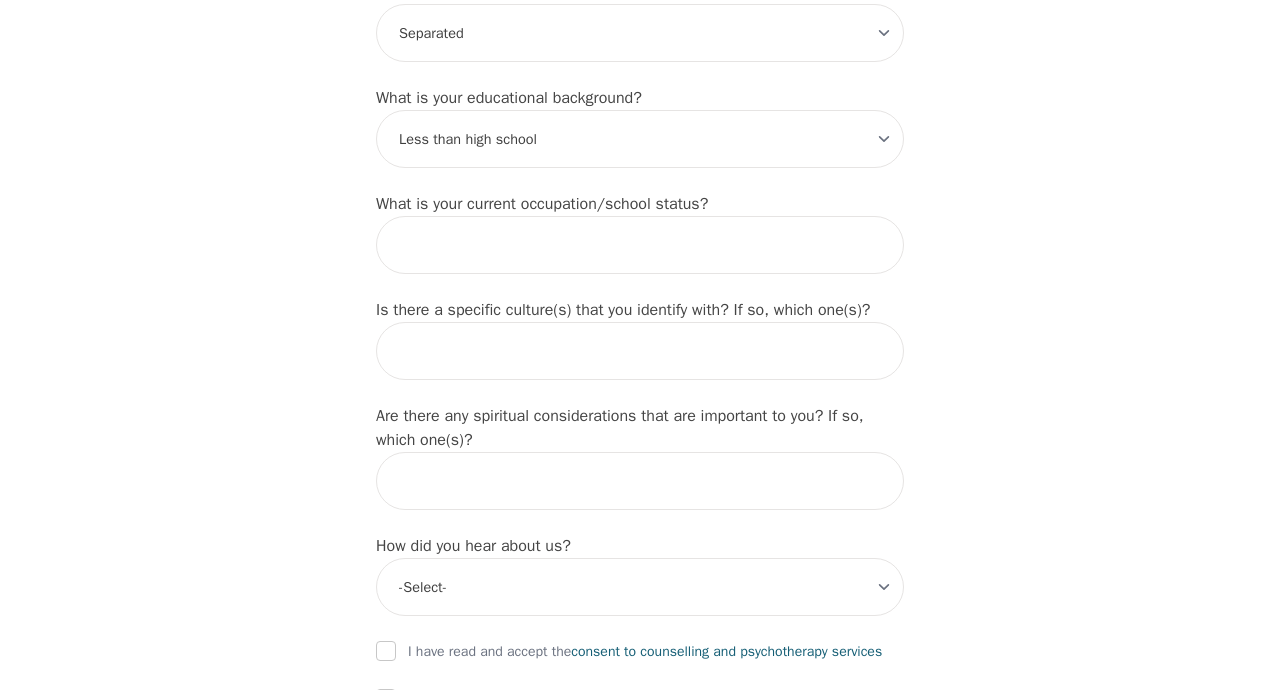 scroll, scrollTop: 1944, scrollLeft: 0, axis: vertical 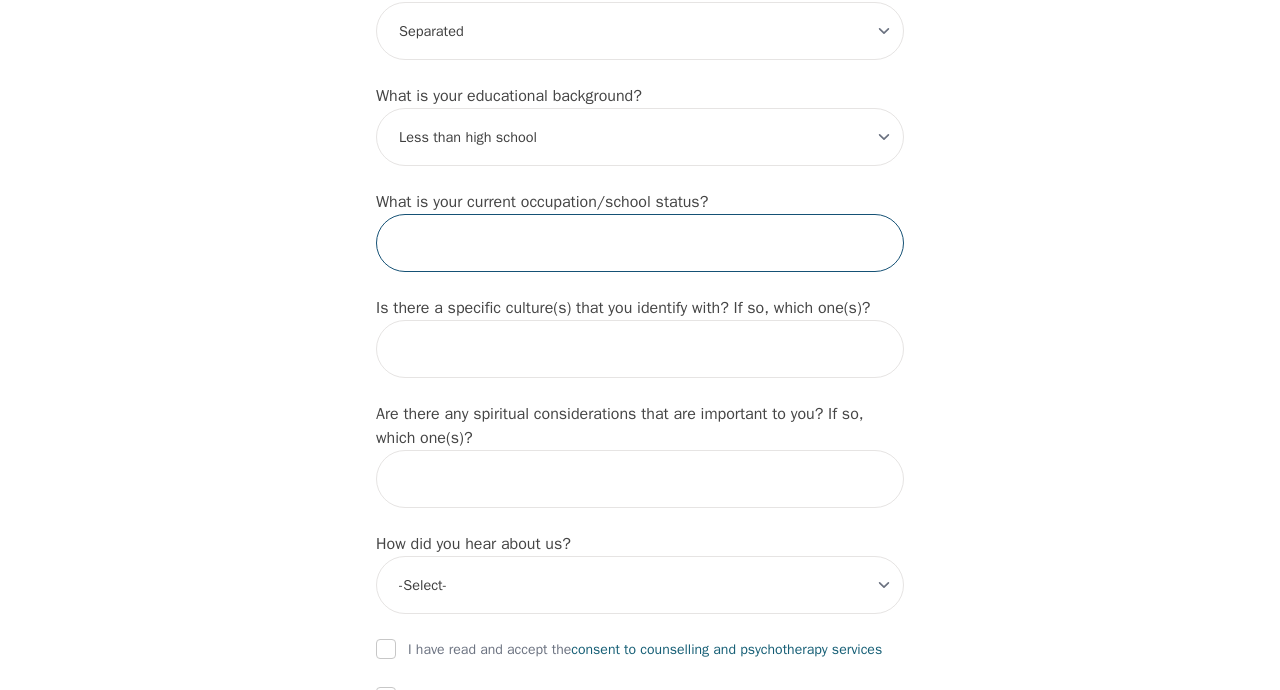 click at bounding box center (640, 243) 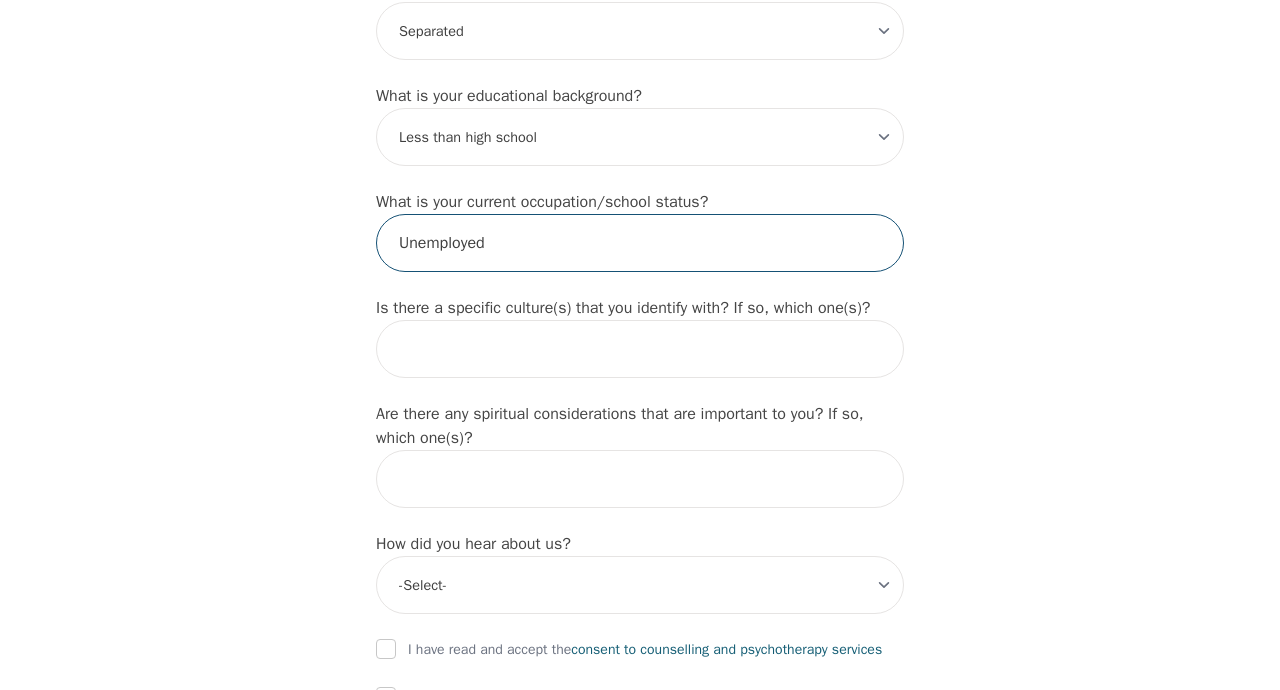 type on "Unemployed" 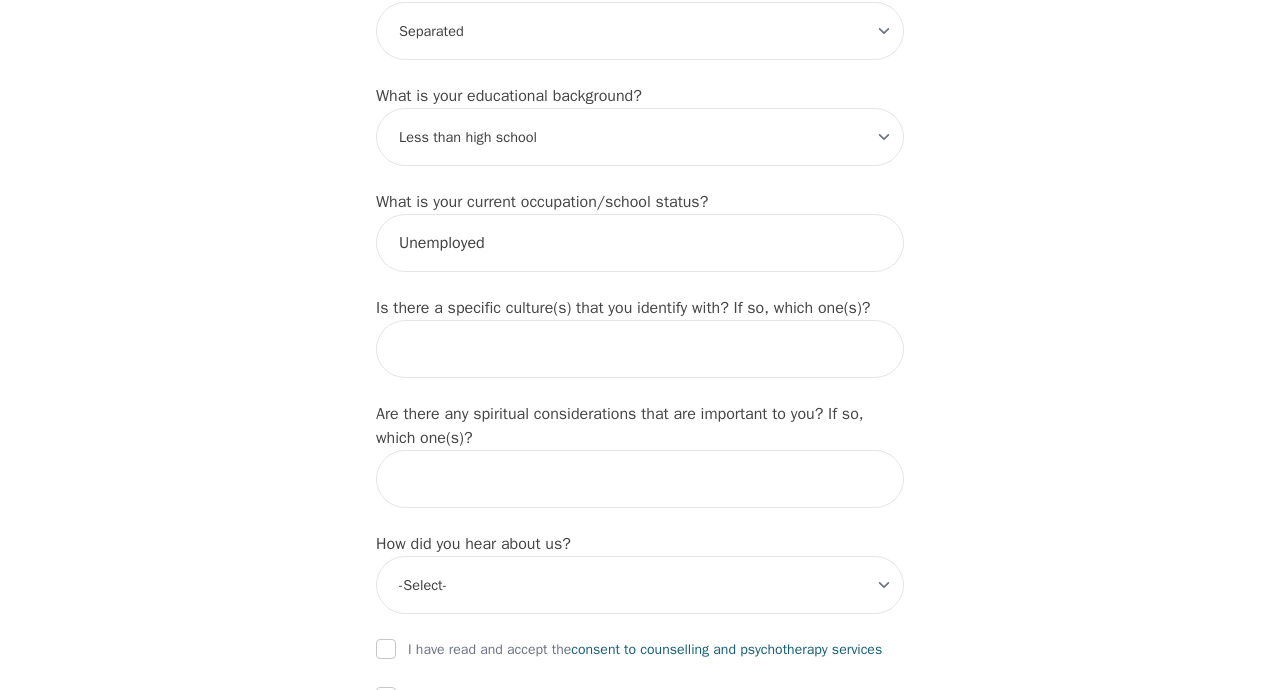 click on "Intake Assessment for Frank Hoppie Part 1 of 2: Tell Us About Yourself Please complete the following information before your initial session. This step is crucial to kickstart your therapeutic journey with your therapist: What's your first name? (This will be the name on your insurance receipt) Frank What's your last name? Hoppie What's your preferred name? [OPTIONAL] What's your email? hoppiefrank44@gmail.com What's your phone number? 6472288075 What's your address? 56 Elder Ave, Etobicoke, ON M8W 1S4, Canada What's your unit number? [OPTIONAL] What's your date of birth? 1983-08-19 What's the name of your emergency contact? Brian Hoppie What's the phone number of your emergency contact? 4169037915 What's the full name of your primary care physician? N/A What's the phone number of your primary care physician? N/A Below are optional questions - Please tell us more about yourself: What is your gender? -Select- male female non-binary transgender intersex prefer_not_to_say What are your preferred pronouns? he/him" at bounding box center [640, -435] 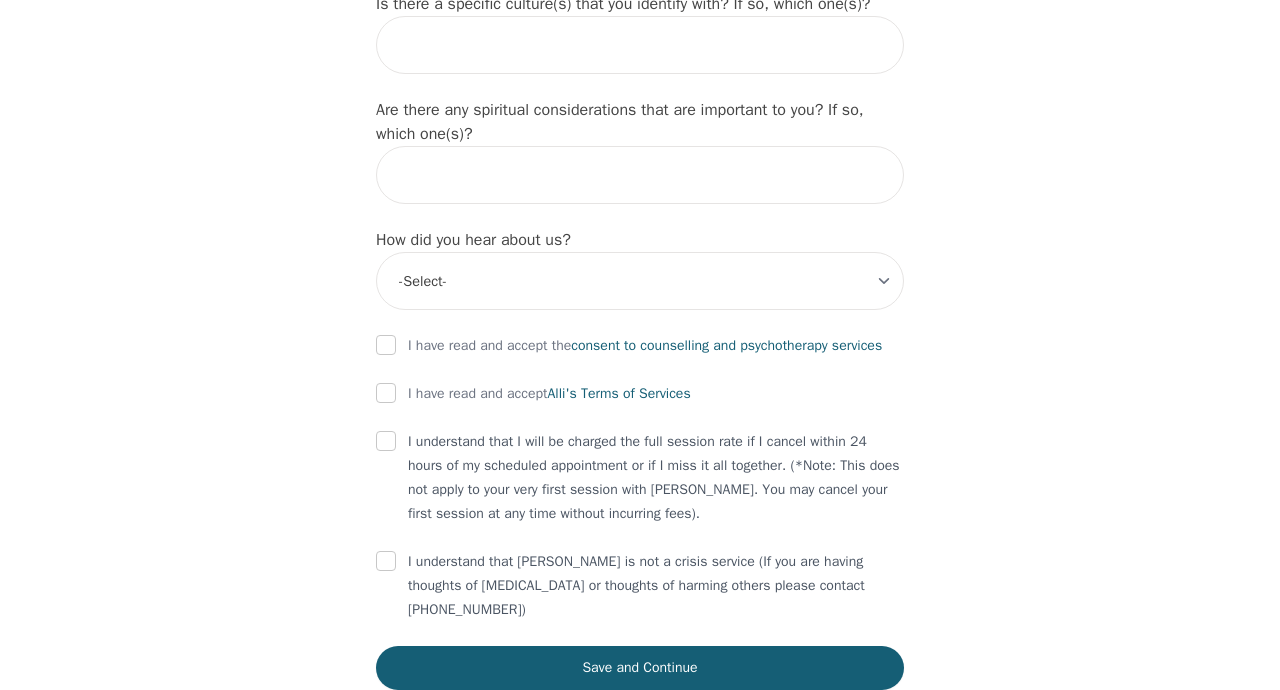 scroll, scrollTop: 2351, scrollLeft: 0, axis: vertical 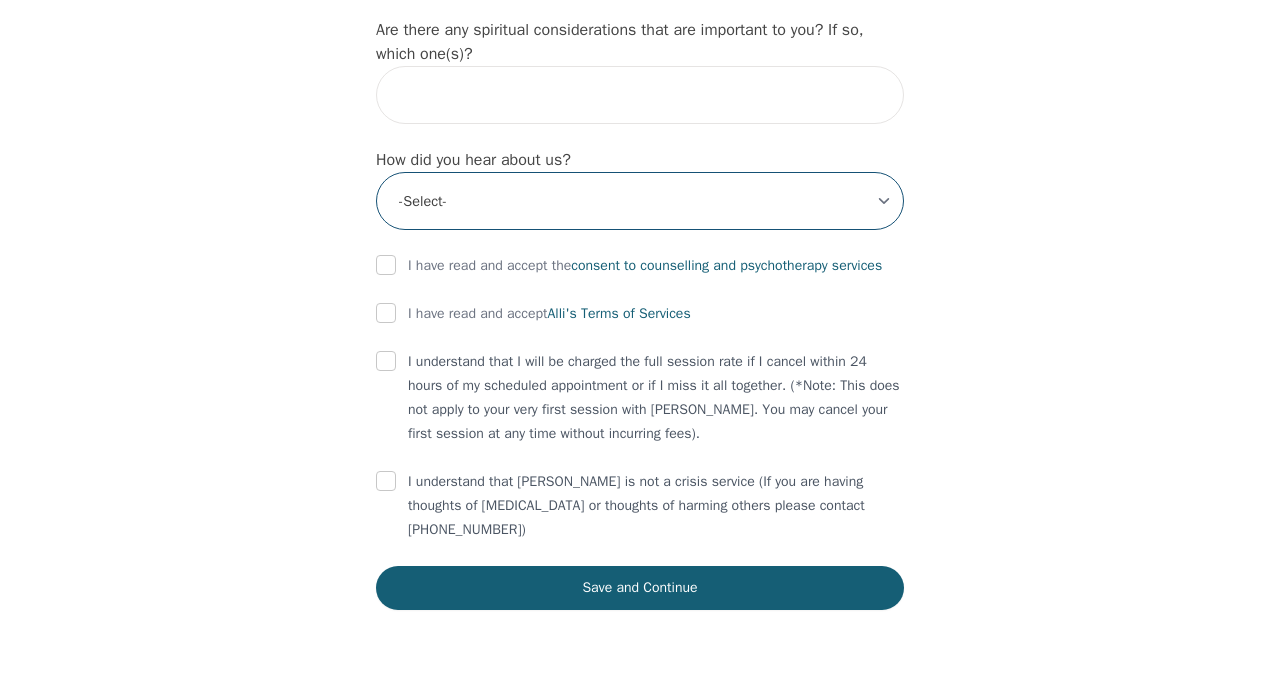 click on "-Select- Physician/Specialist Friend Facebook Instagram Google Search Google Ads Facebook/Instagram Ads Other" at bounding box center (640, 201) 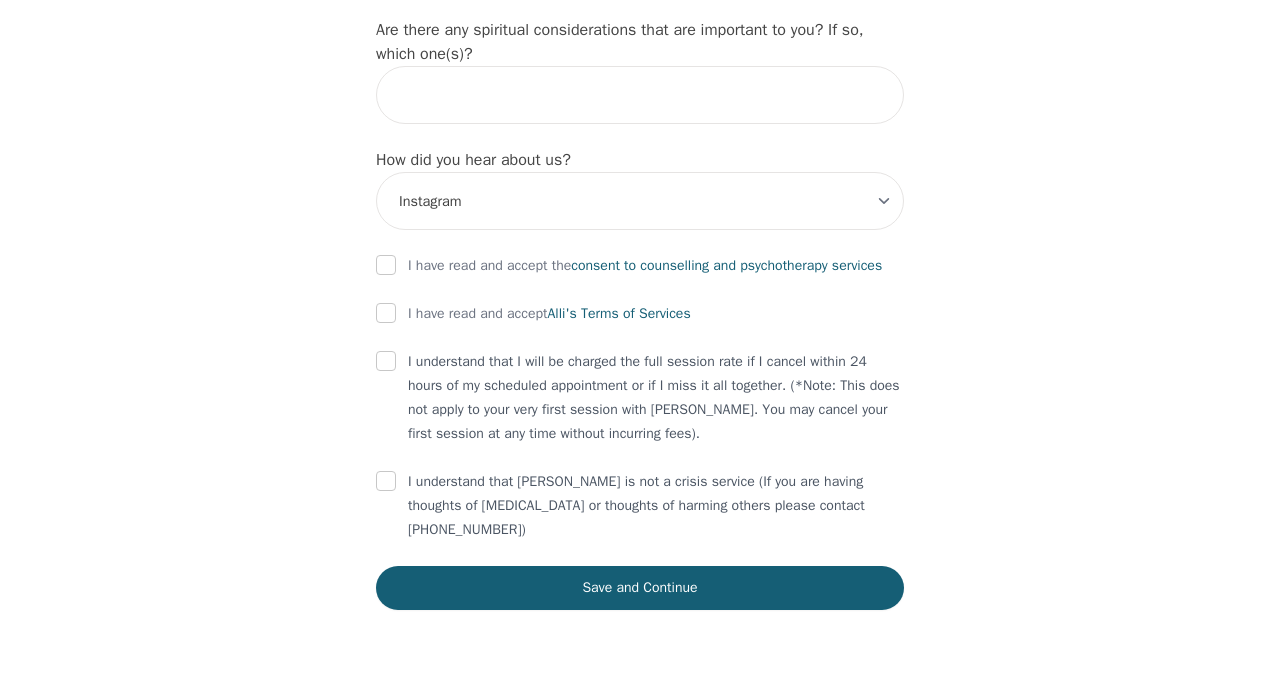 click on "Intake Assessment for Frank Hoppie Part 1 of 2: Tell Us About Yourself Please complete the following information before your initial session. This step is crucial to kickstart your therapeutic journey with your therapist: What's your first name? (This will be the name on your insurance receipt) Frank What's your last name? Hoppie What's your preferred name? [OPTIONAL] What's your email? hoppiefrank44@gmail.com What's your phone number? 6472288075 What's your address? 56 Elder Ave, Etobicoke, ON M8W 1S4, Canada What's your unit number? [OPTIONAL] What's your date of birth? 1983-08-19 What's the name of your emergency contact? Brian Hoppie What's the phone number of your emergency contact? 4169037915 What's the full name of your primary care physician? N/A What's the phone number of your primary care physician? N/A Below are optional questions - Please tell us more about yourself: What is your gender? -Select- male female non-binary transgender intersex prefer_not_to_say What are your preferred pronouns? he/him" at bounding box center (640, -819) 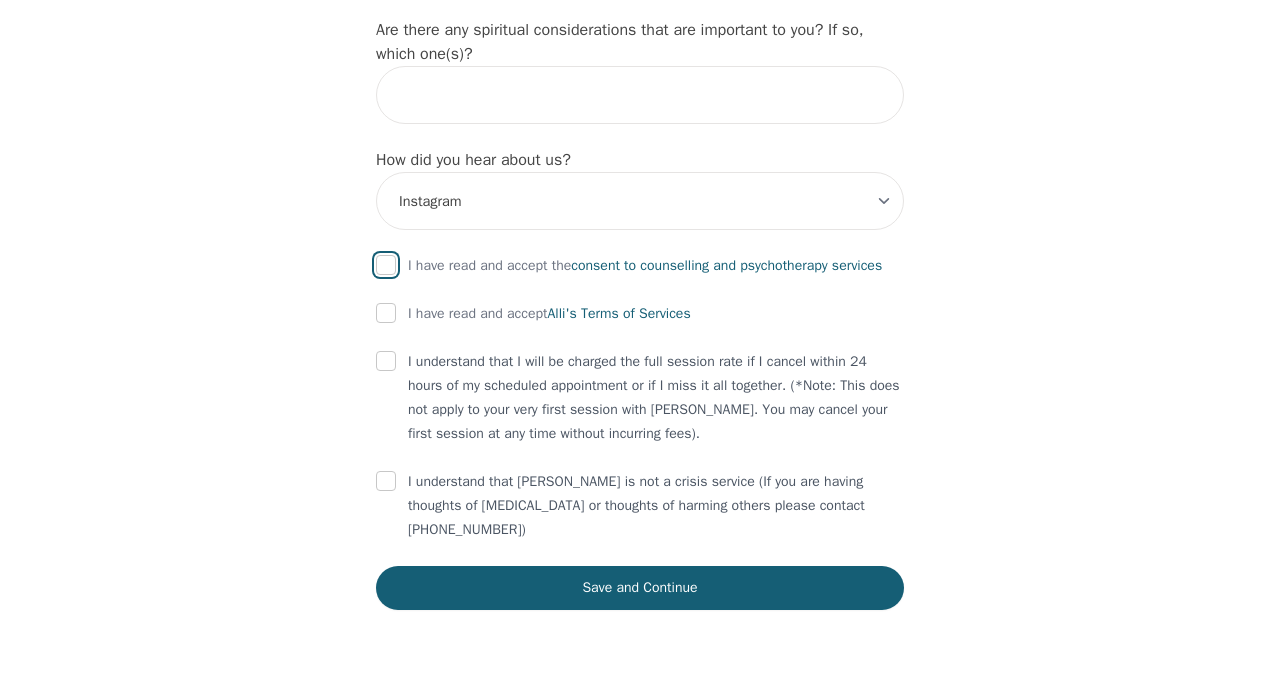 click at bounding box center (386, 265) 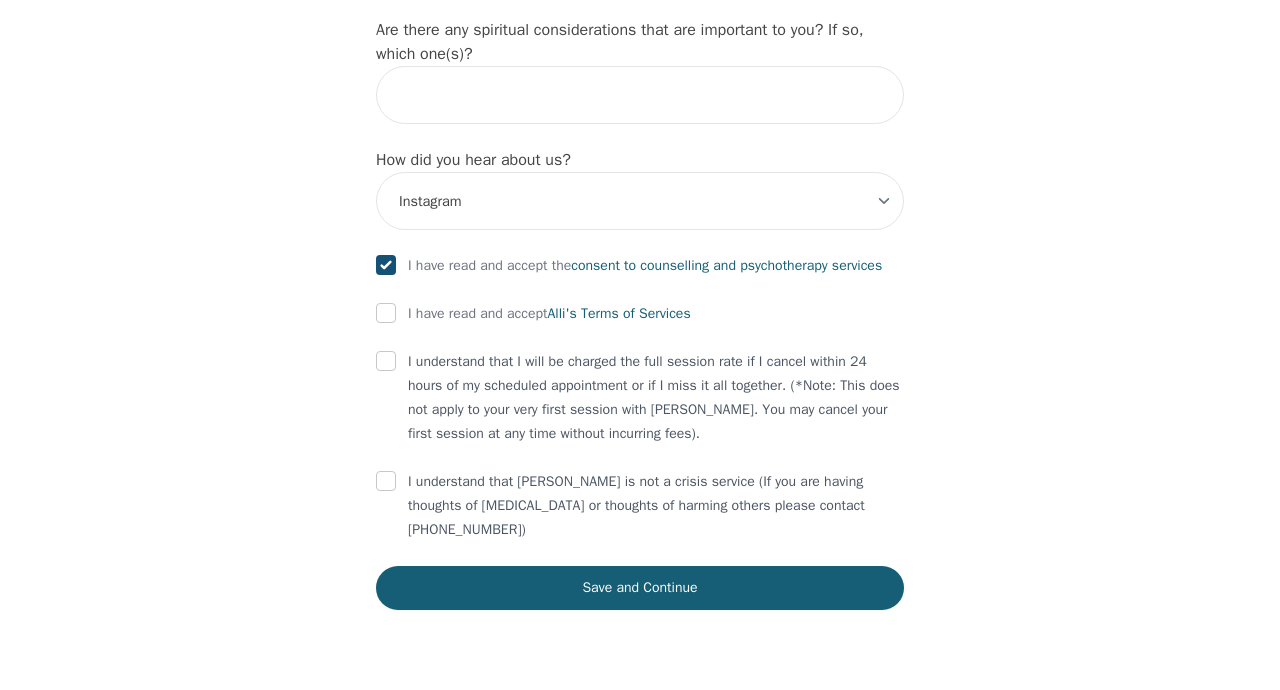 checkbox on "true" 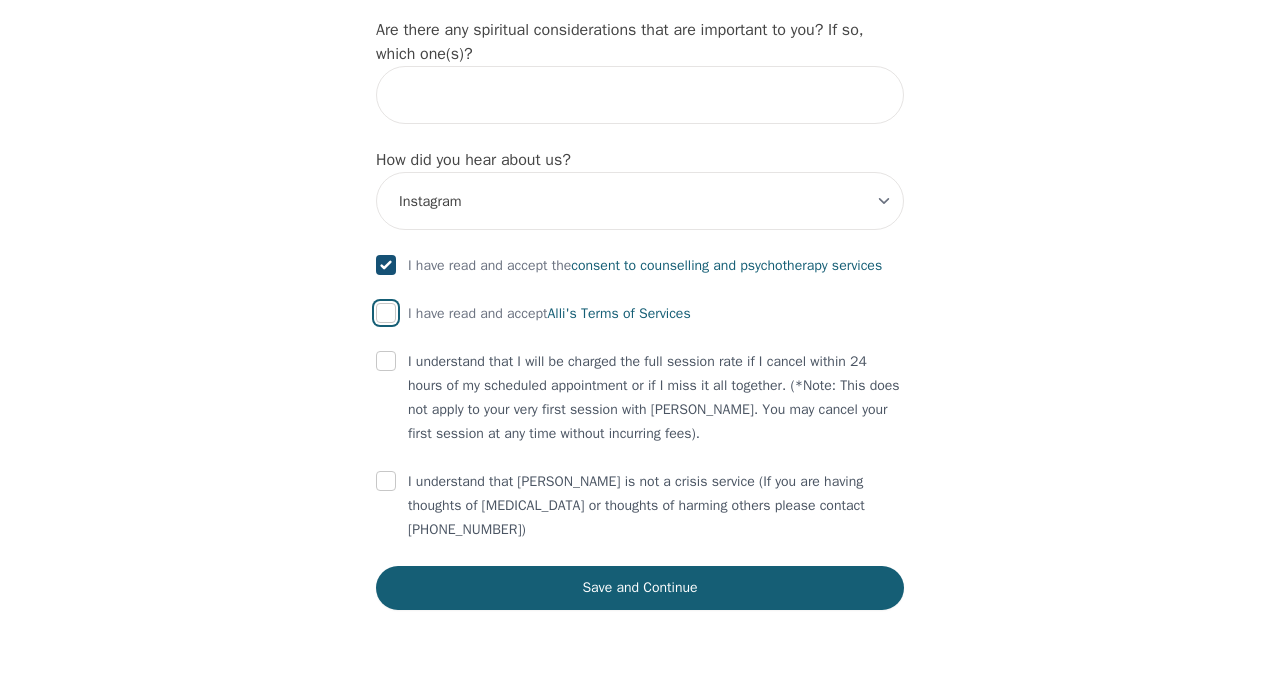 click at bounding box center [386, 313] 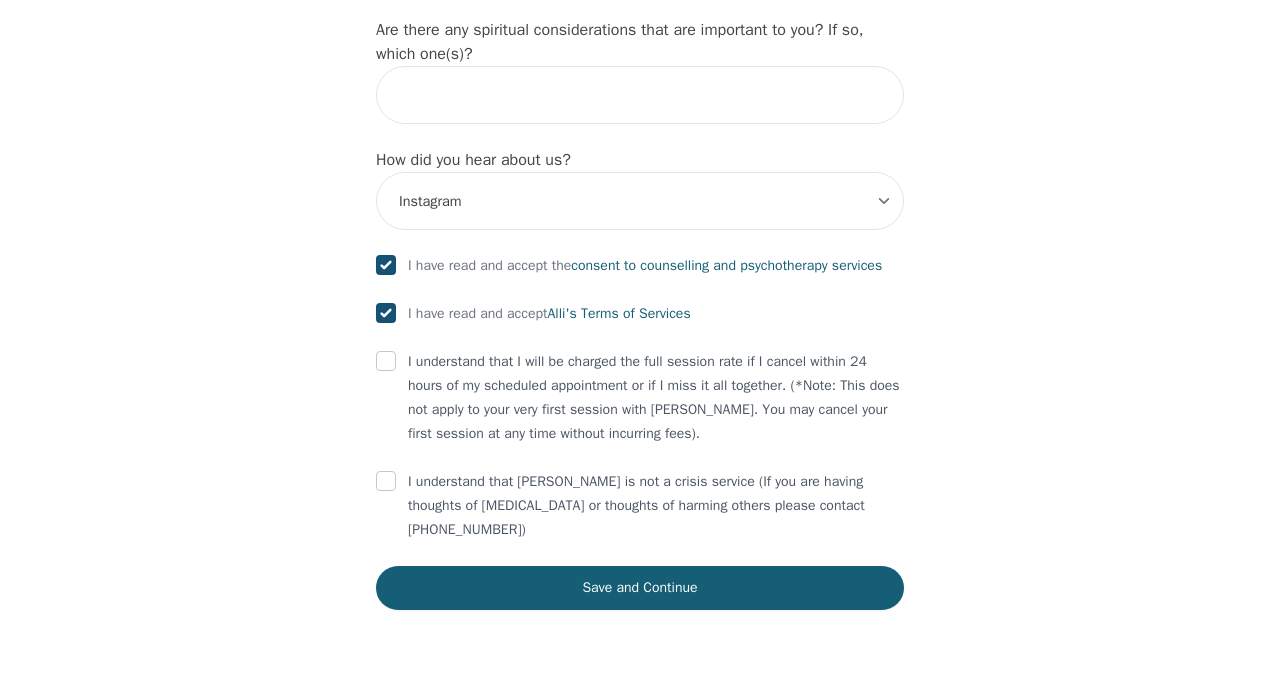 checkbox on "true" 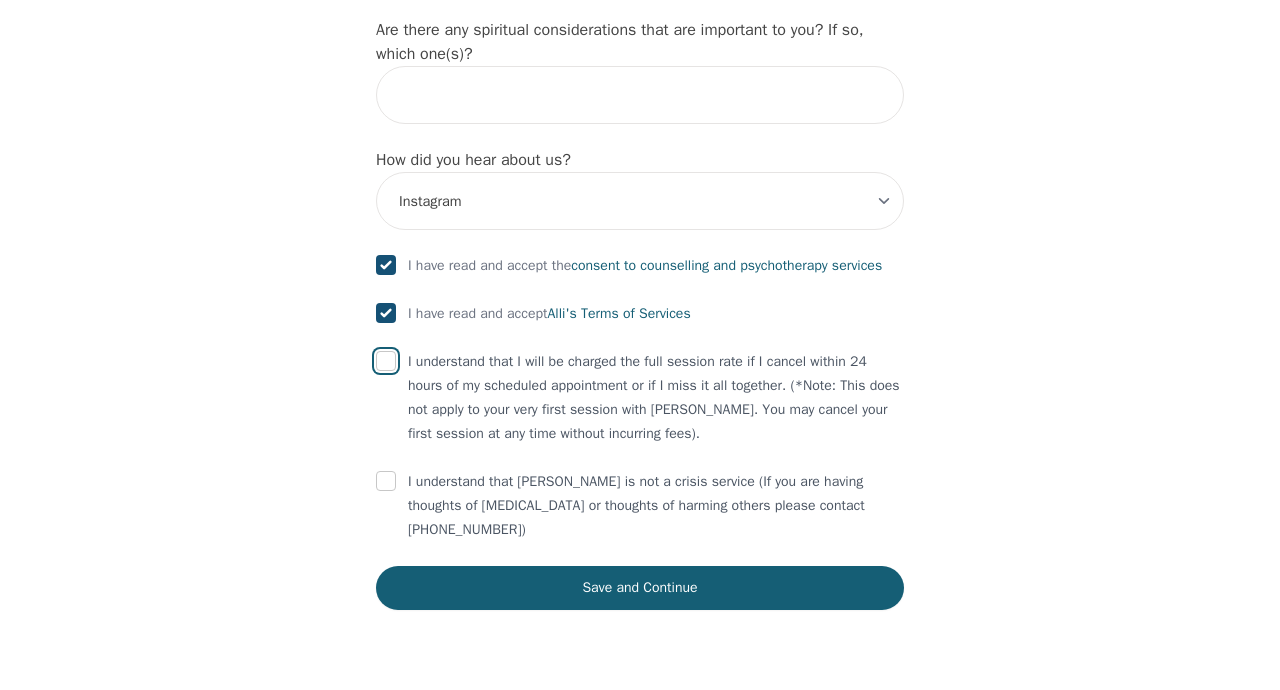 click at bounding box center (386, 361) 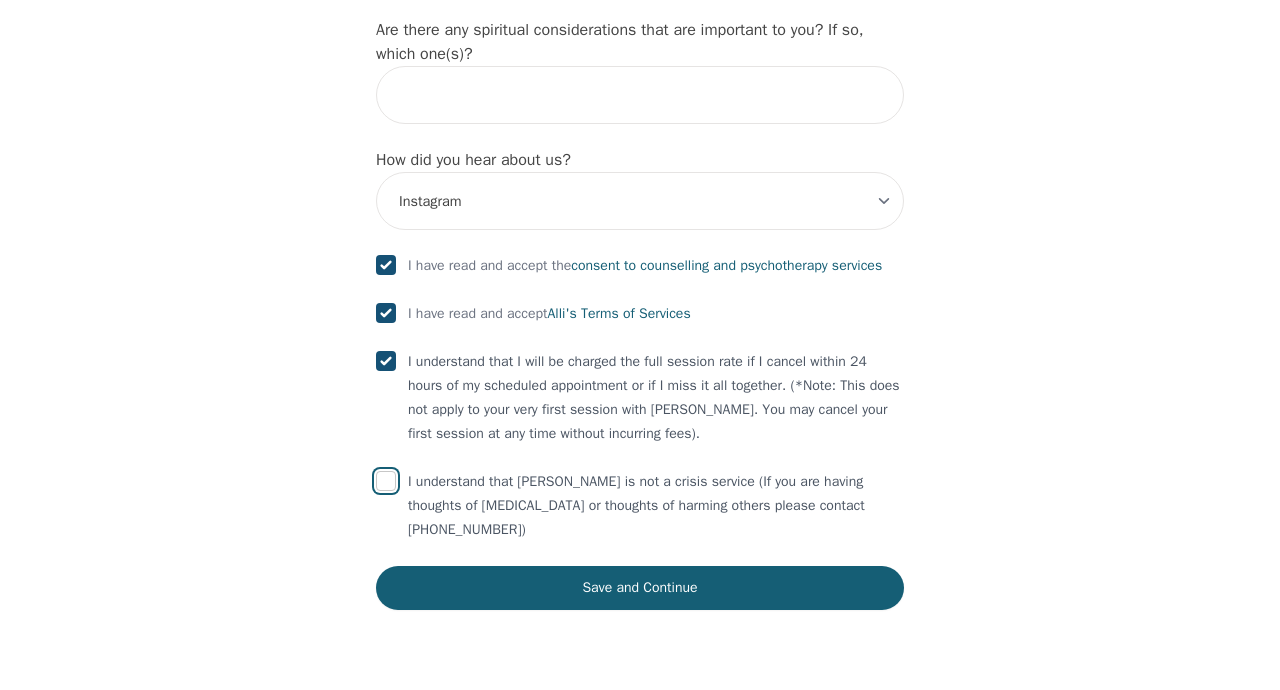 click at bounding box center [386, 481] 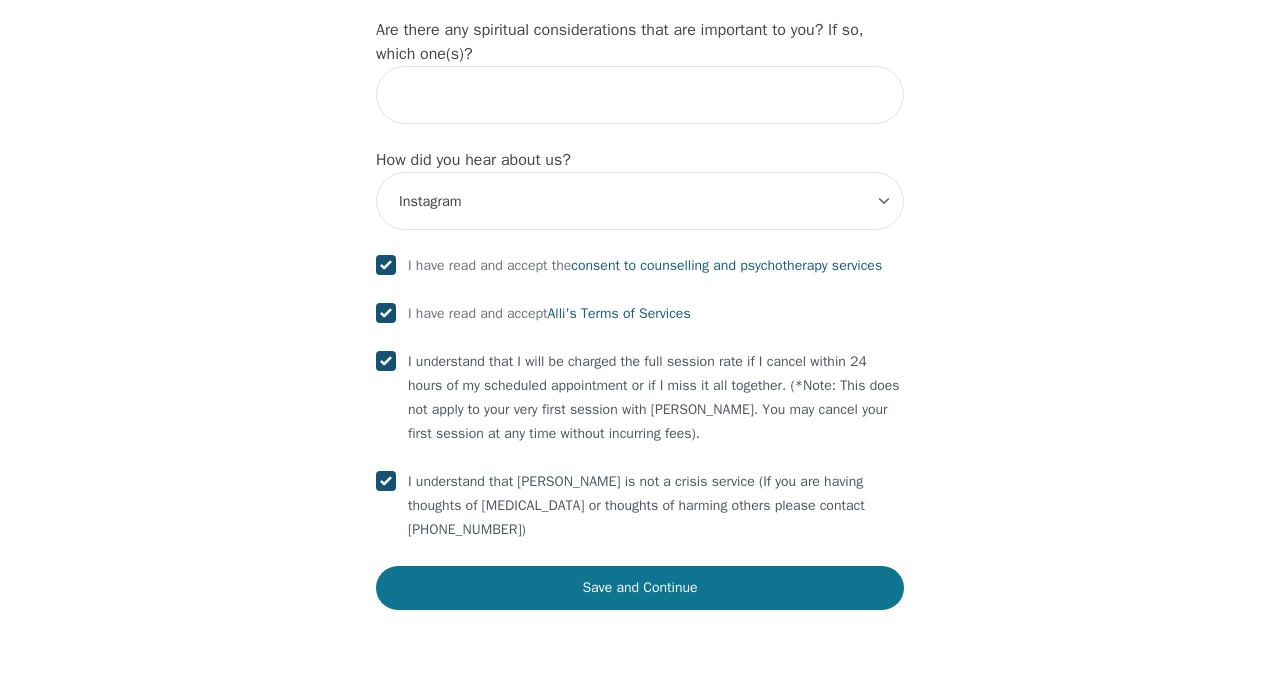 click on "Save and Continue" at bounding box center [640, 588] 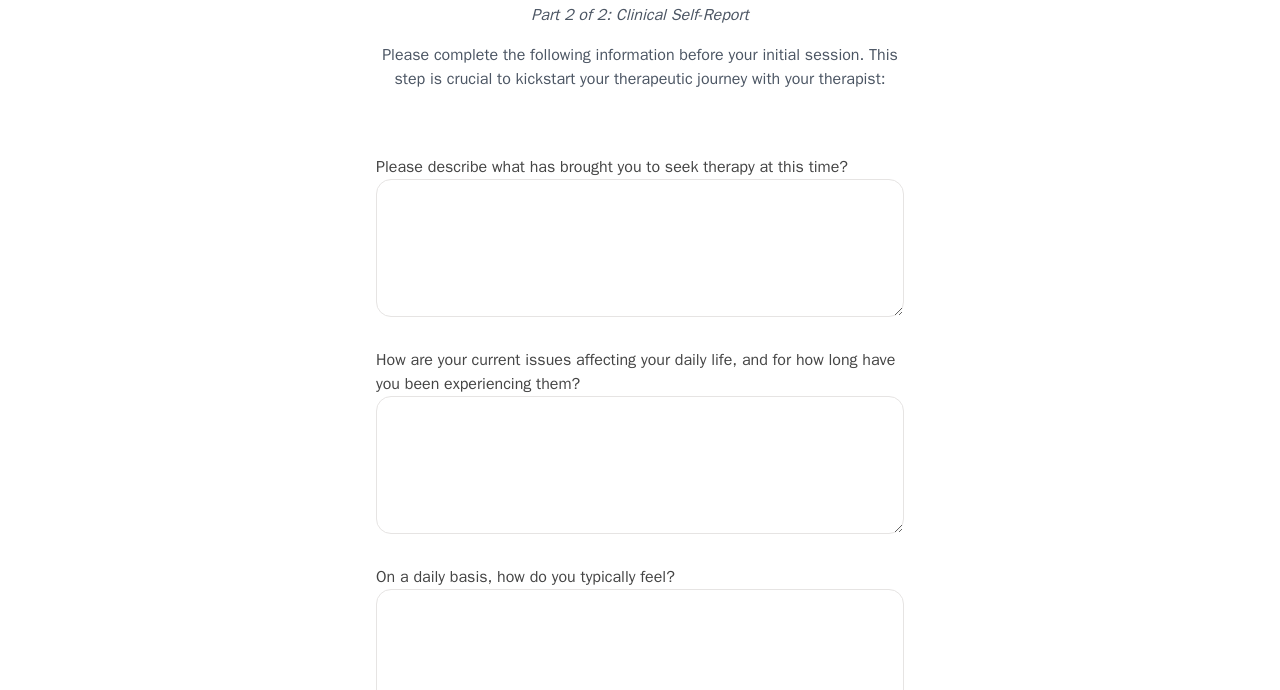 scroll, scrollTop: 136, scrollLeft: 0, axis: vertical 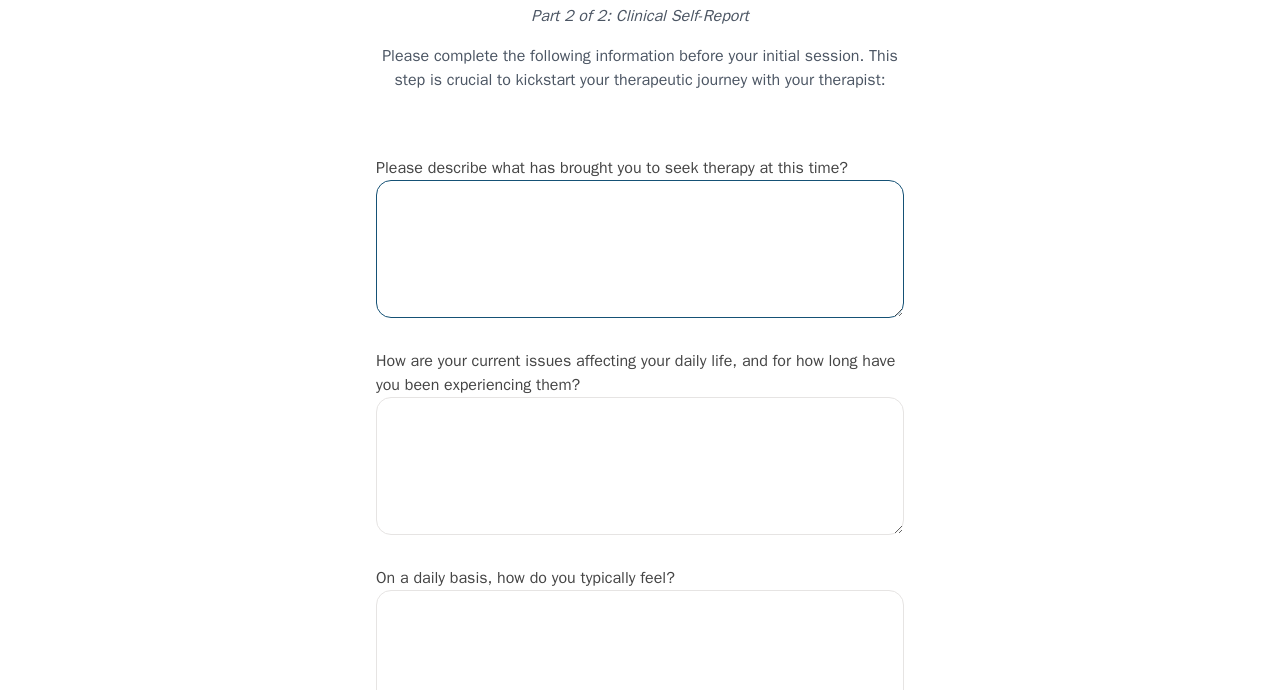 click at bounding box center [640, 249] 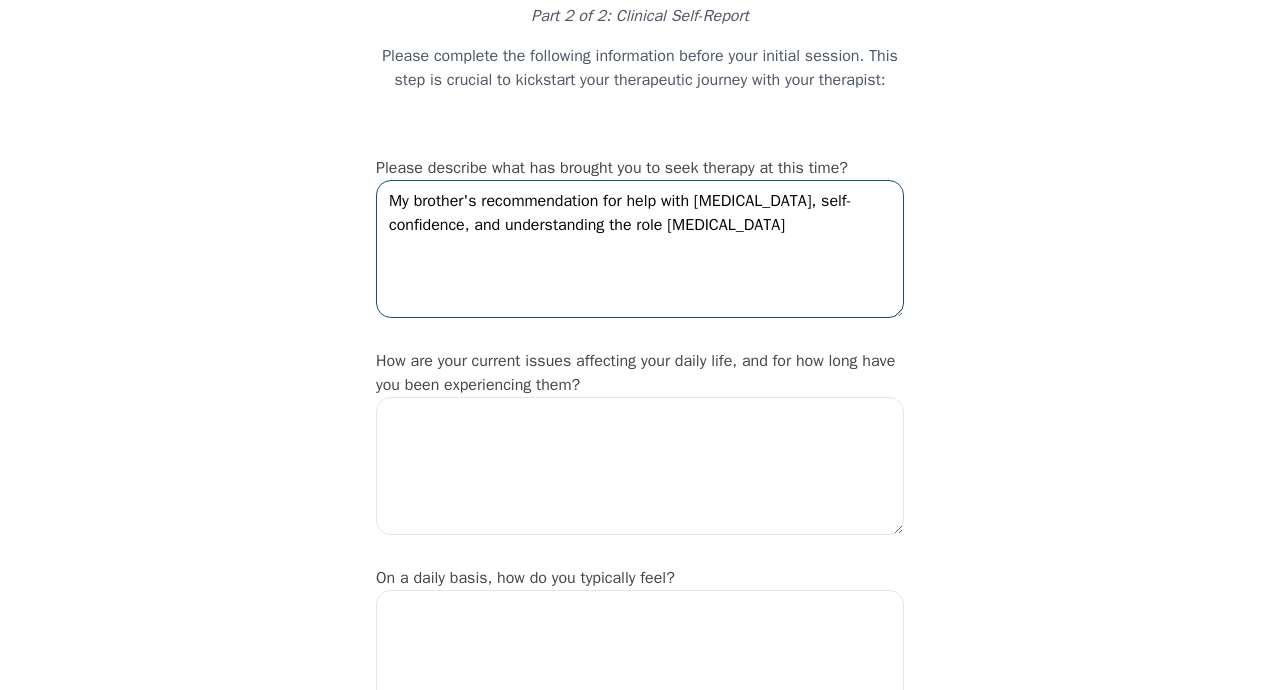 click on "My brother's recommendation for help with depression, anxiety, self-confidence, and understanding the role ADHD" at bounding box center [640, 249] 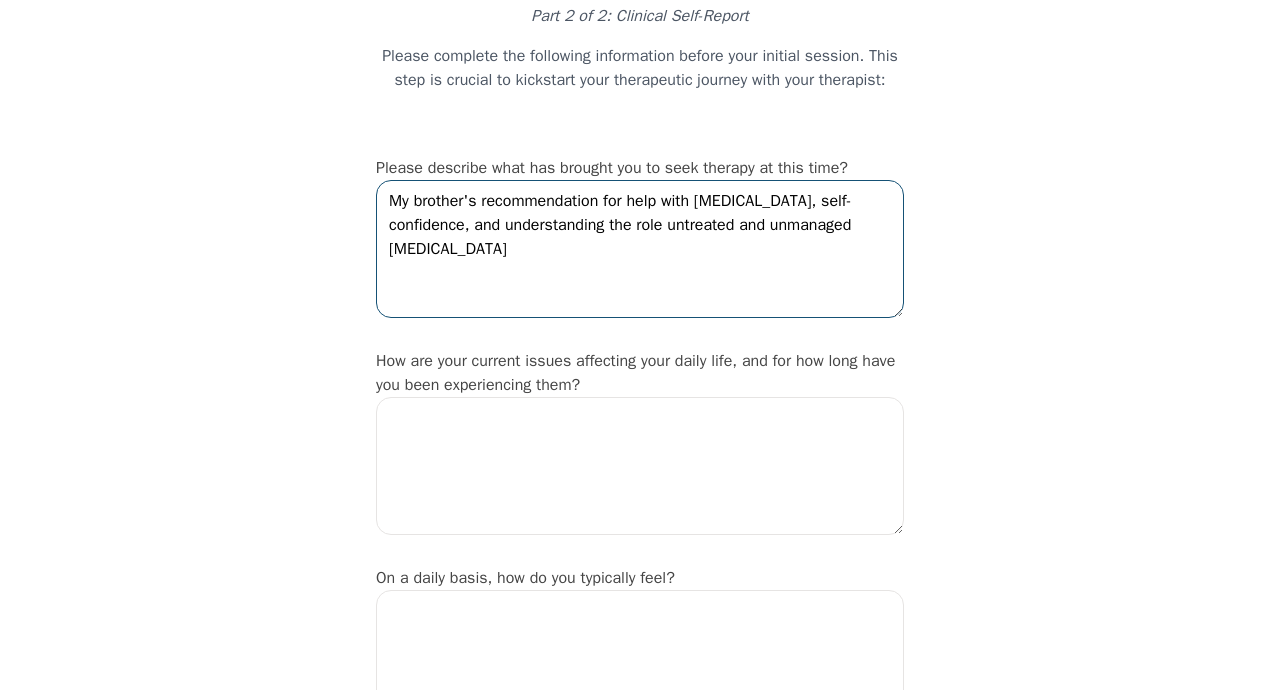 click on "My brother's recommendation for help with depression, anxiety, self-confidence, and understanding the role untreated and unmanaged ADHD" at bounding box center (640, 249) 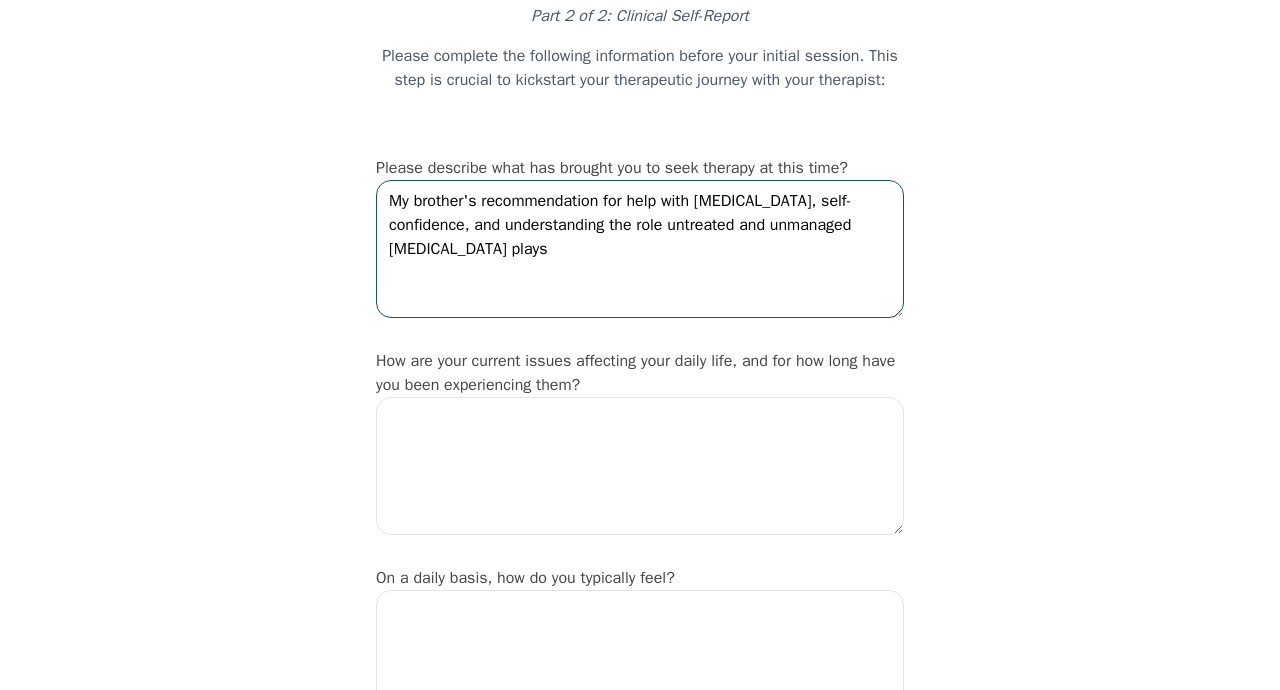 click on "My brother's recommendation for help with depression, anxiety, self-confidence, and understanding the role untreated and unmanaged ADHD plays" at bounding box center (640, 249) 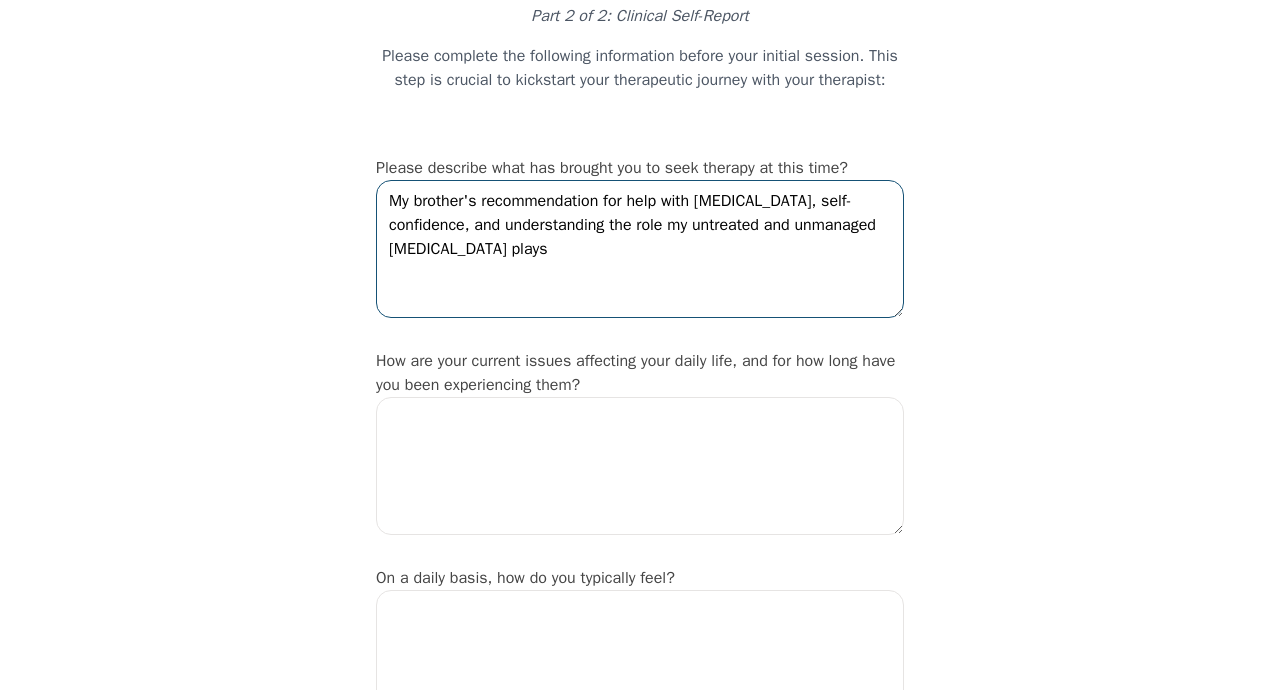 click on "My brother's recommendation for help with depression, anxiety, self-confidence, and understanding the role my untreated and unmanaged ADHD plays" at bounding box center [640, 249] 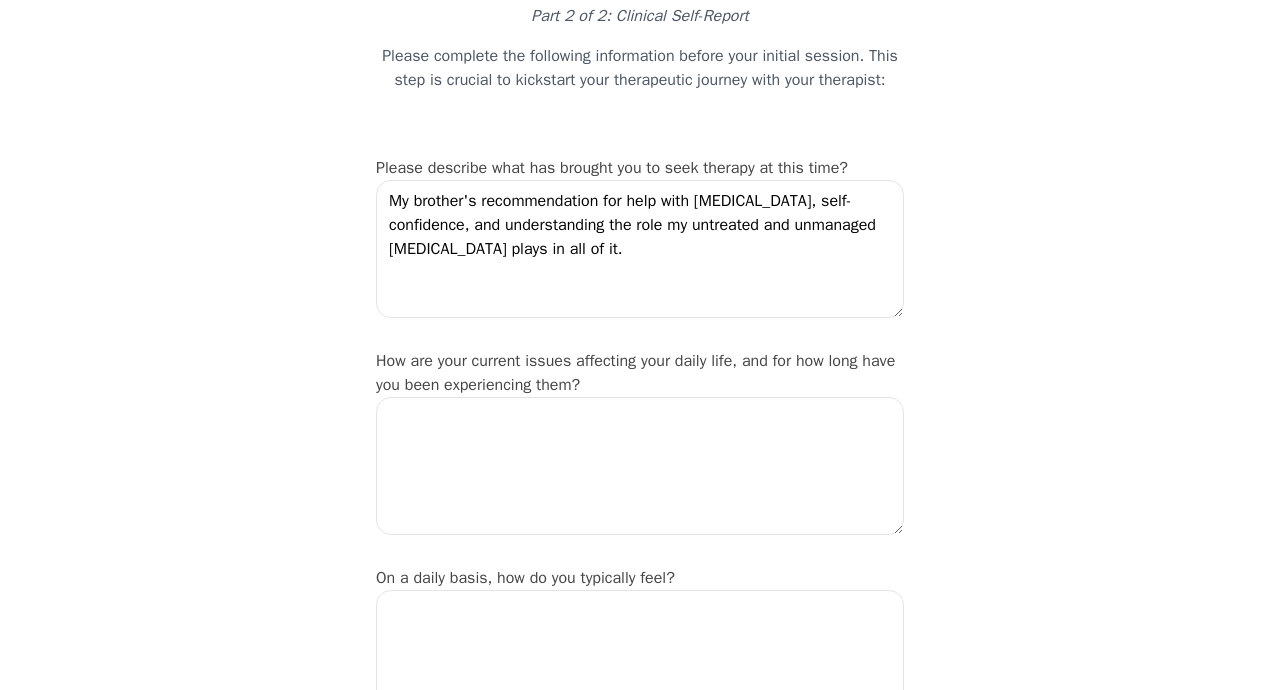 click on "Intake Assessment for Frank Hoppie Part 2 of 2: Clinical Self-Report Please complete the following information before your initial session. This step is crucial to kickstart your therapeutic journey with your therapist: Please describe what has brought you to seek therapy at this time? My brother's recommendation for help with depression, anxiety, self-confidence, and understanding the role my untreated and unmanaged ADHD plays in all of it. How are your current issues affecting your daily life, and for how long have you been experiencing them? On a daily basis, how do you typically feel? Rate your current emotional intensity on a scale of 1 (Low) to 10 (High): 1 2 3 4 5 6 7 8 9 10 Low Intensity High Intensity What current stressors are affecting your mental health? In the past 30 days, have you experienced any of the following symptoms? (Please check all that apply): Lack of motivation Talking too fast Fatigue/no energy Feeling hopeless/helpless Sleeping too much Lack of interest Poor/no appetite Overeating" at bounding box center (640, 1683) 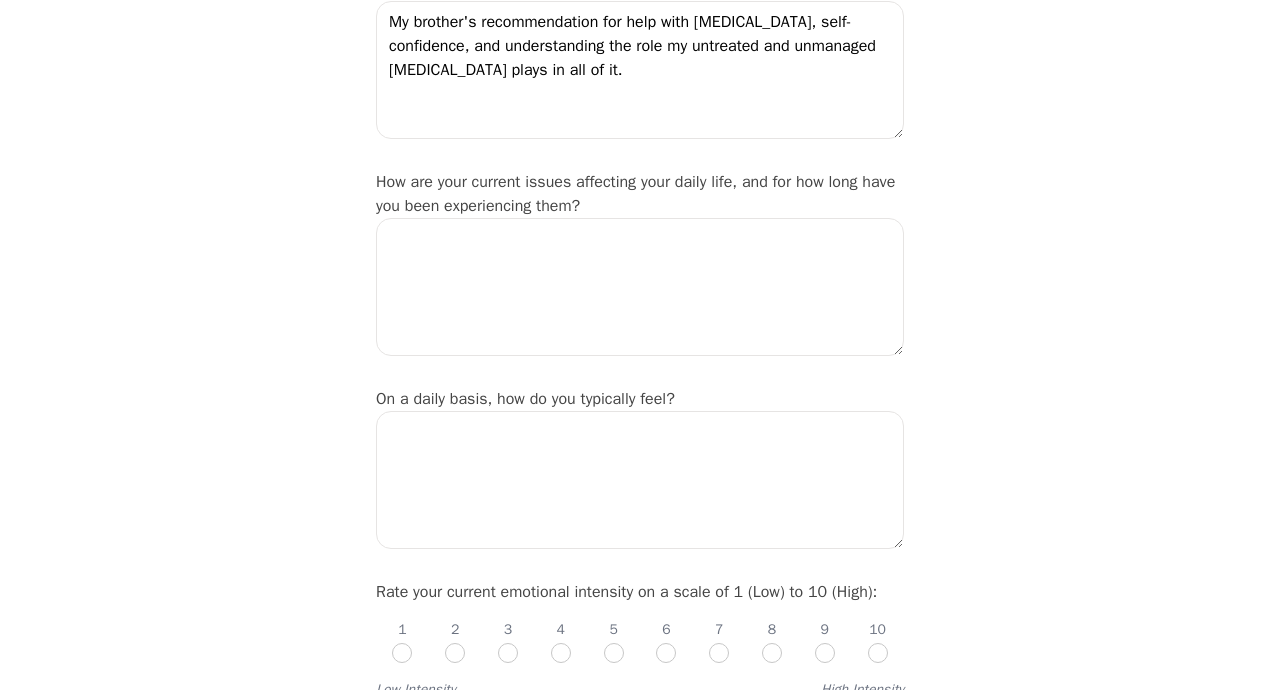 scroll, scrollTop: 361, scrollLeft: 0, axis: vertical 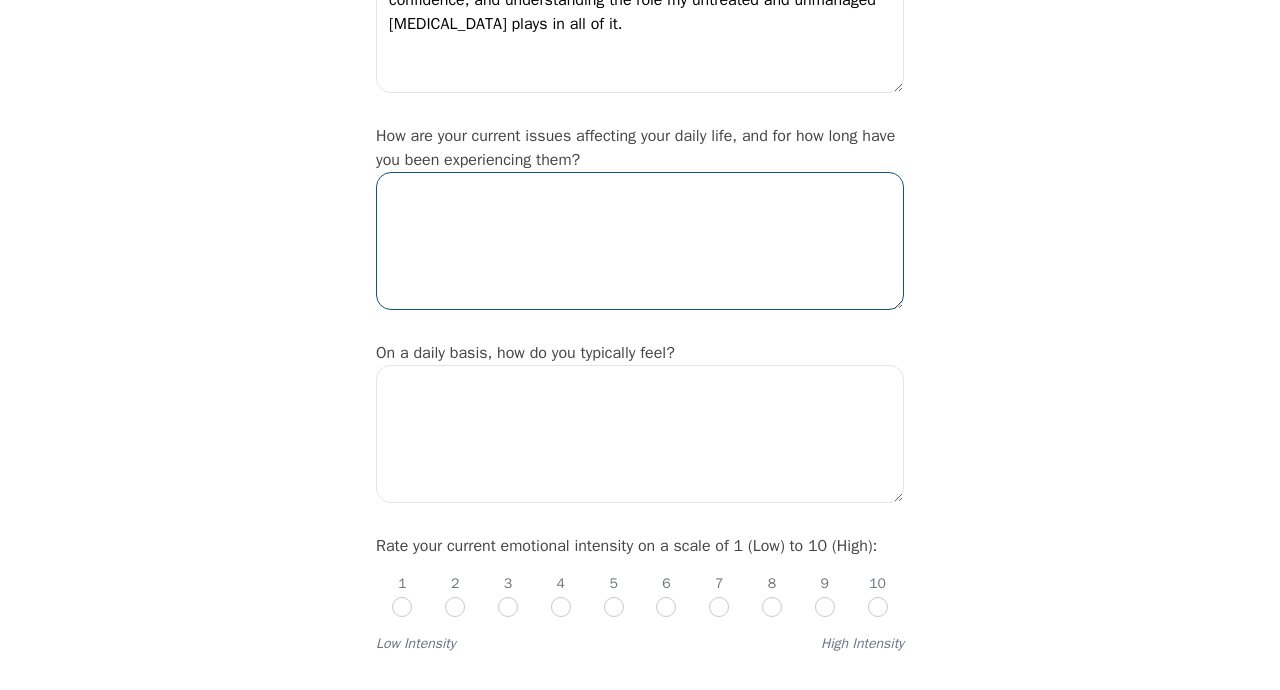 click at bounding box center [640, 241] 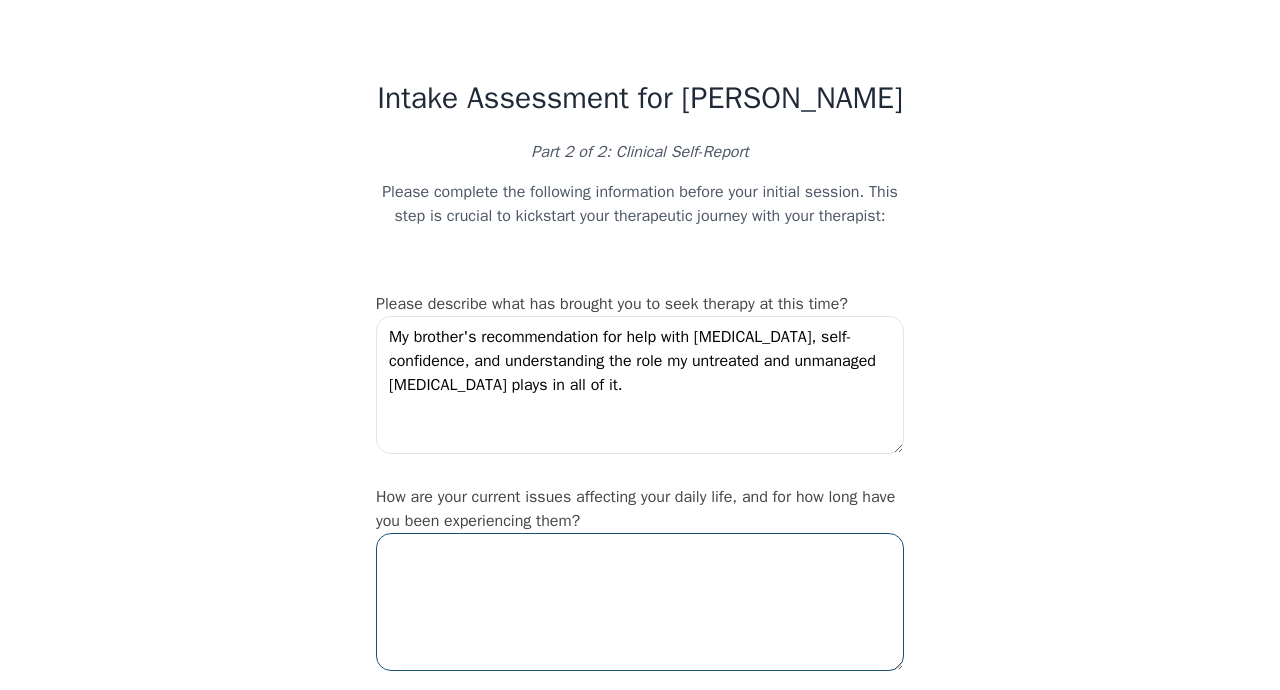 scroll, scrollTop: 1, scrollLeft: 0, axis: vertical 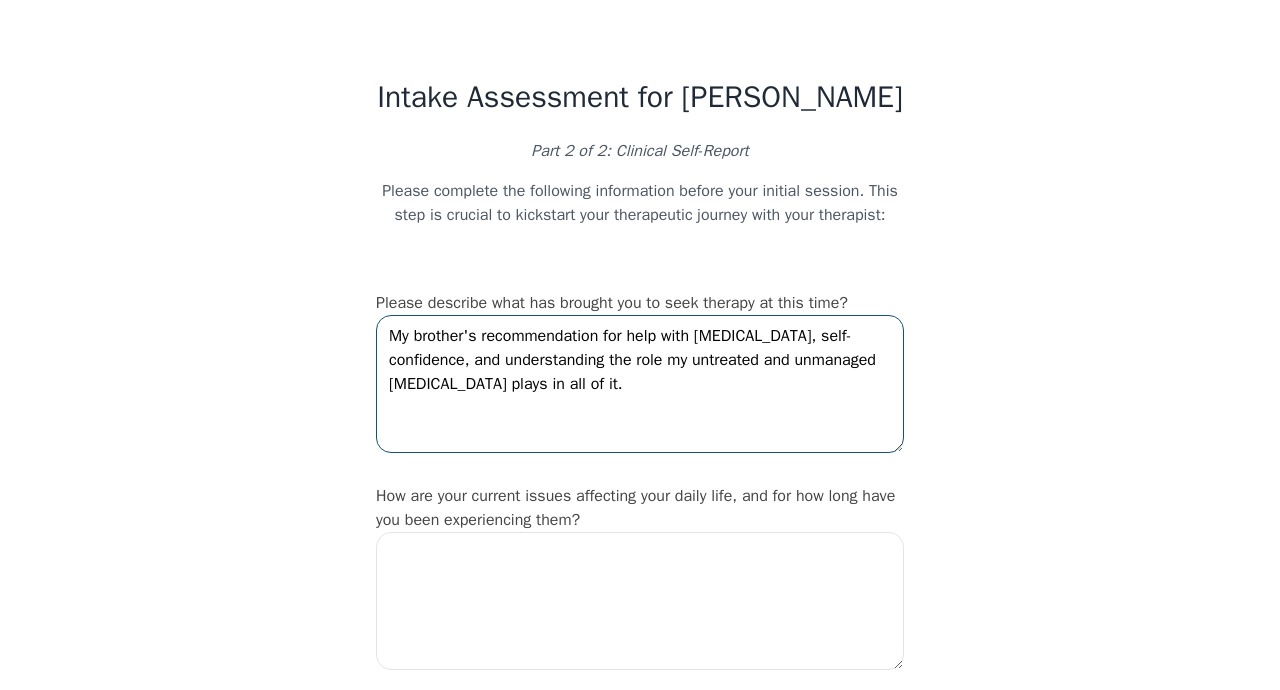click on "My brother's recommendation for help with depression, anxiety, self-confidence, and understanding the role my untreated and unmanaged ADHD plays in all of it." at bounding box center (640, 384) 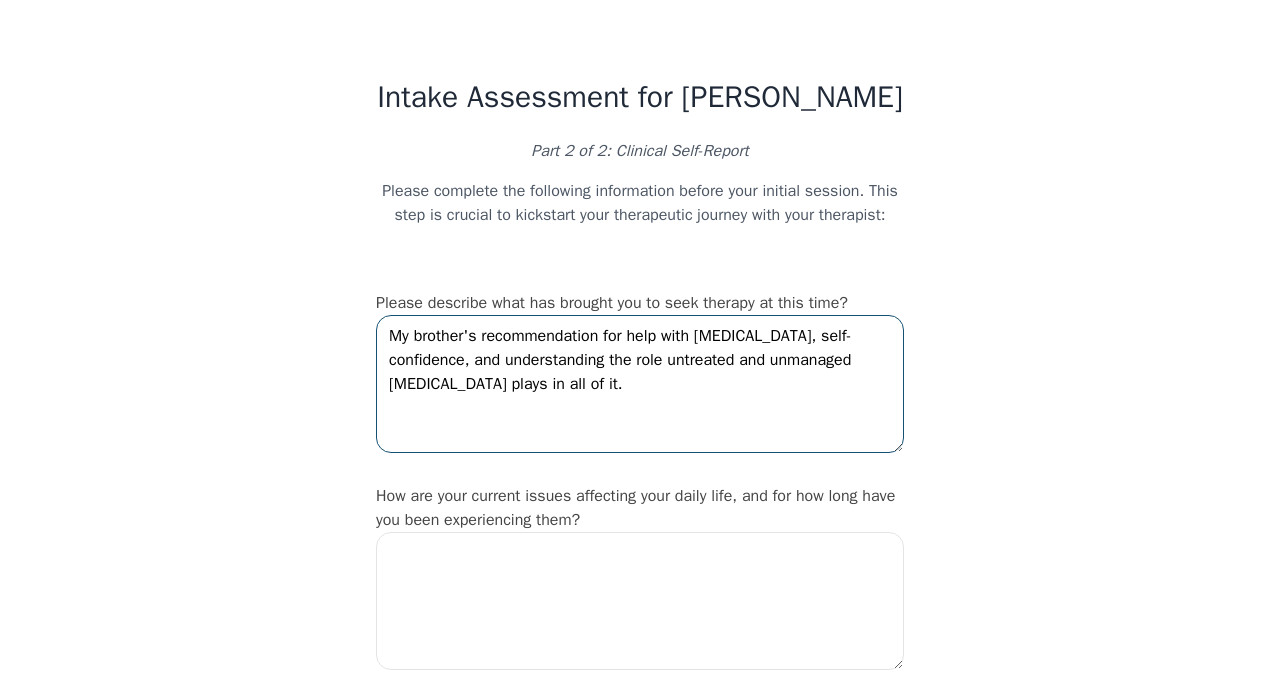 drag, startPoint x: 679, startPoint y: 386, endPoint x: 879, endPoint y: 392, distance: 200.08998 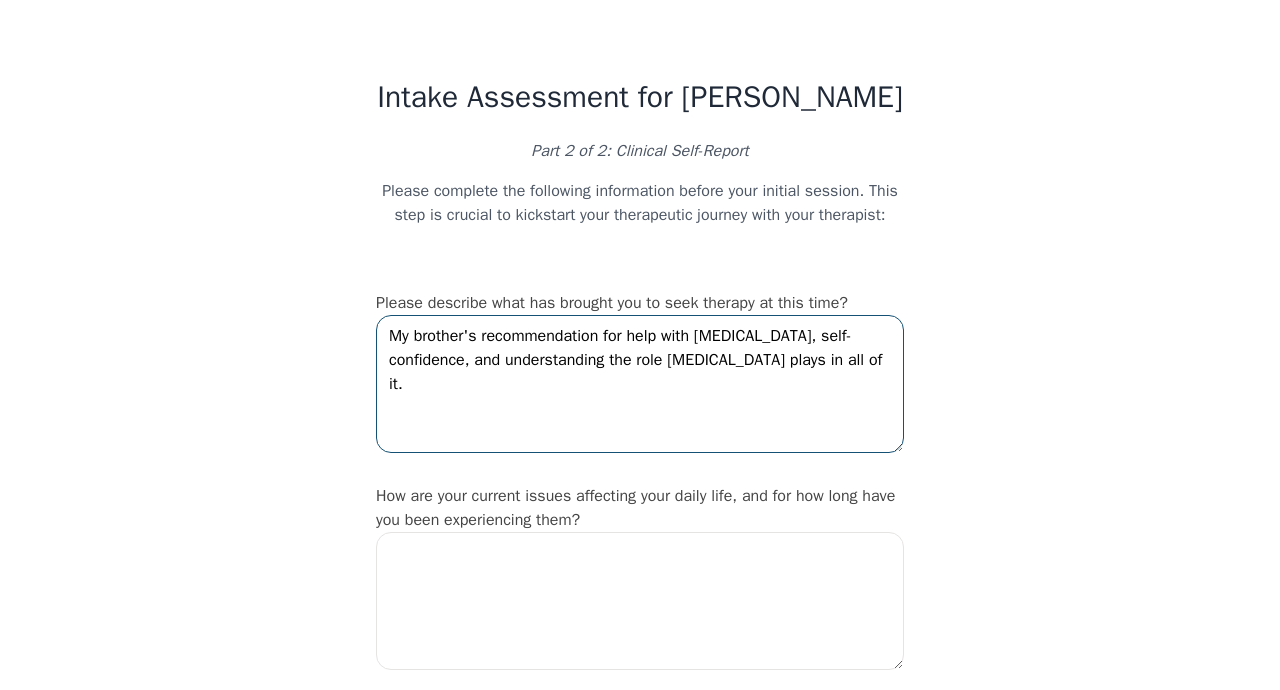 type on "My brother's recommendation for help with depression, anxiety, self-confidence, and understanding the role ADHD plays in all of it." 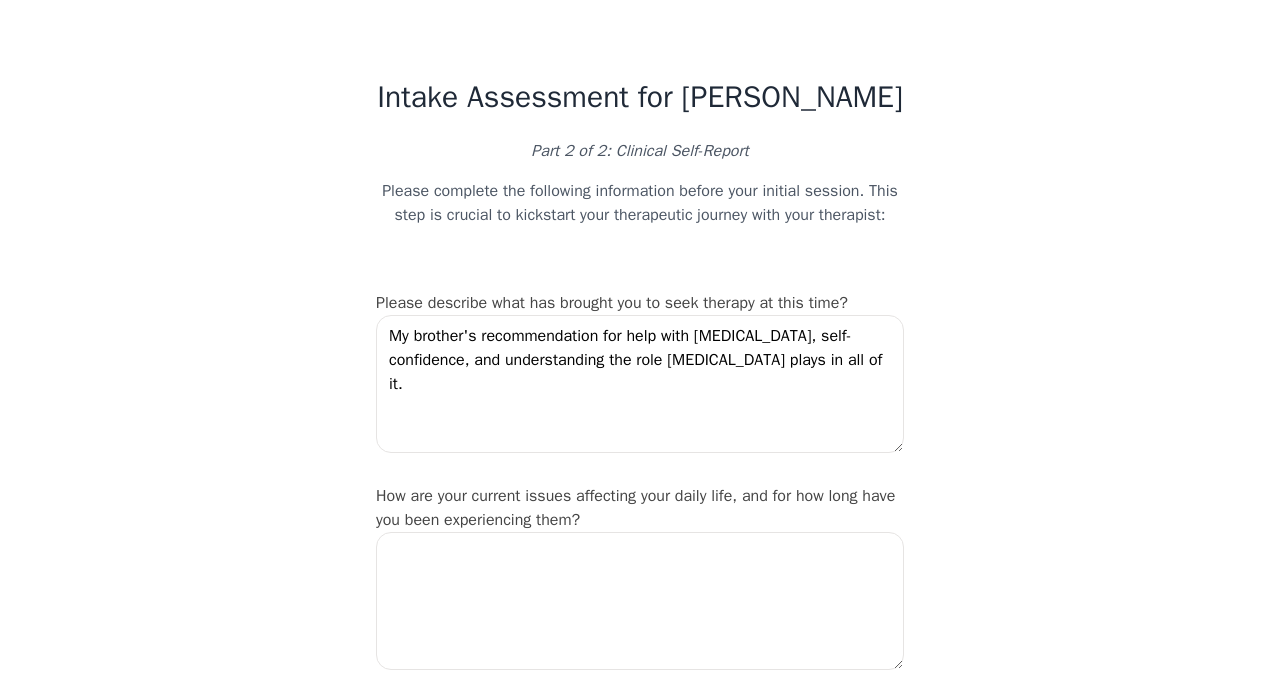 click on "Intake Assessment for Frank Hoppie Part 2 of 2: Clinical Self-Report Please complete the following information before your initial session. This step is crucial to kickstart your therapeutic journey with your therapist: Please describe what has brought you to seek therapy at this time? My brother's recommendation for help with depression, anxiety, self-confidence, and understanding the role ADHD plays in all of it. How are your current issues affecting your daily life, and for how long have you been experiencing them? On a daily basis, how do you typically feel? Rate your current emotional intensity on a scale of 1 (Low) to 10 (High): 1 2 3 4 5 6 7 8 9 10 Low Intensity High Intensity What current stressors are affecting your mental health? In the past 30 days, have you experienced any of the following symptoms? (Please check all that apply): Lack of motivation Talking too fast Fatigue/no energy Feeling hopeless/helpless Sleeping too much Lack of interest Poor/no appetite Thoughts of dying Overeating Sadness" at bounding box center (640, 1818) 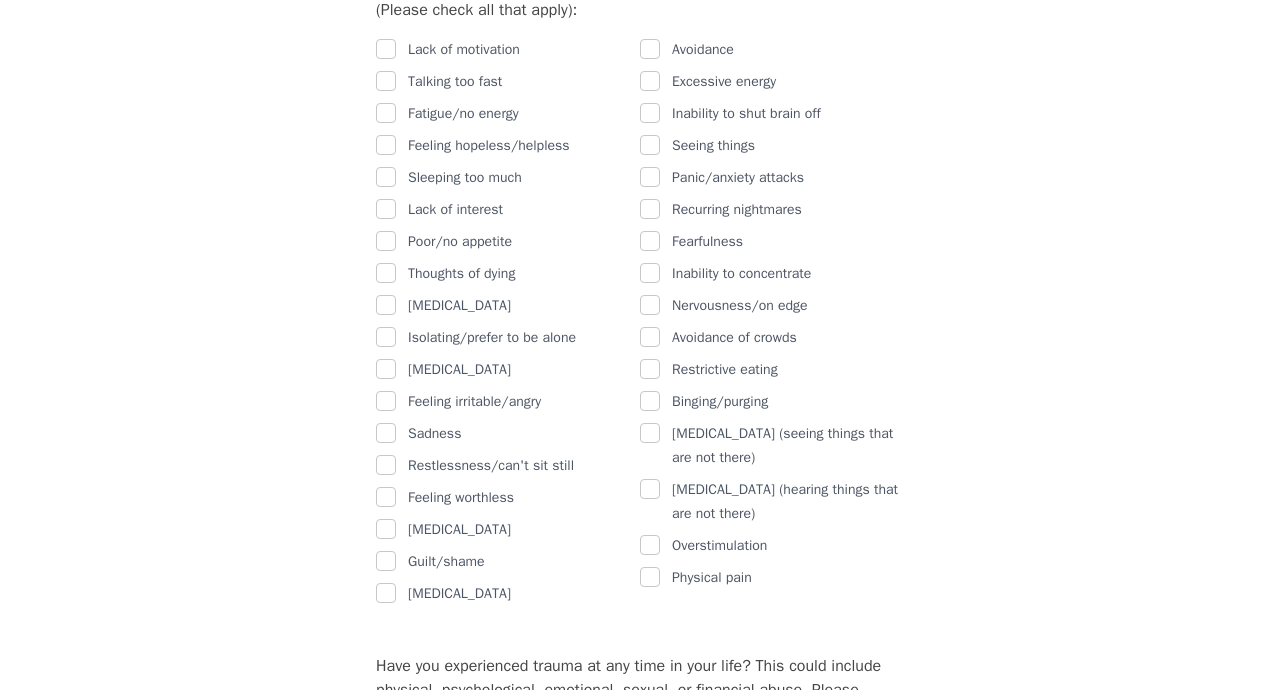 scroll, scrollTop: 1325, scrollLeft: 0, axis: vertical 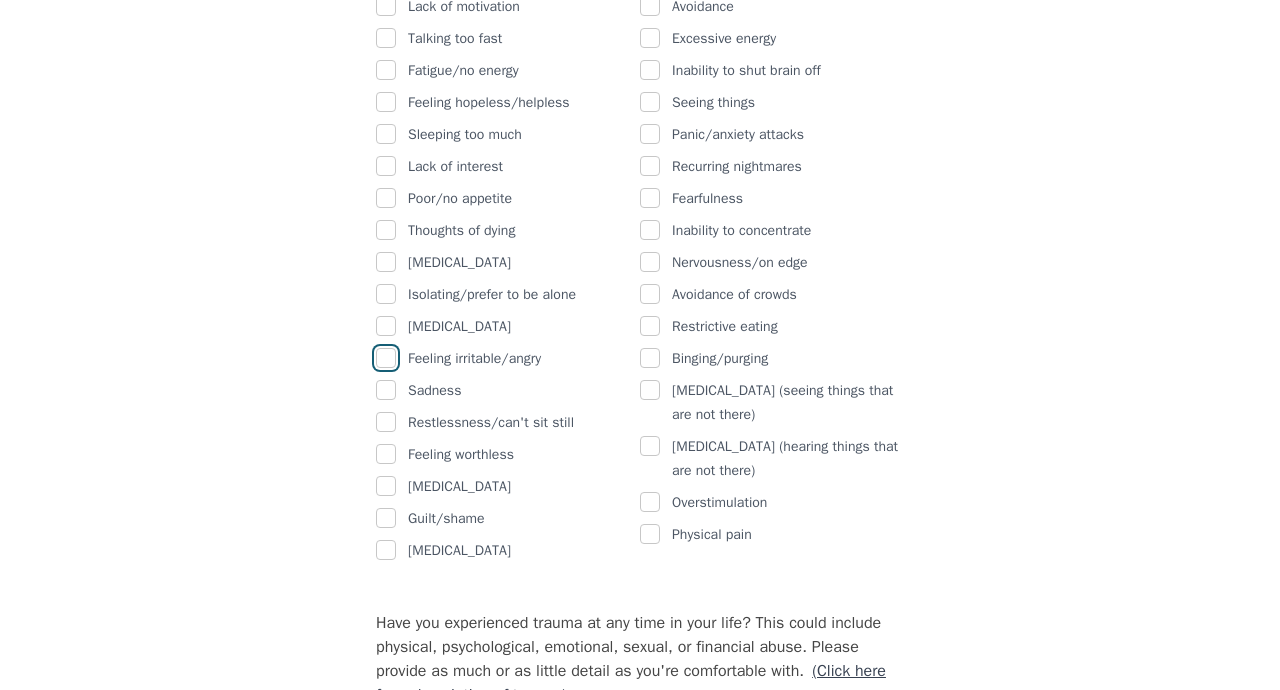 click at bounding box center [386, 358] 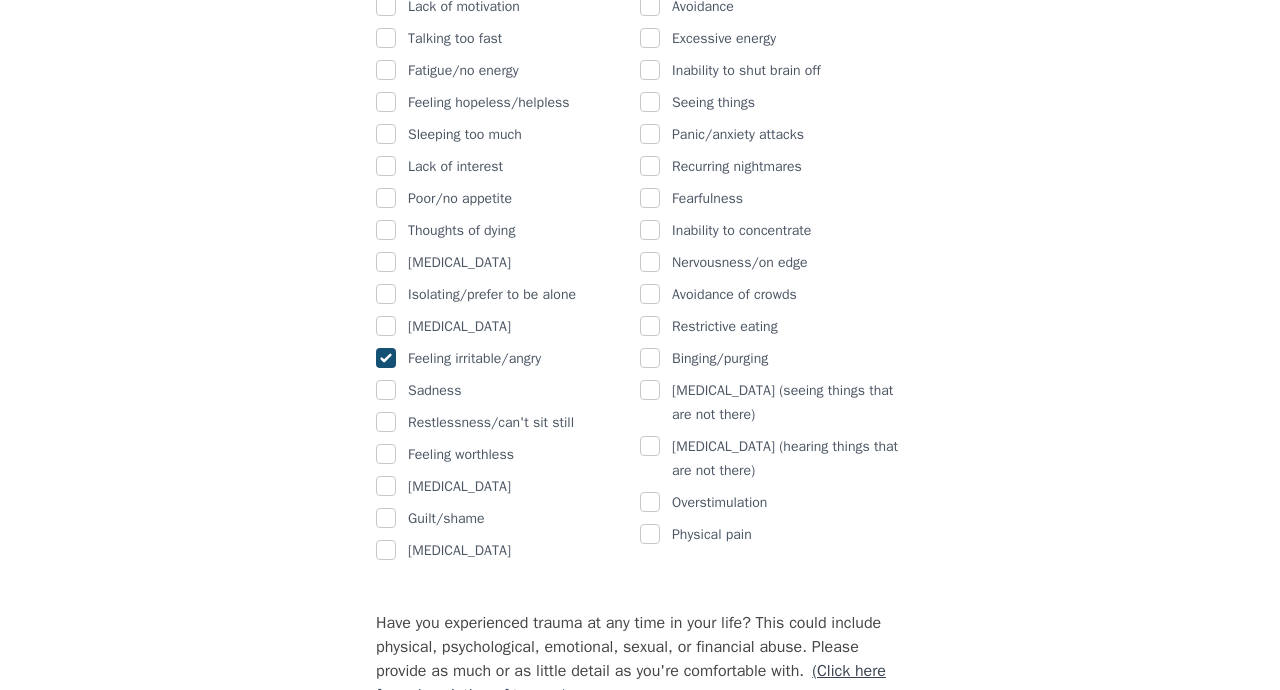 checkbox on "true" 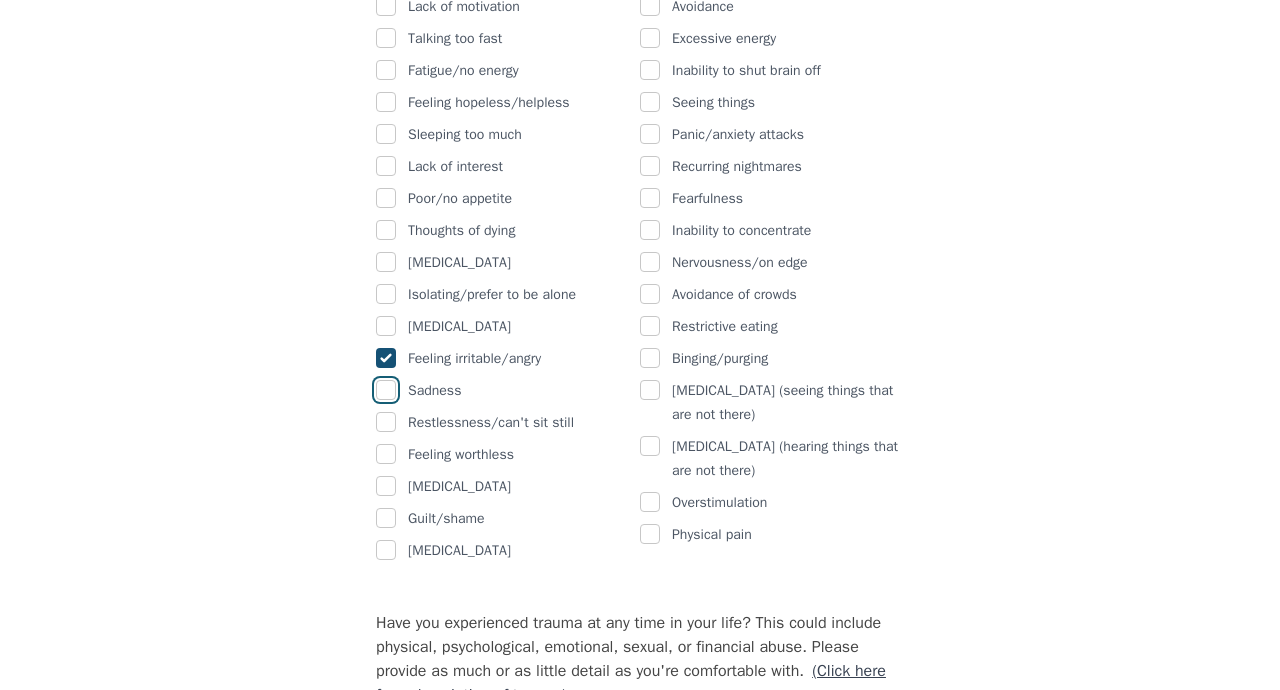 click at bounding box center [386, 390] 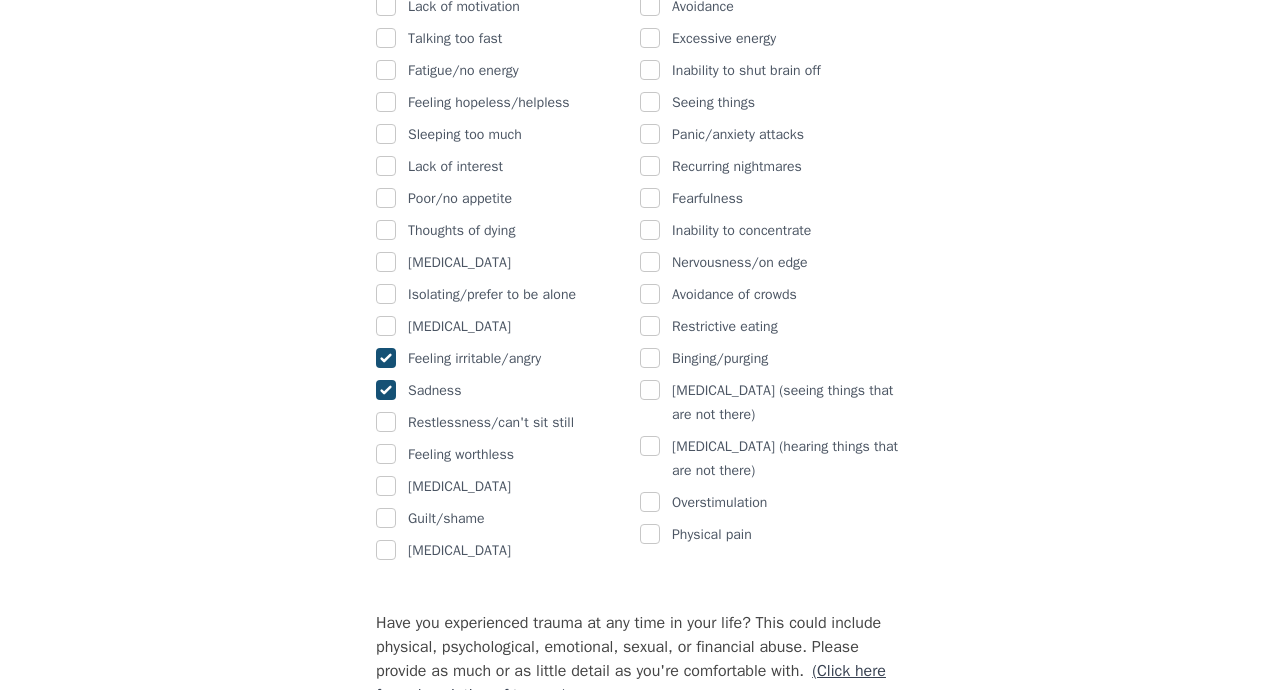 checkbox on "true" 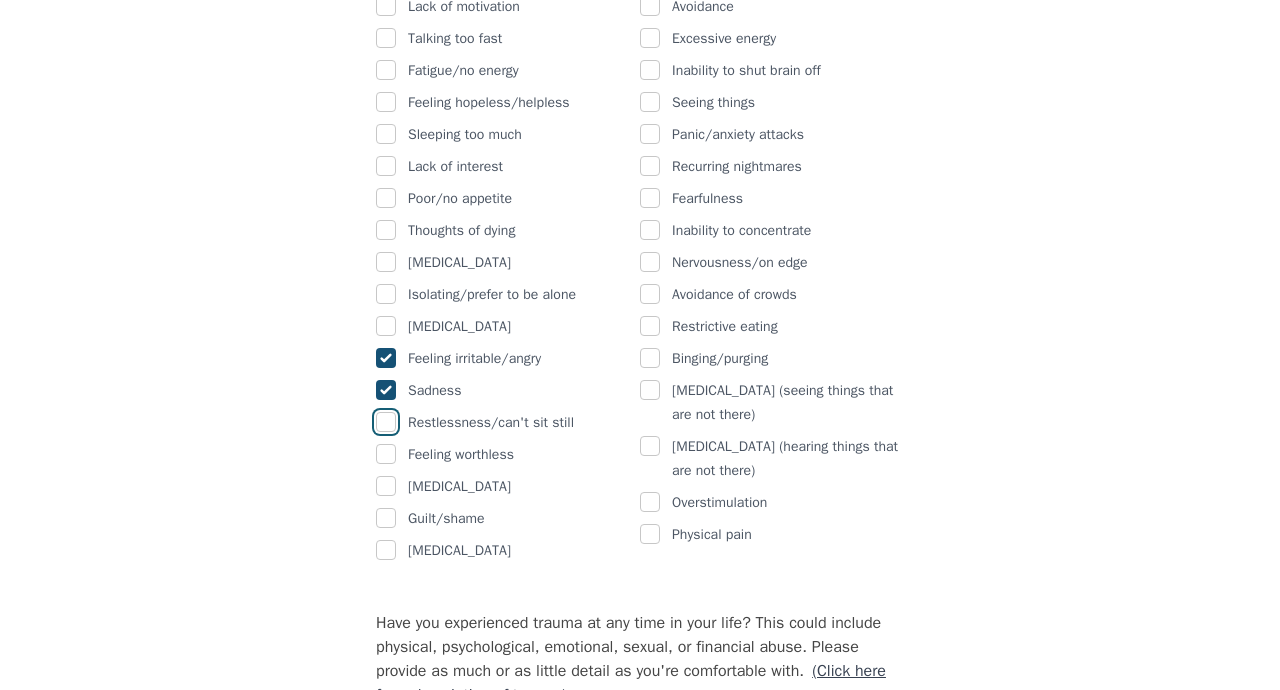 click at bounding box center (386, 422) 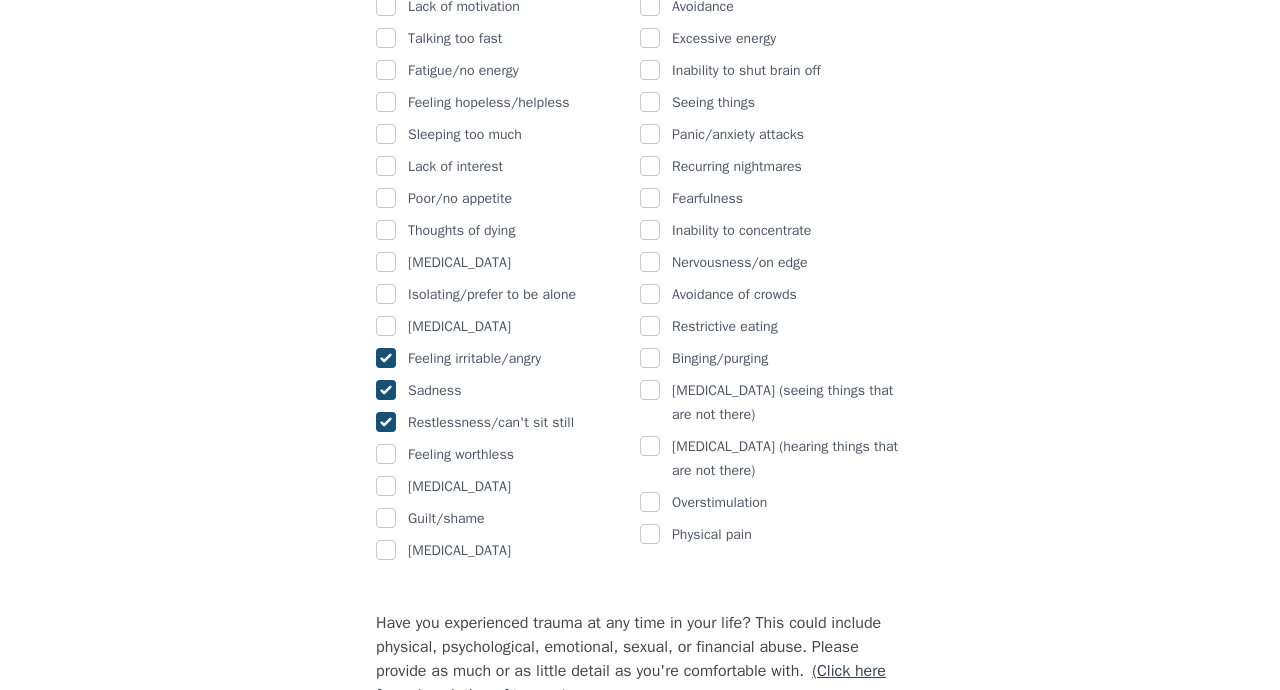 checkbox on "true" 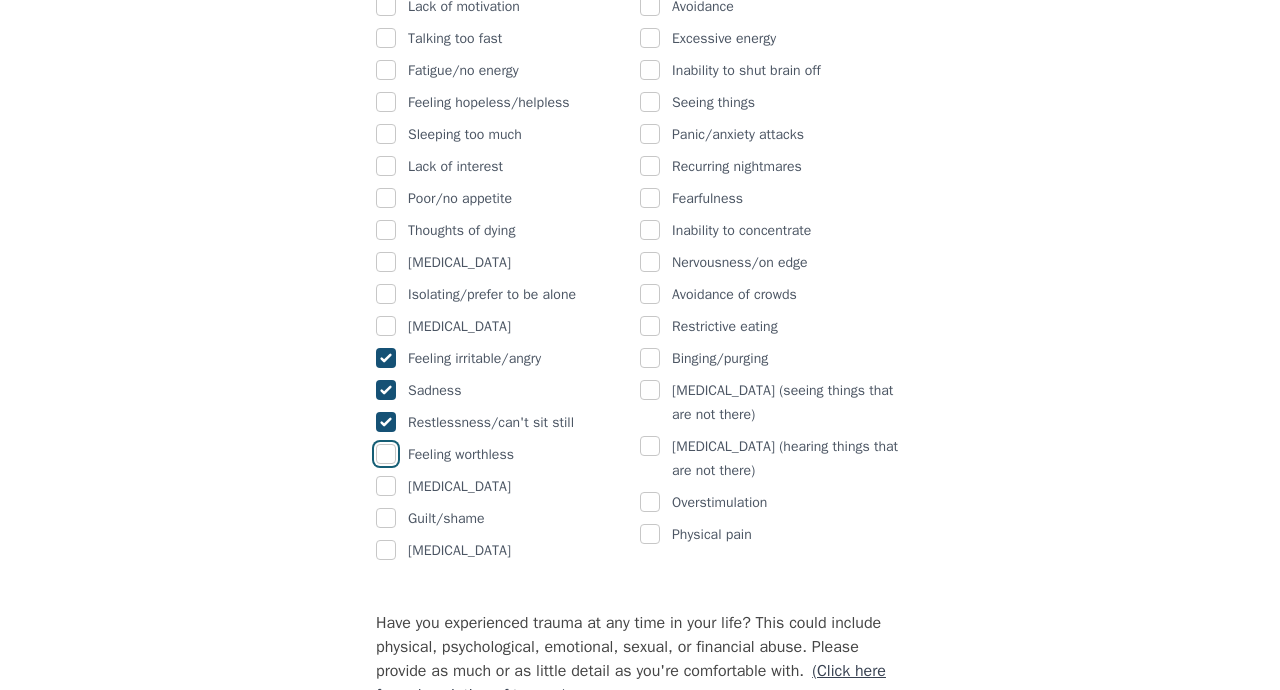 click at bounding box center (386, 454) 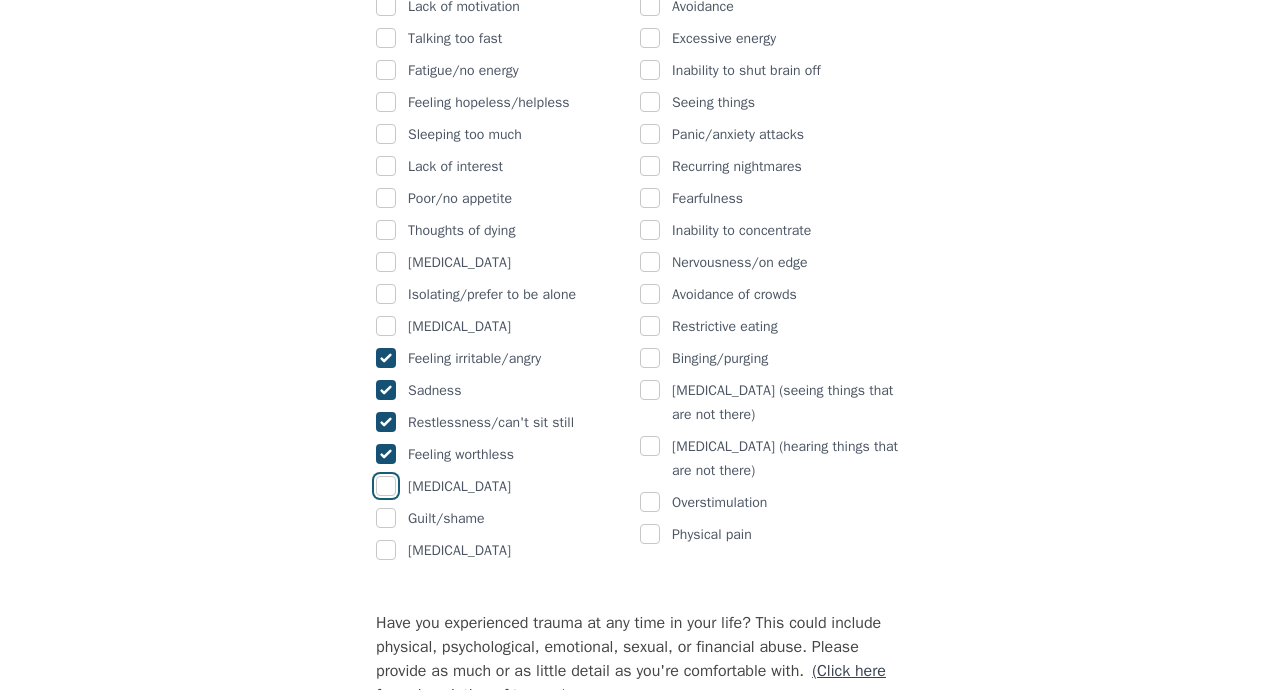 click at bounding box center (386, 486) 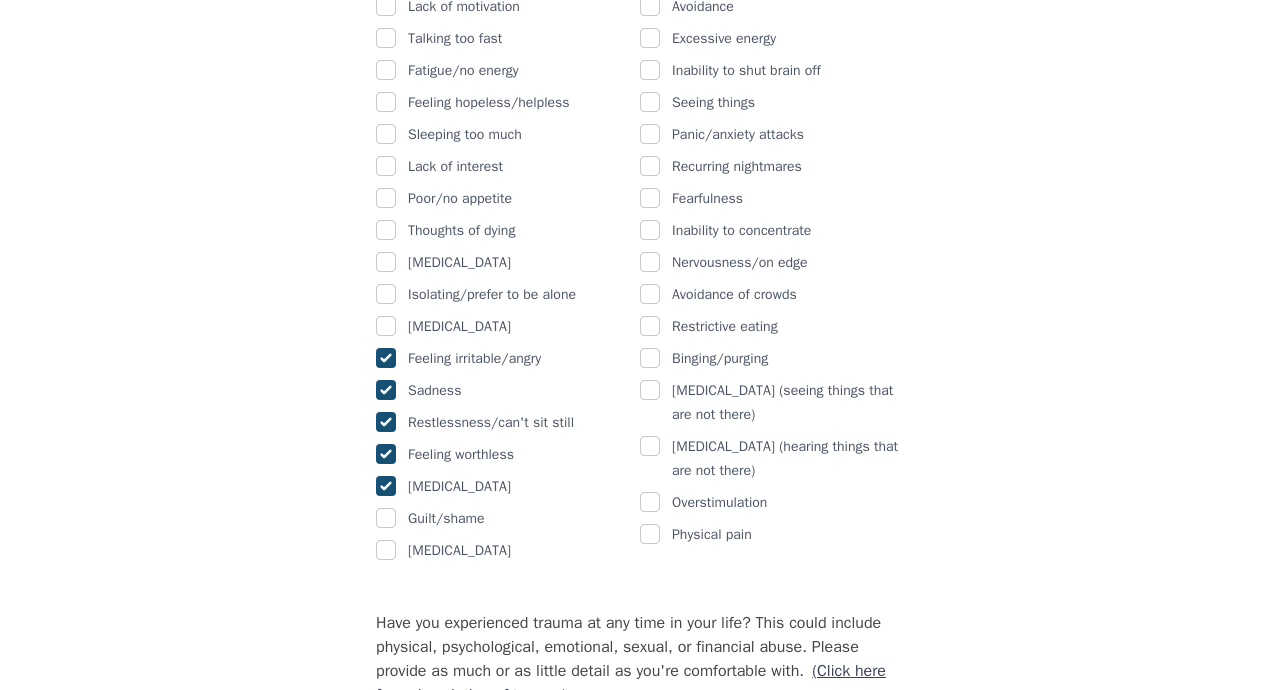 checkbox on "true" 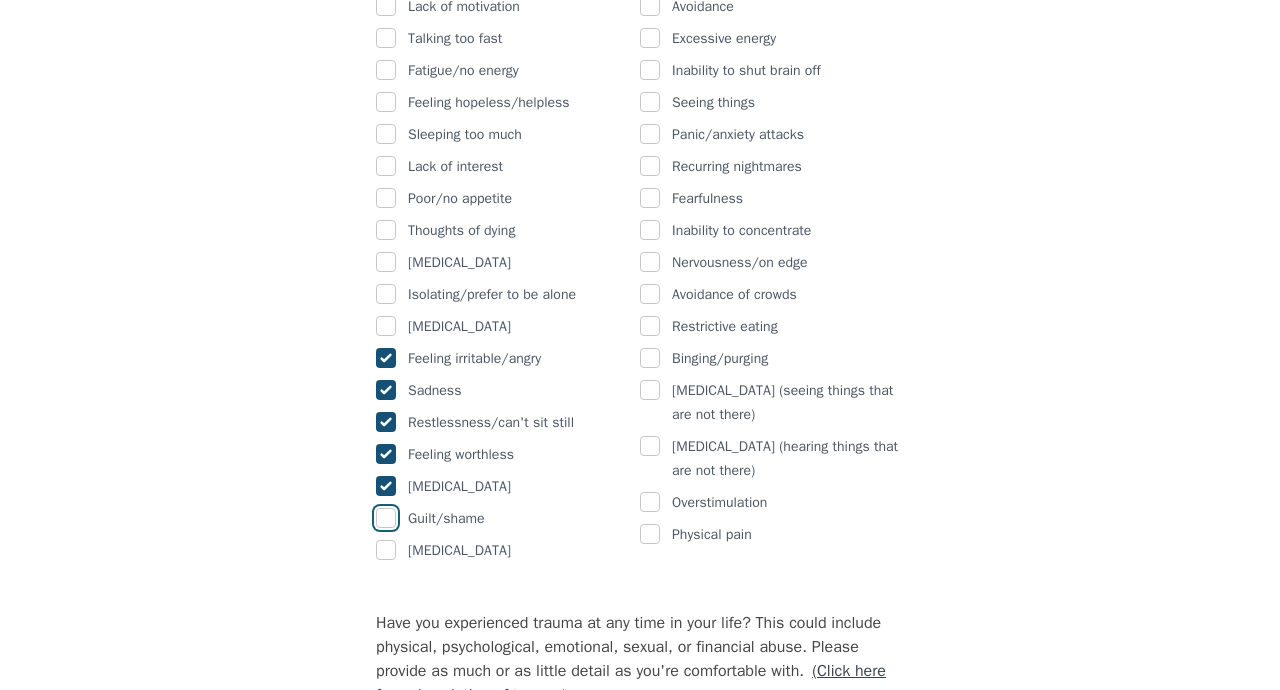 click at bounding box center (386, 518) 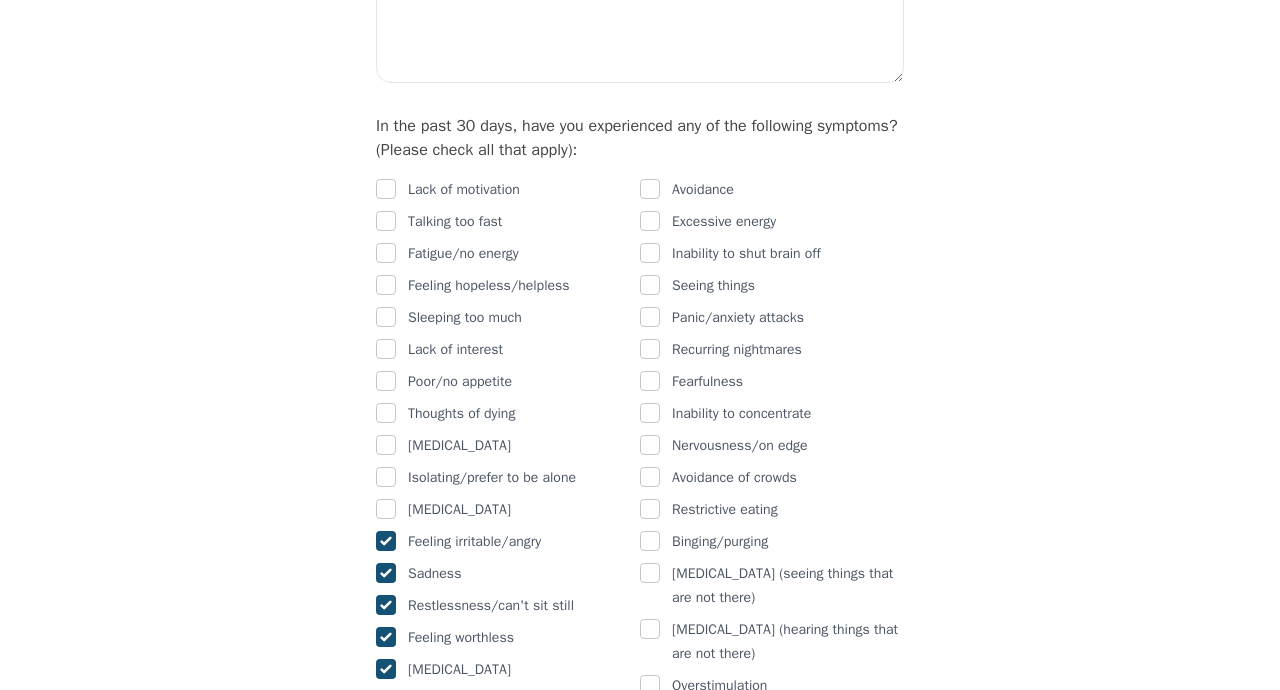 scroll, scrollTop: 1097, scrollLeft: 0, axis: vertical 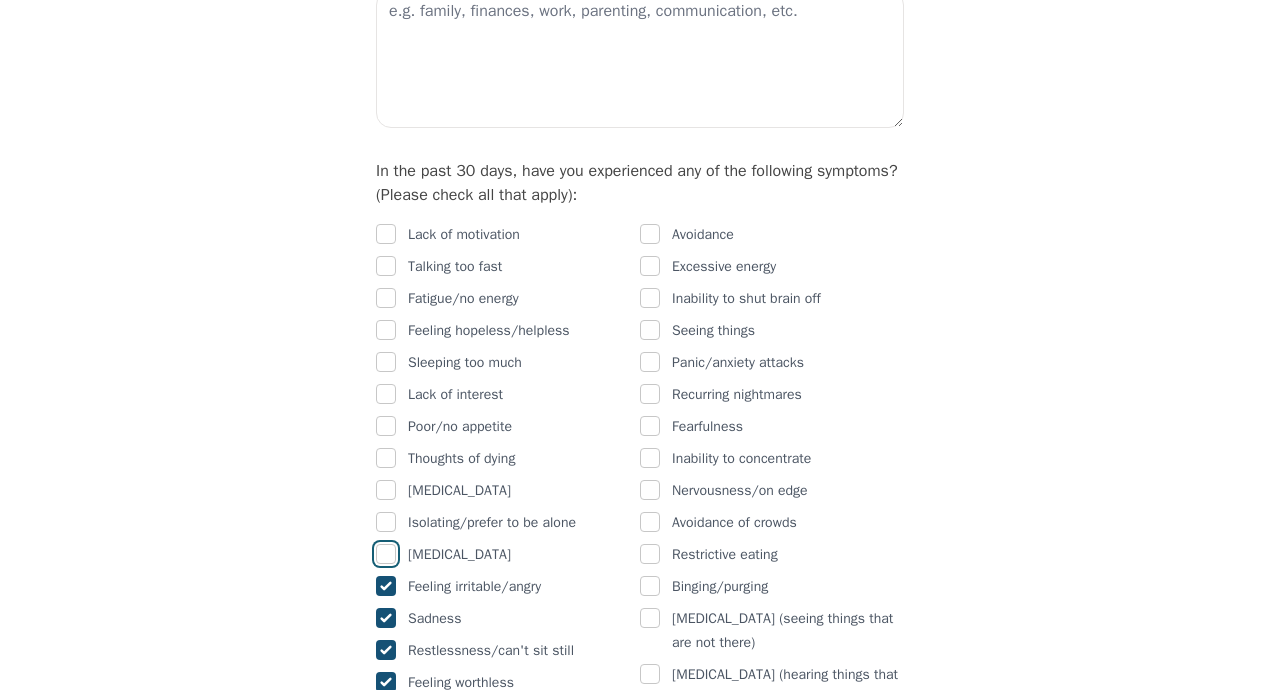 click at bounding box center [386, 554] 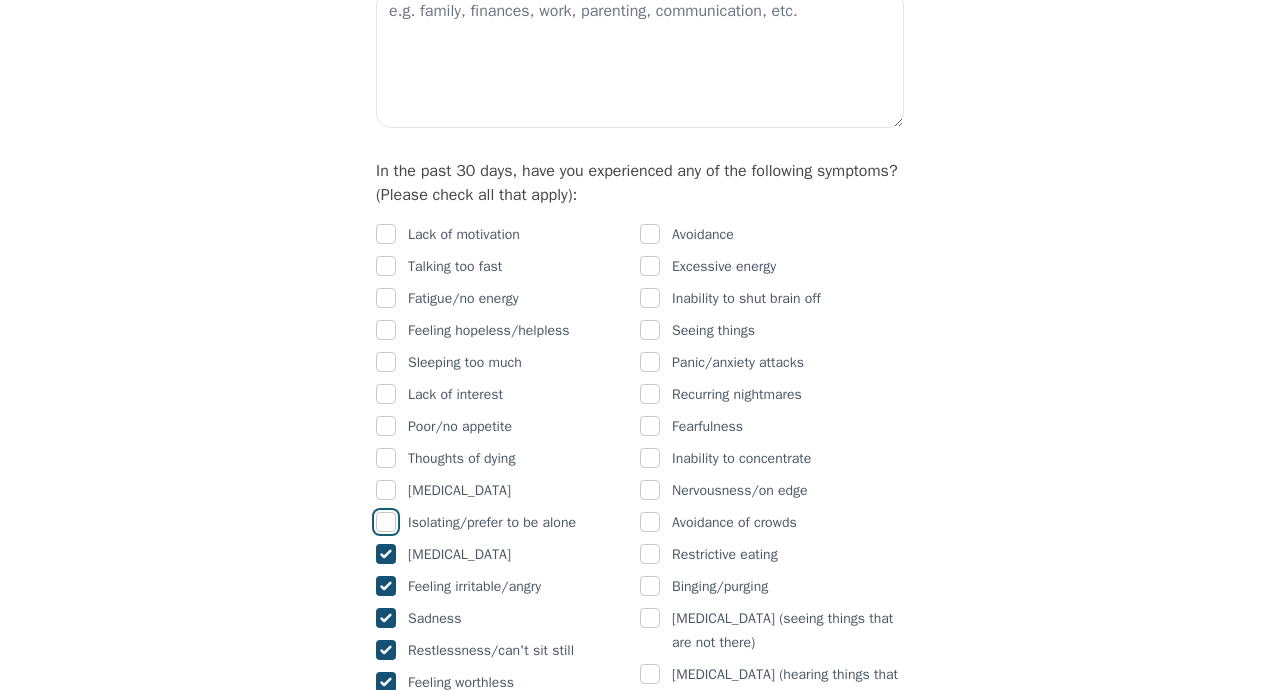click at bounding box center [386, 522] 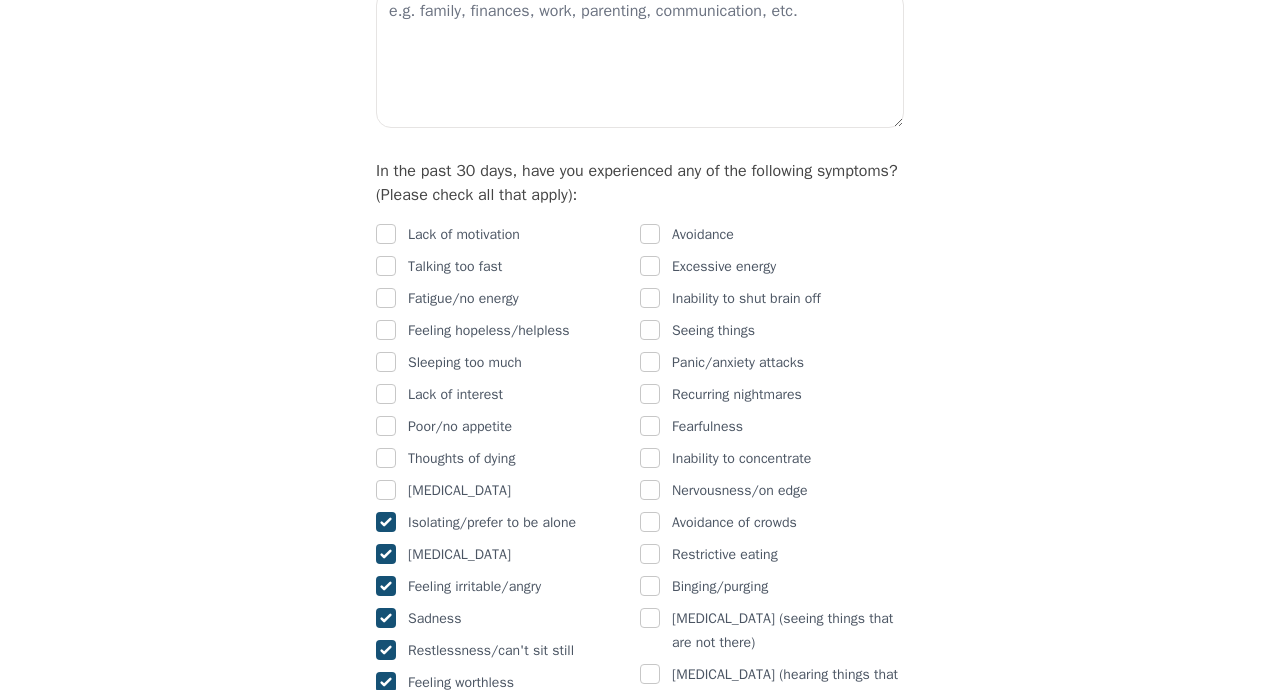checkbox on "true" 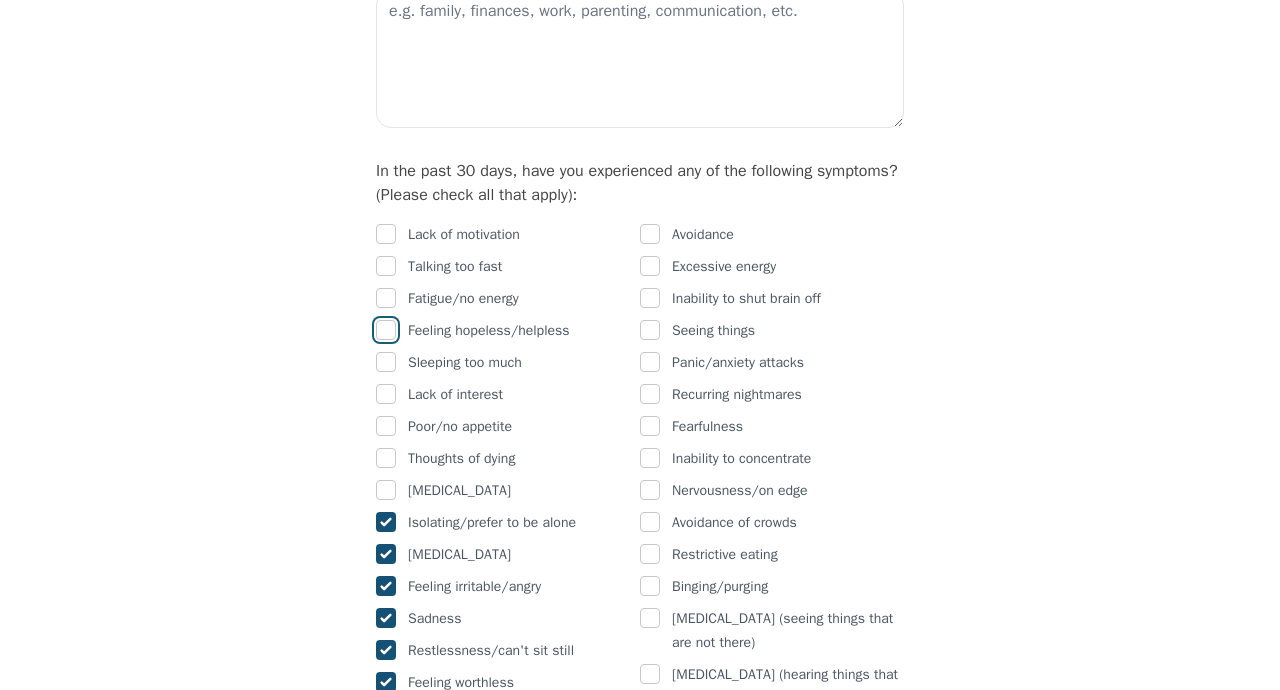 click at bounding box center [386, 330] 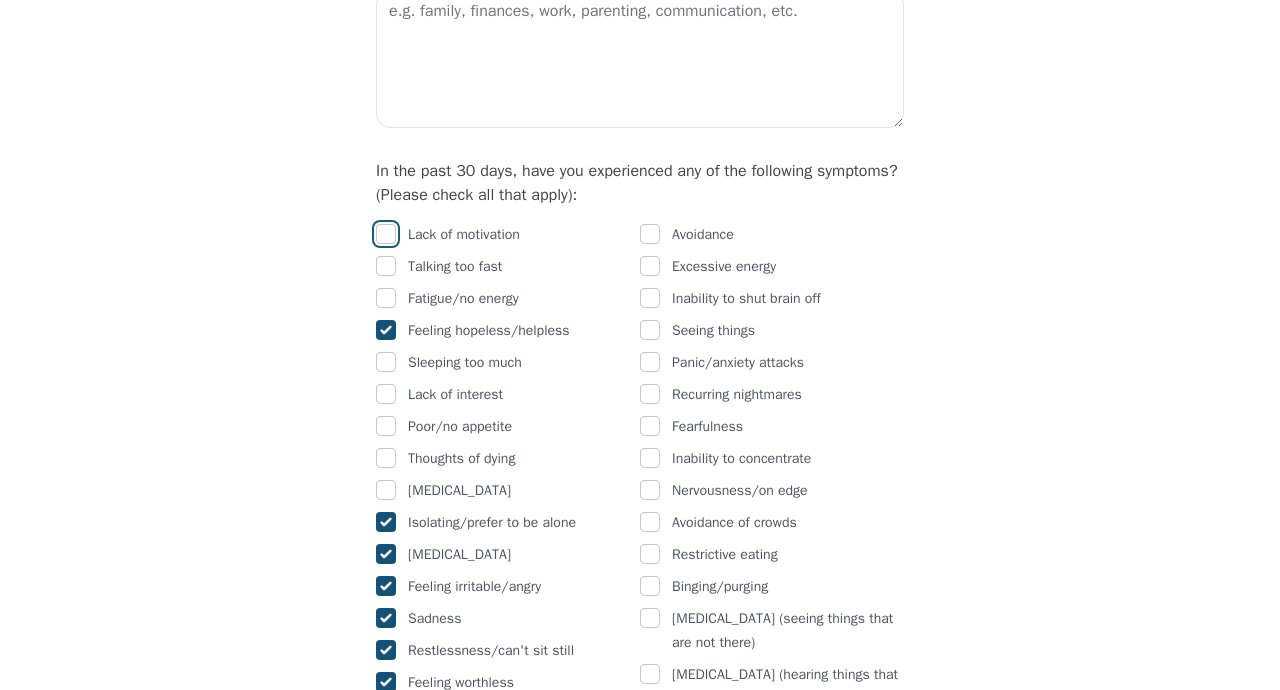 click at bounding box center [386, 234] 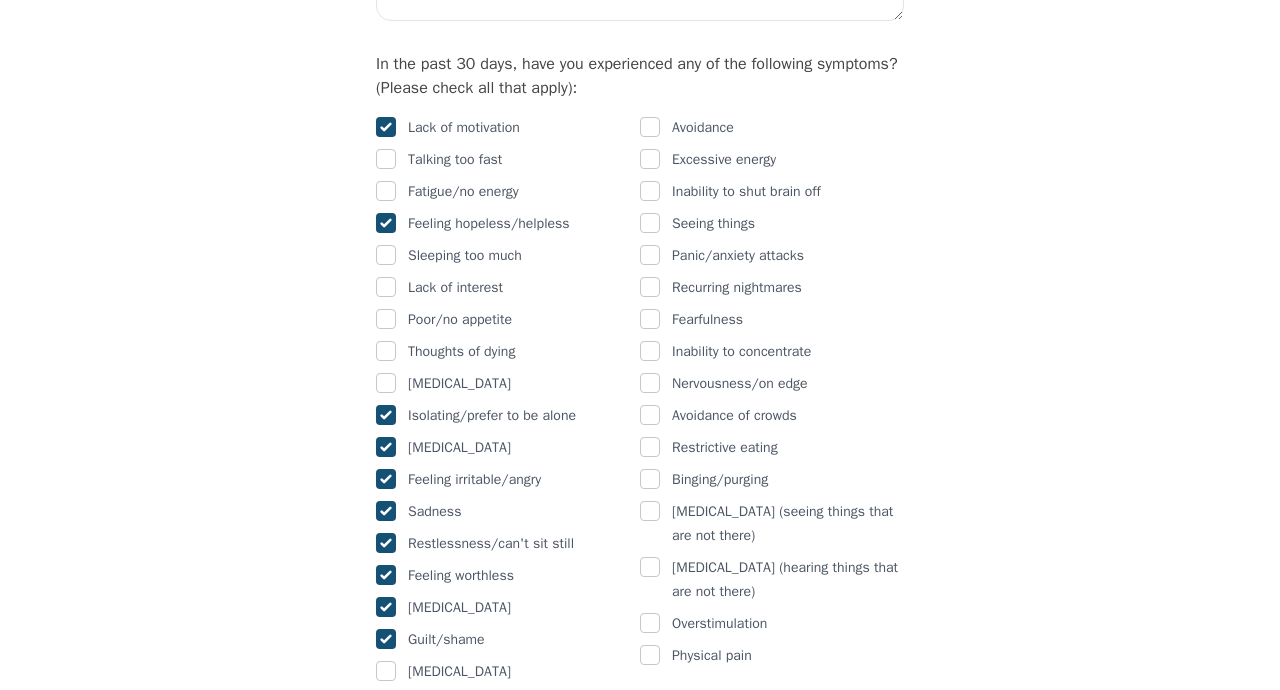 scroll, scrollTop: 1205, scrollLeft: 0, axis: vertical 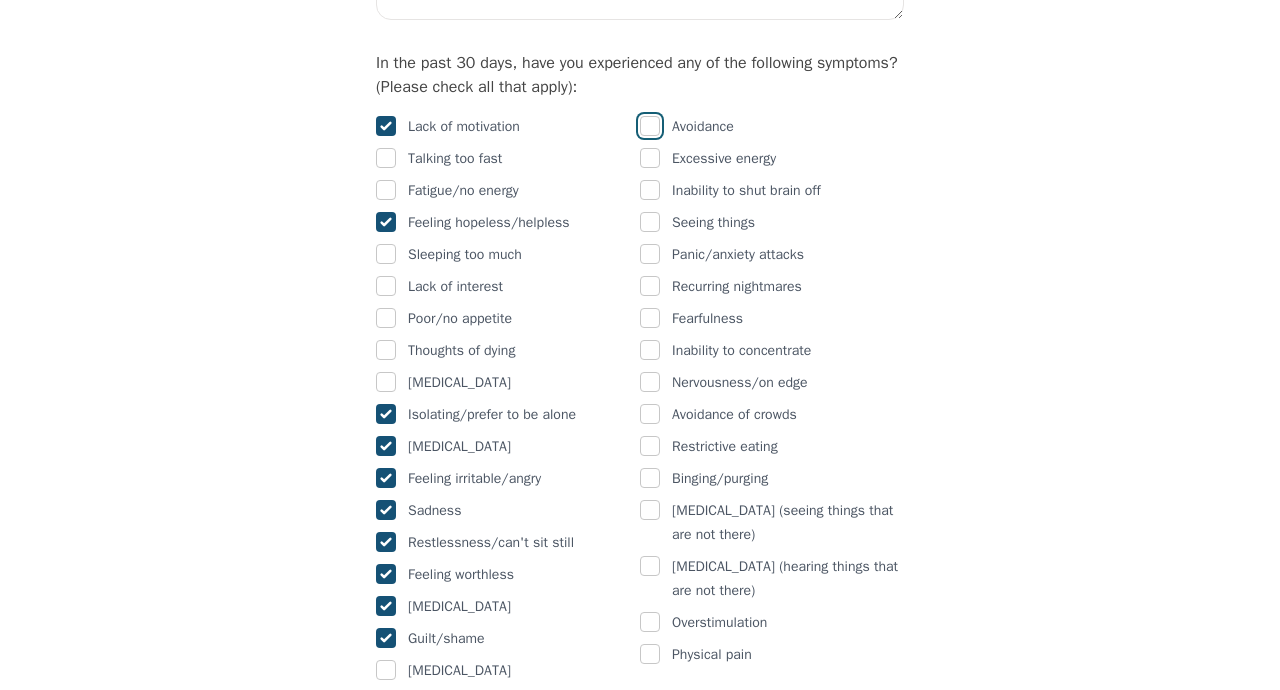 click at bounding box center [650, 126] 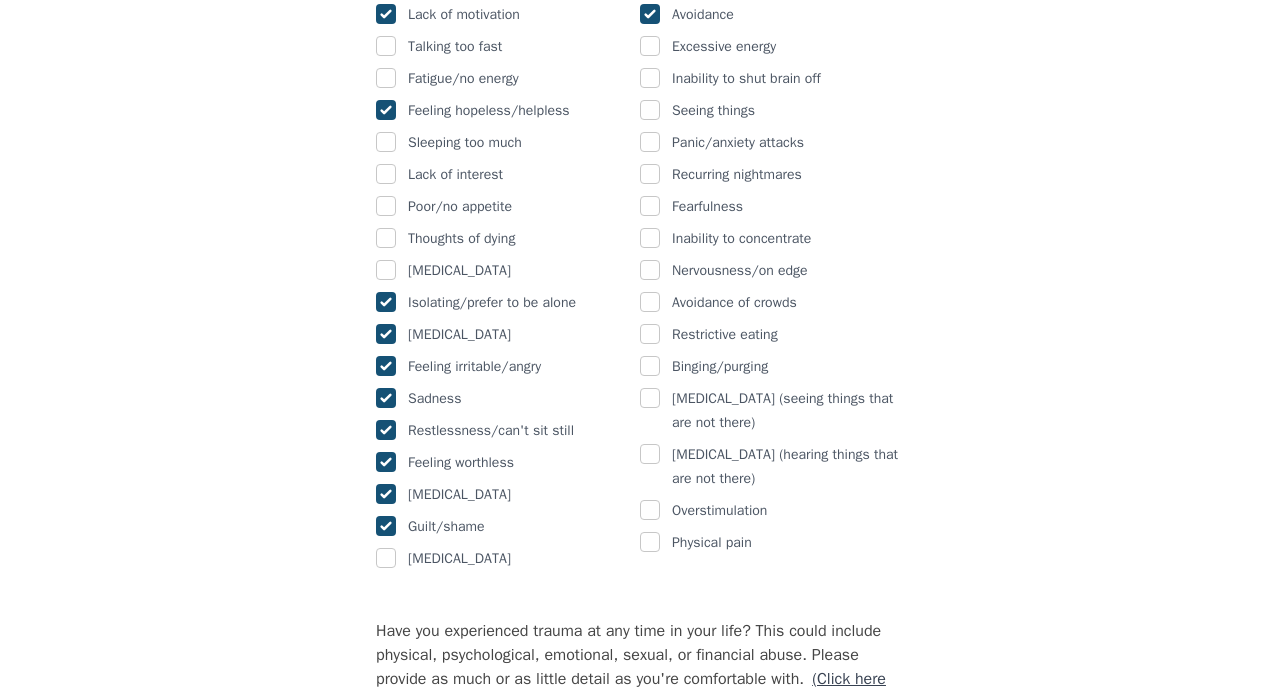 scroll, scrollTop: 1327, scrollLeft: 0, axis: vertical 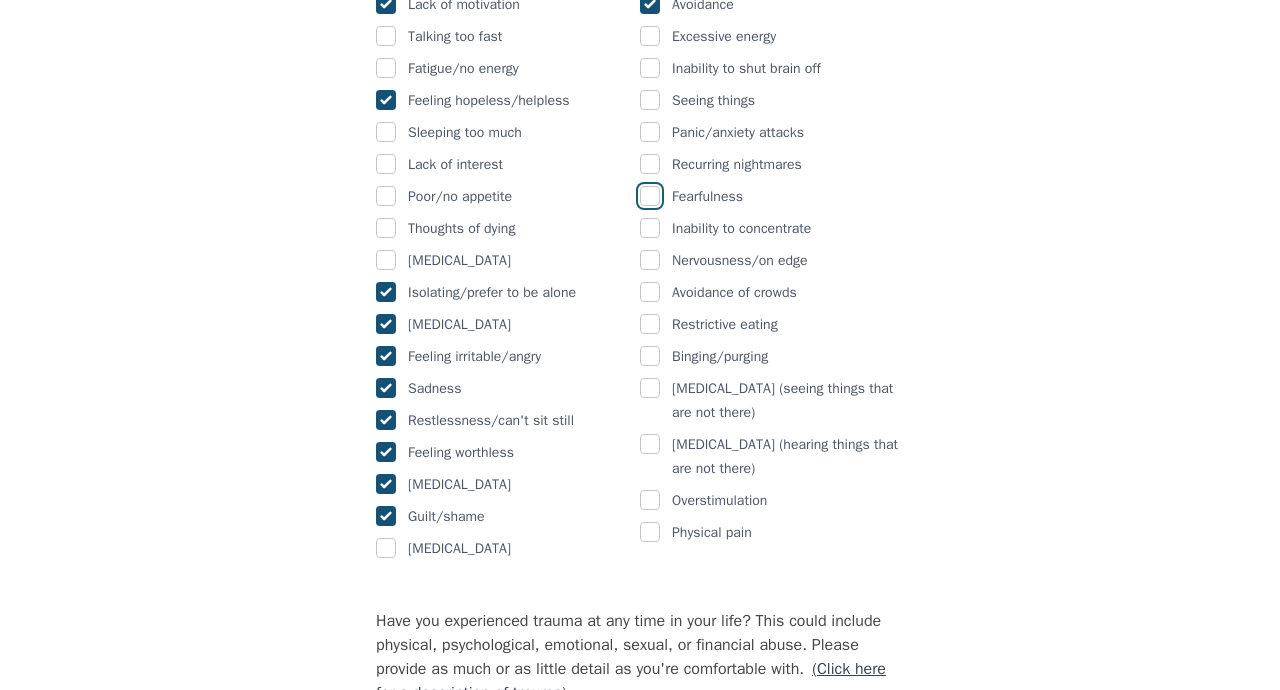 click at bounding box center [650, 196] 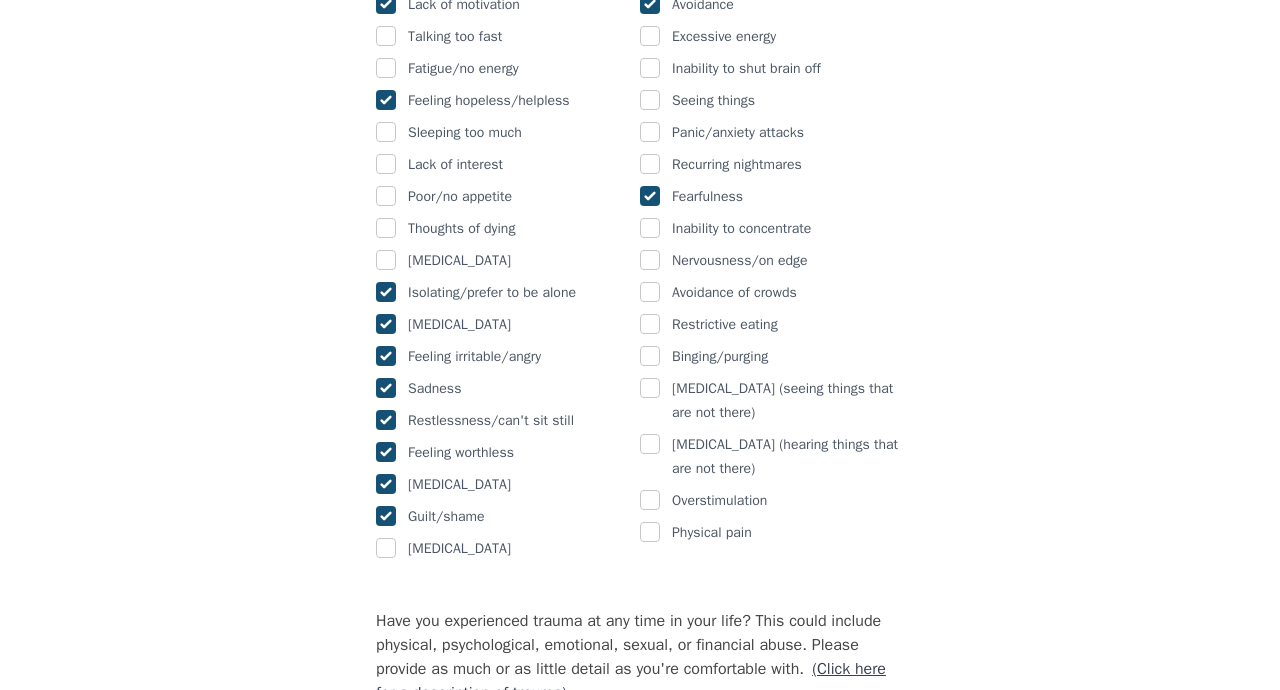 checkbox on "true" 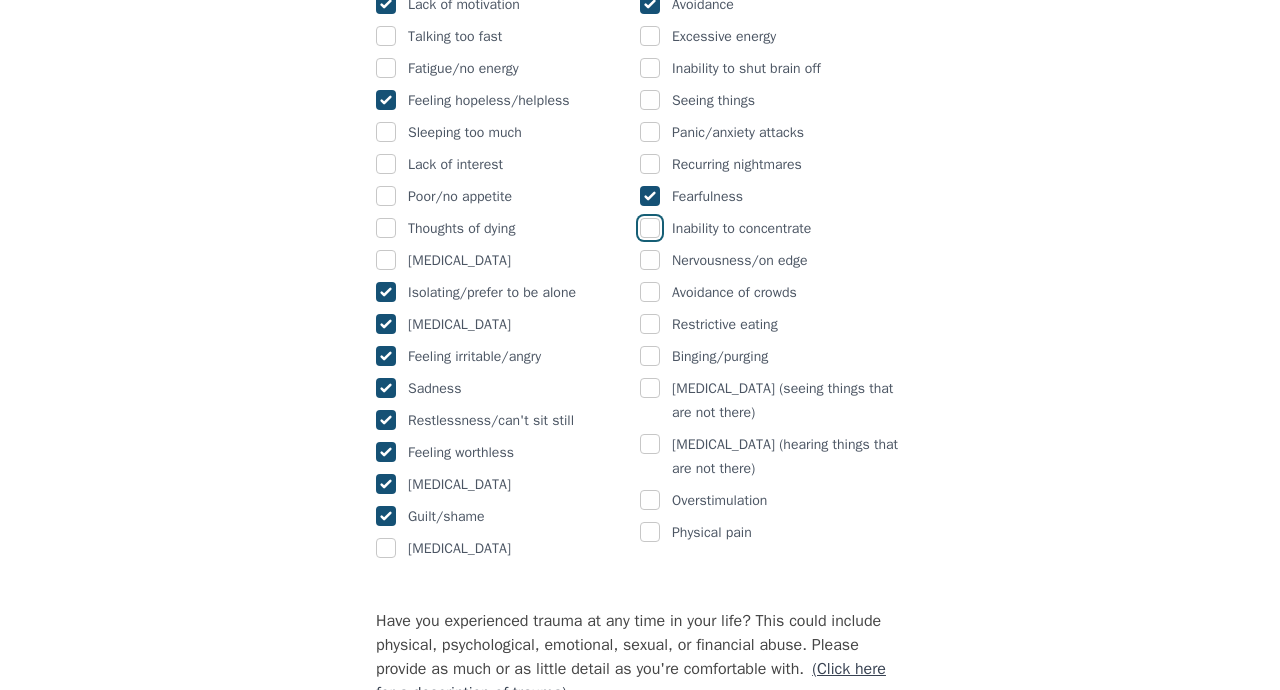click at bounding box center [650, 228] 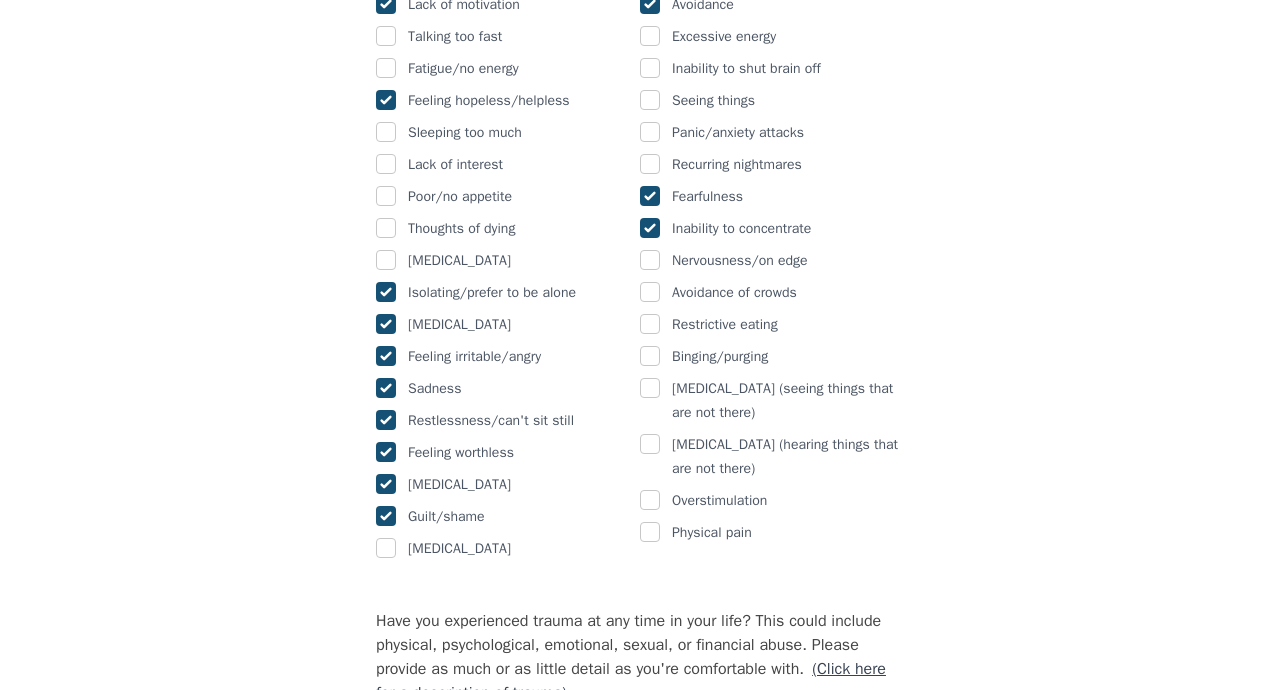 checkbox on "true" 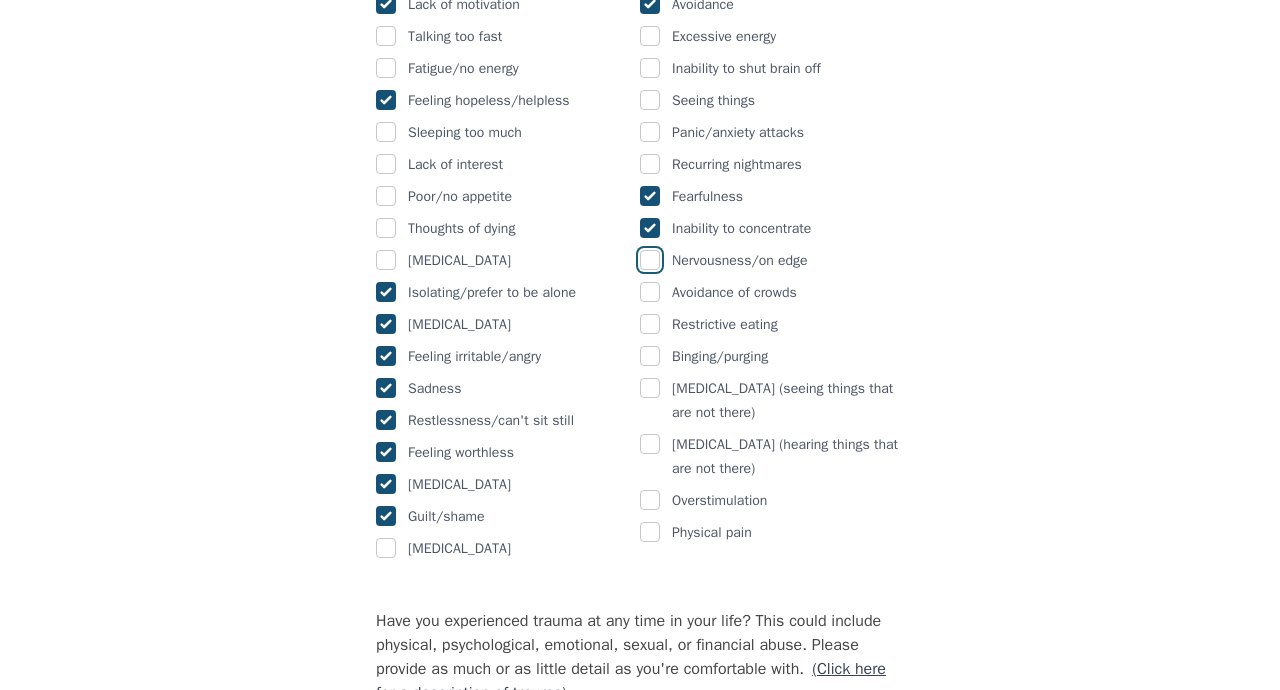 click at bounding box center [650, 260] 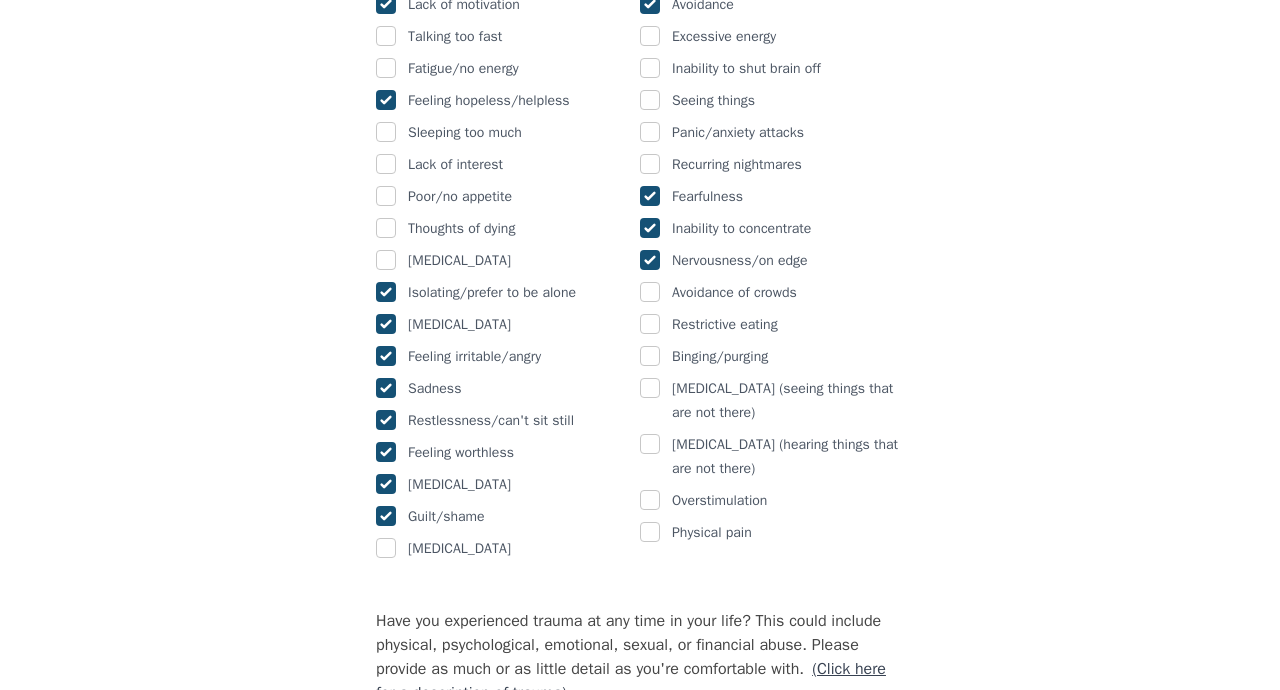 checkbox on "true" 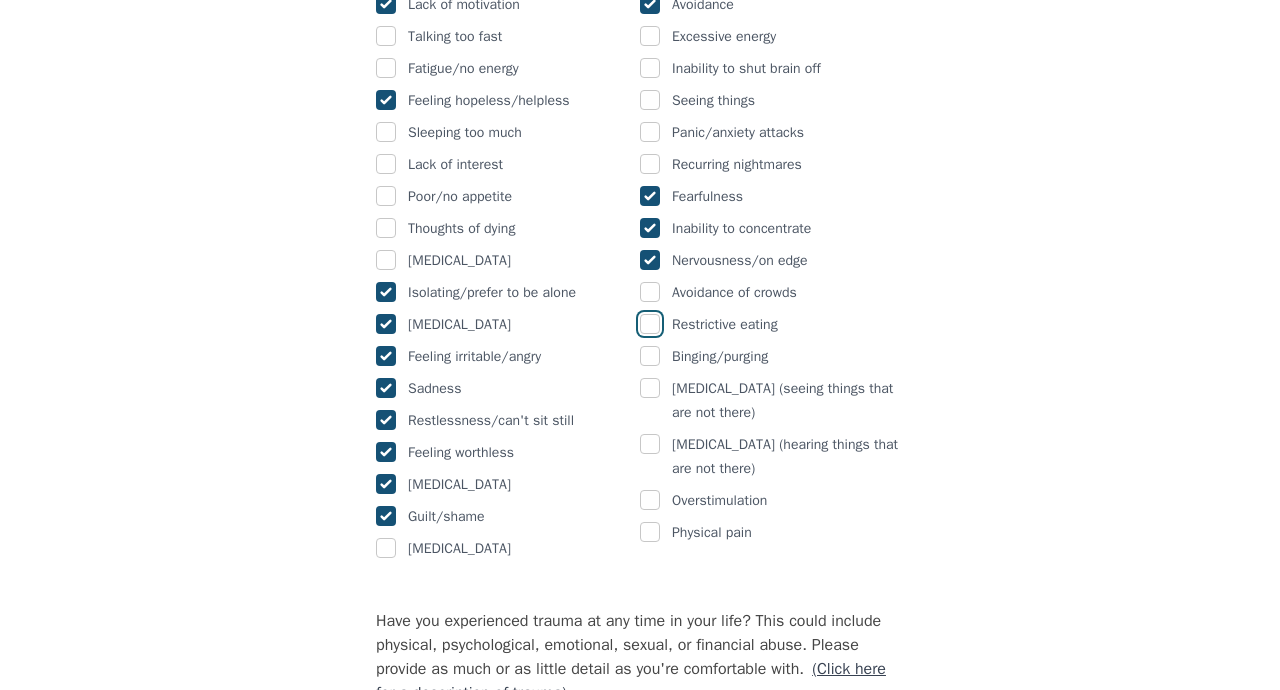 click at bounding box center [650, 324] 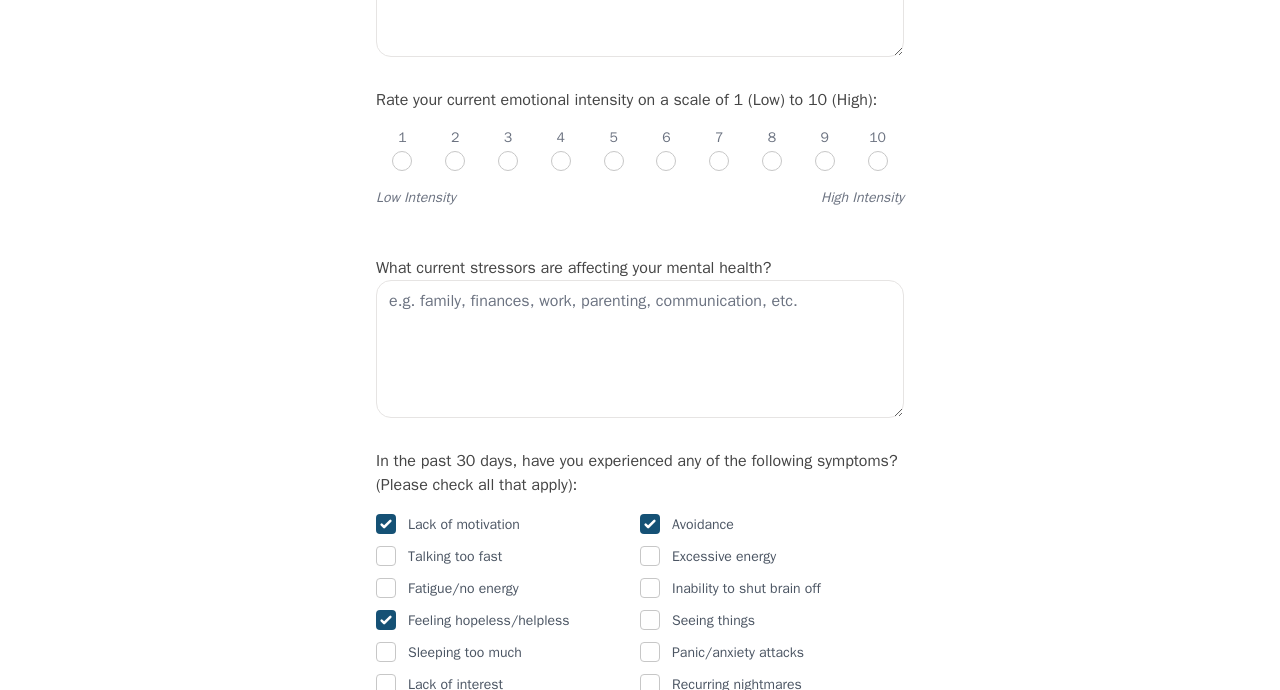 scroll, scrollTop: 794, scrollLeft: 0, axis: vertical 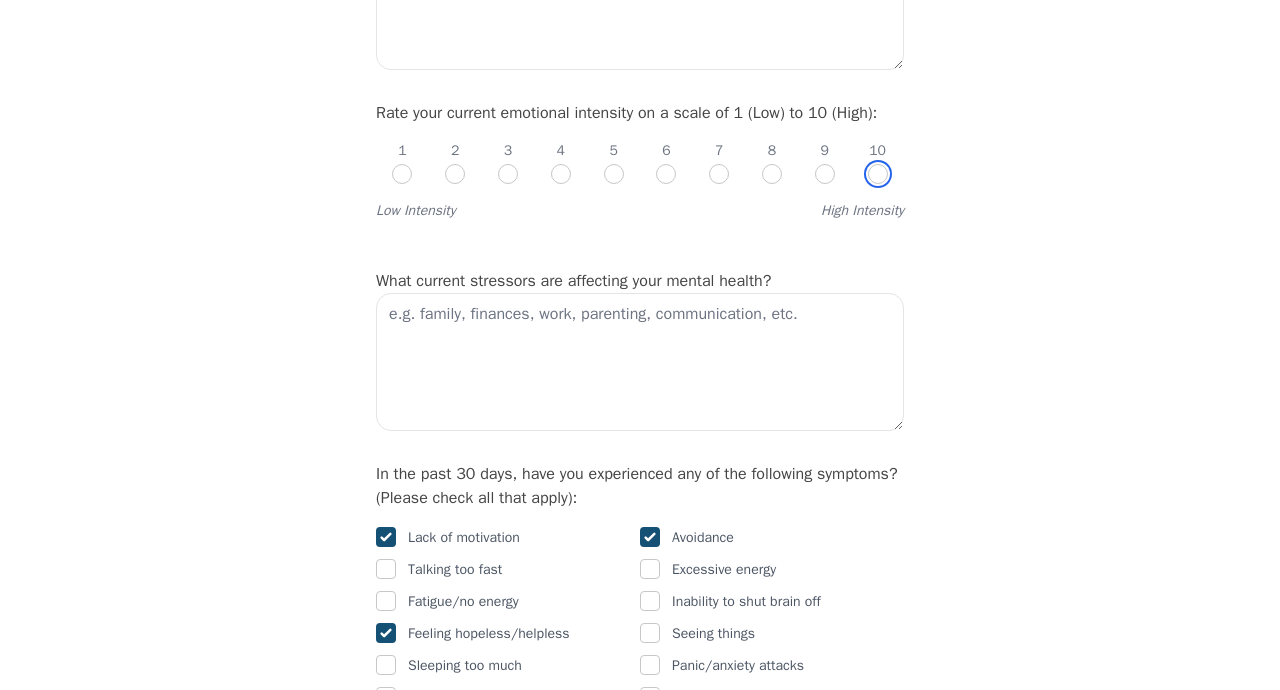 click at bounding box center (878, 174) 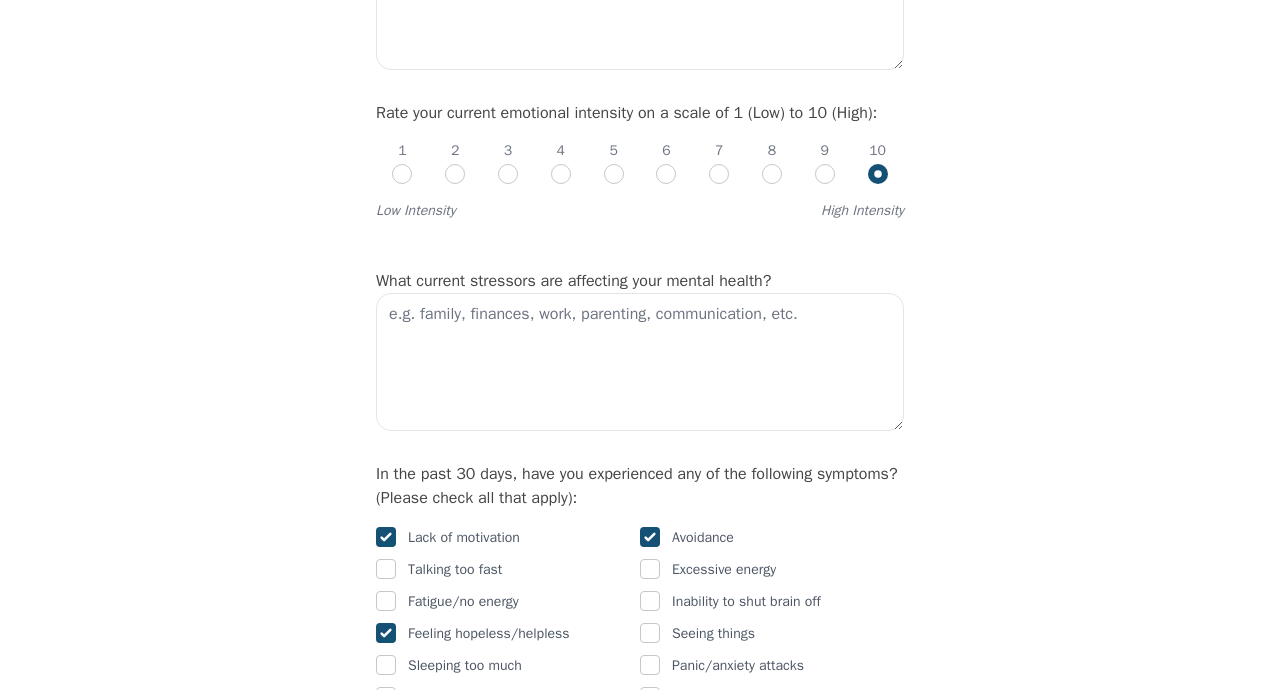 radio on "true" 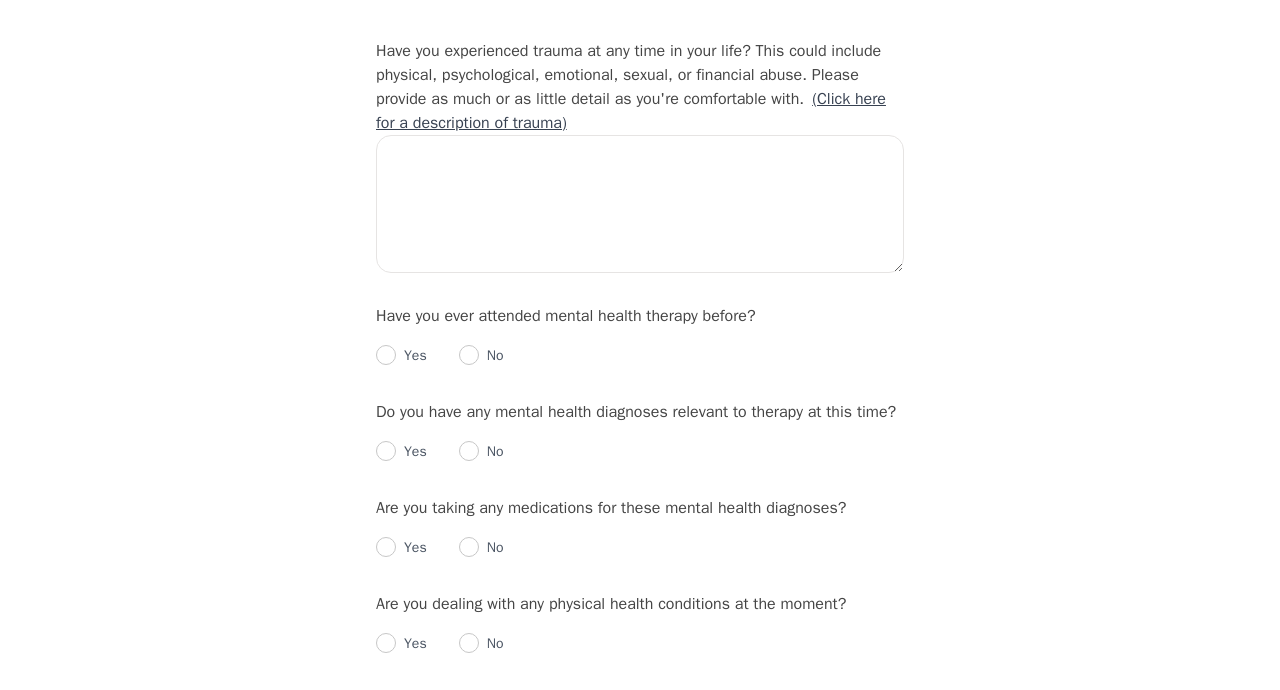 scroll, scrollTop: 1899, scrollLeft: 0, axis: vertical 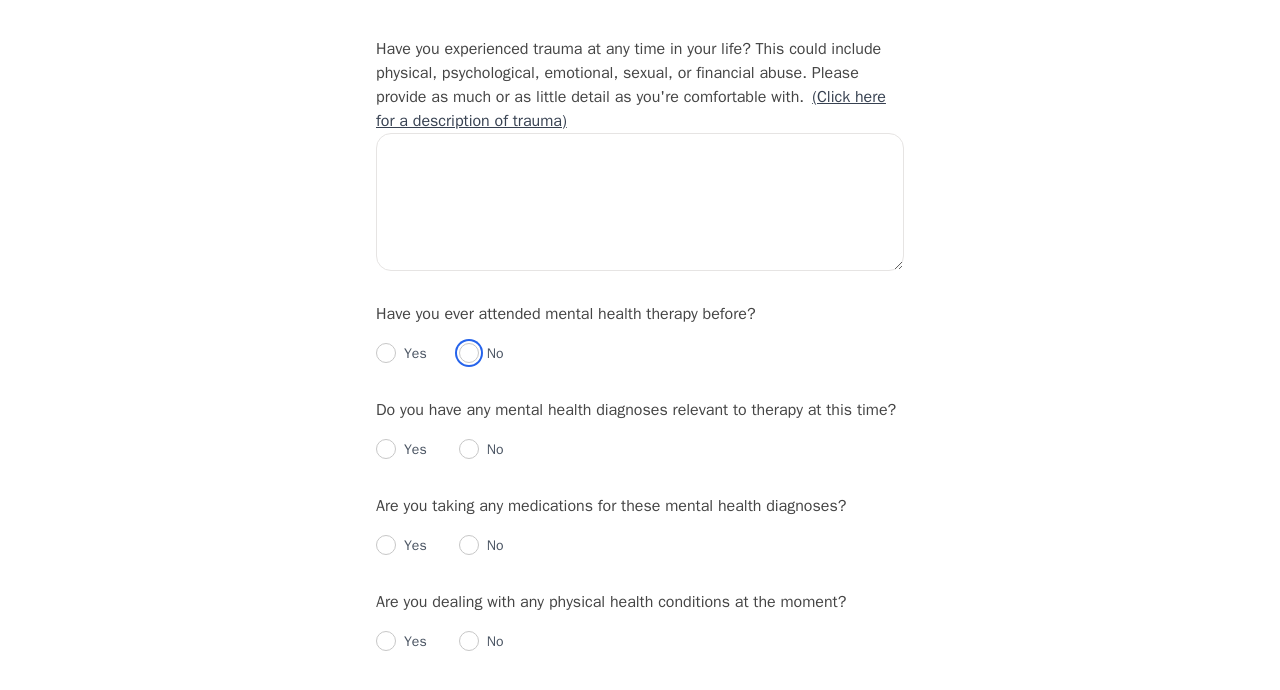click at bounding box center (469, 353) 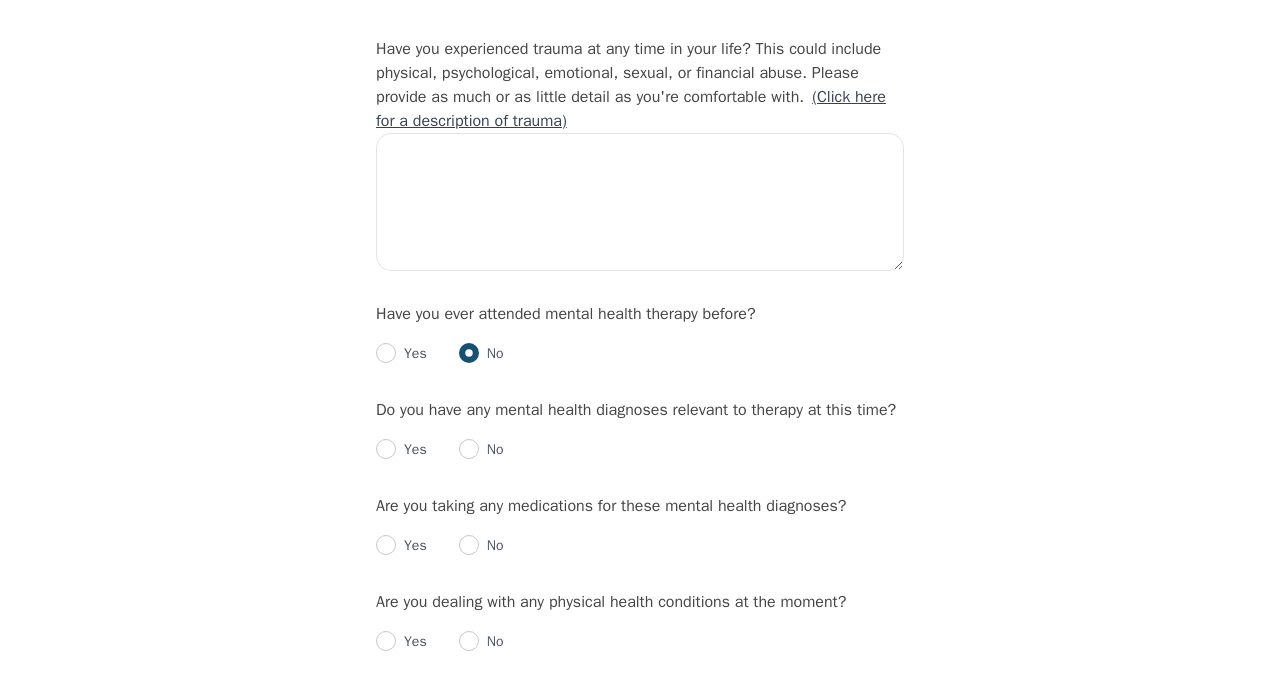 radio on "true" 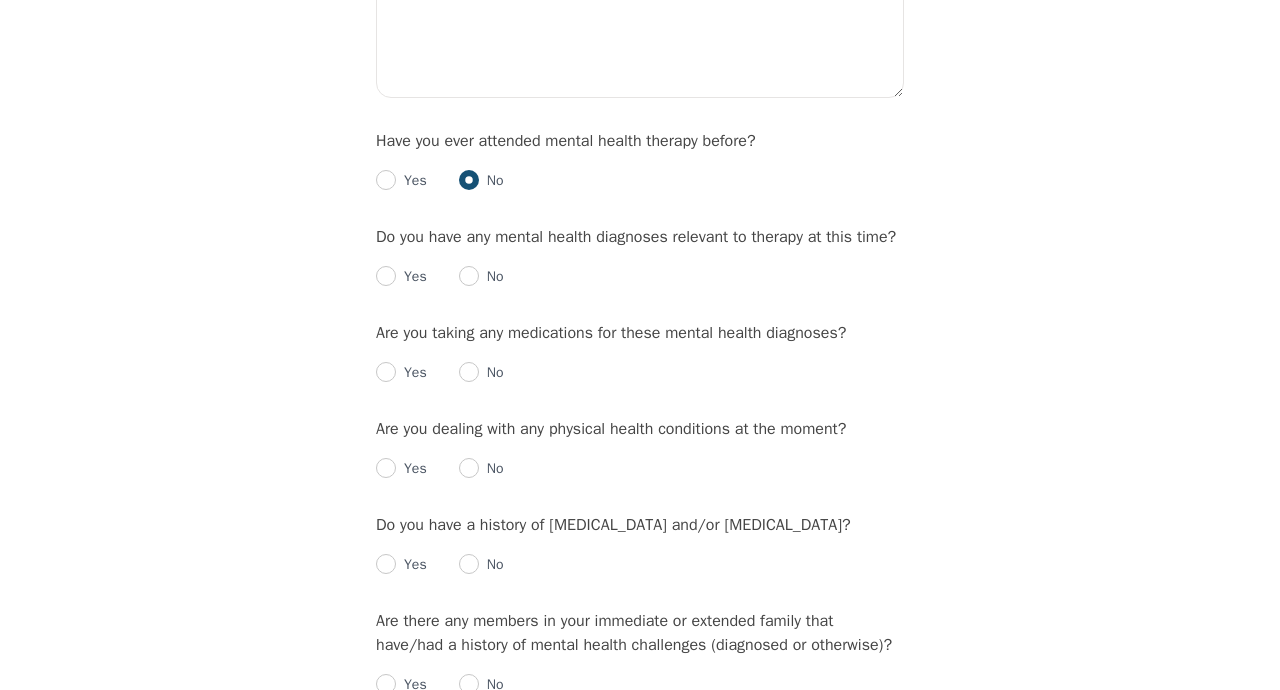 scroll, scrollTop: 2073, scrollLeft: 0, axis: vertical 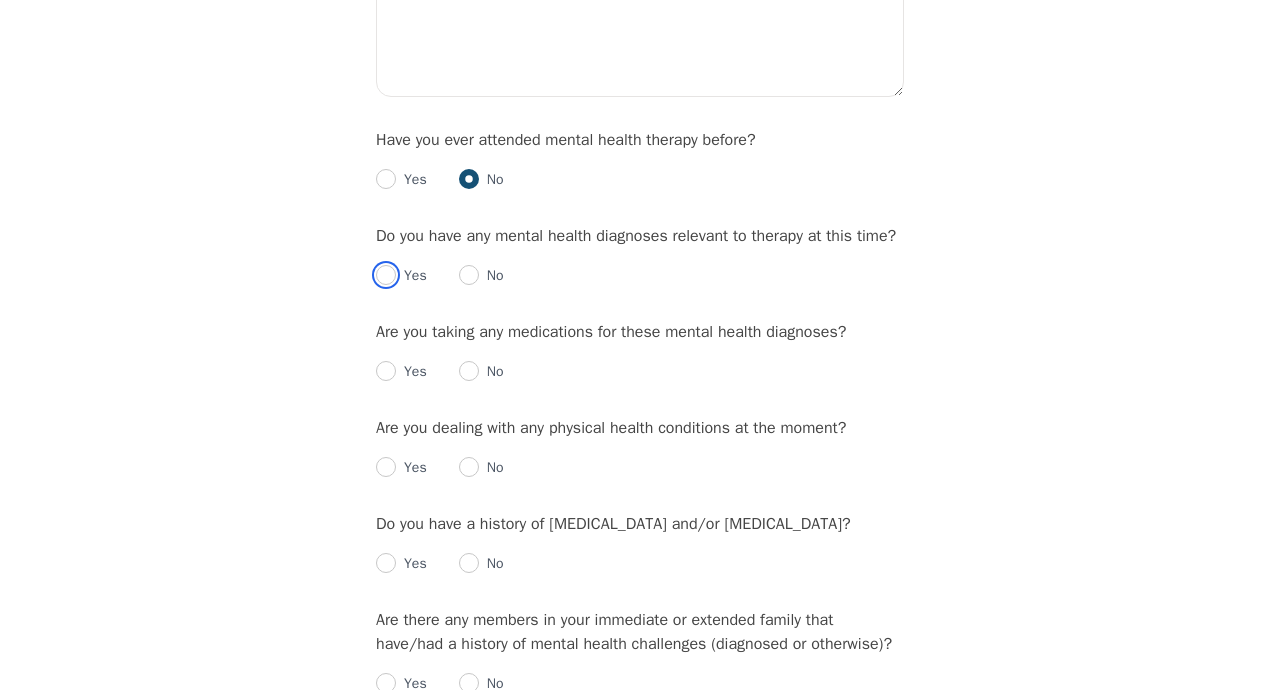 click at bounding box center [386, 275] 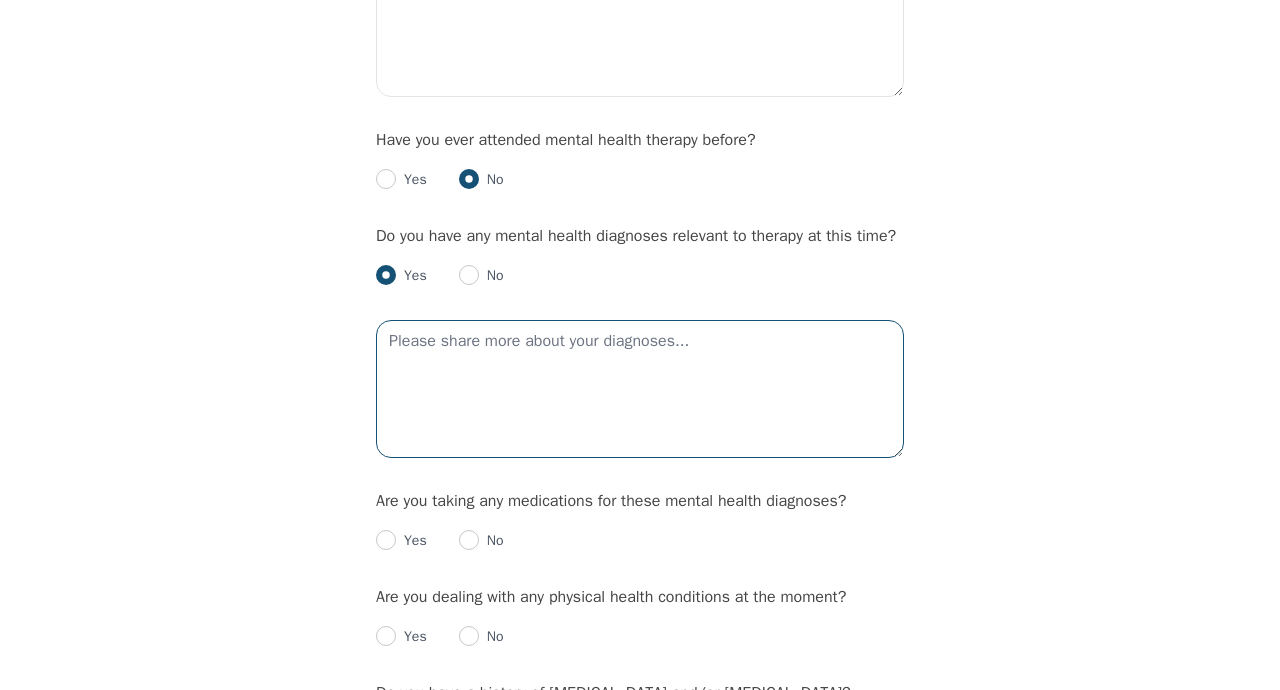 click at bounding box center (640, 389) 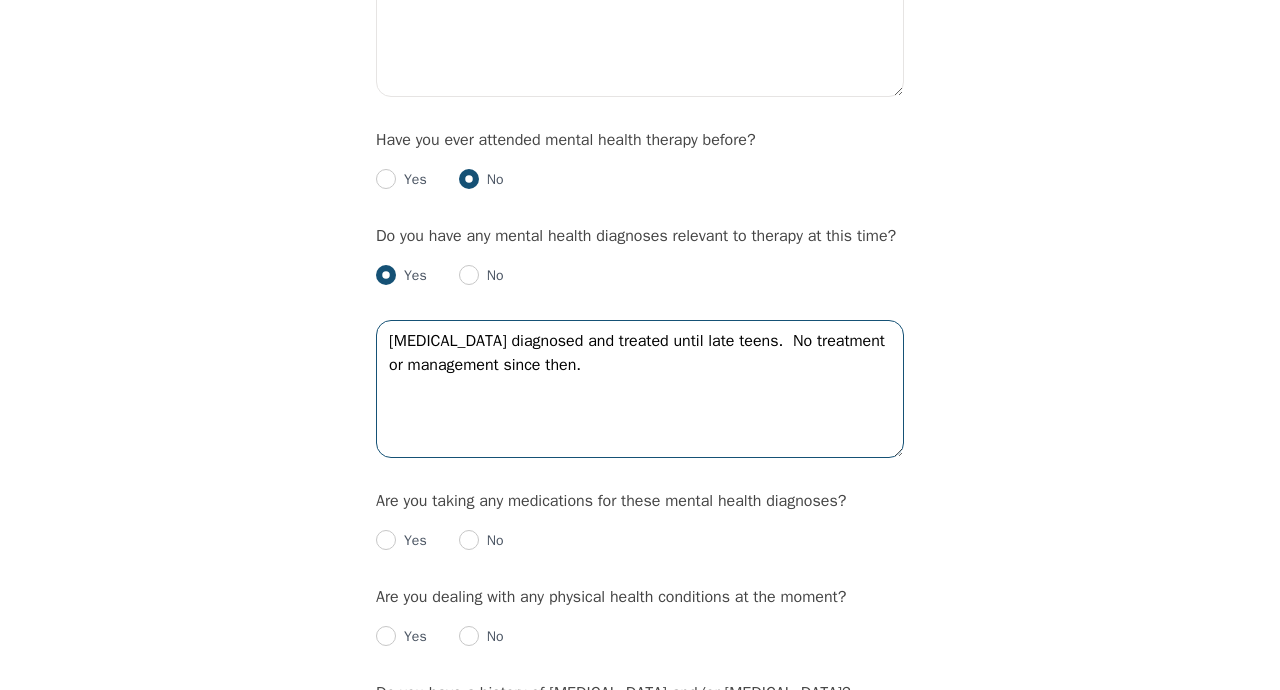 type on "ADHD diagnosed and treated until late teens.  No treatment or management since then." 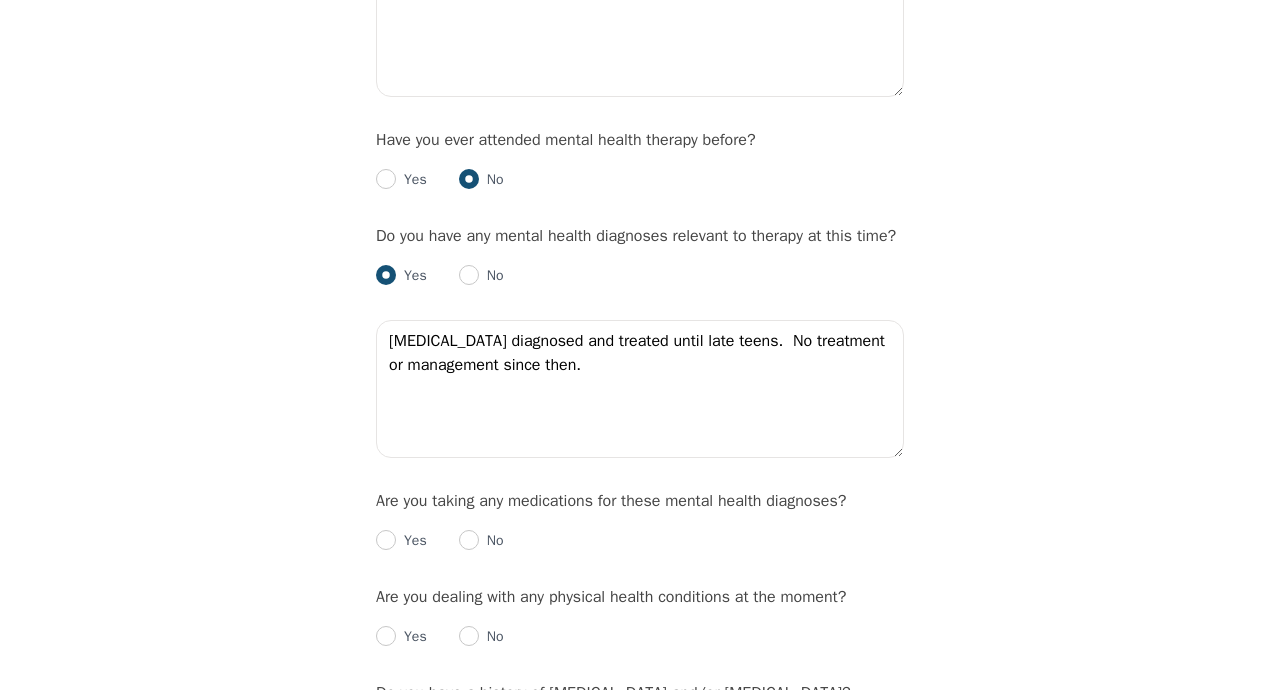 click on "Intake Assessment for Frank Hoppie Part 2 of 2: Clinical Self-Report Please complete the following information before your initial session. This step is crucial to kickstart your therapeutic journey with your therapist: Please describe what has brought you to seek therapy at this time? My brother's recommendation for help with depression, anxiety, self-confidence, and understanding the role ADHD plays in all of it. How are your current issues affecting your daily life, and for how long have you been experiencing them? On a daily basis, how do you typically feel? Rate your current emotional intensity on a scale of 1 (Low) to 10 (High): 1 2 3 4 5 6 7 8 9 10 Low Intensity High Intensity What current stressors are affecting your mental health? In the past 30 days, have you experienced any of the following symptoms? (Please check all that apply): Lack of motivation Talking too fast Fatigue/no energy Feeling hopeless/helpless Sleeping too much Lack of interest Poor/no appetite Thoughts of dying Overeating Sadness" at bounding box center (640, -170) 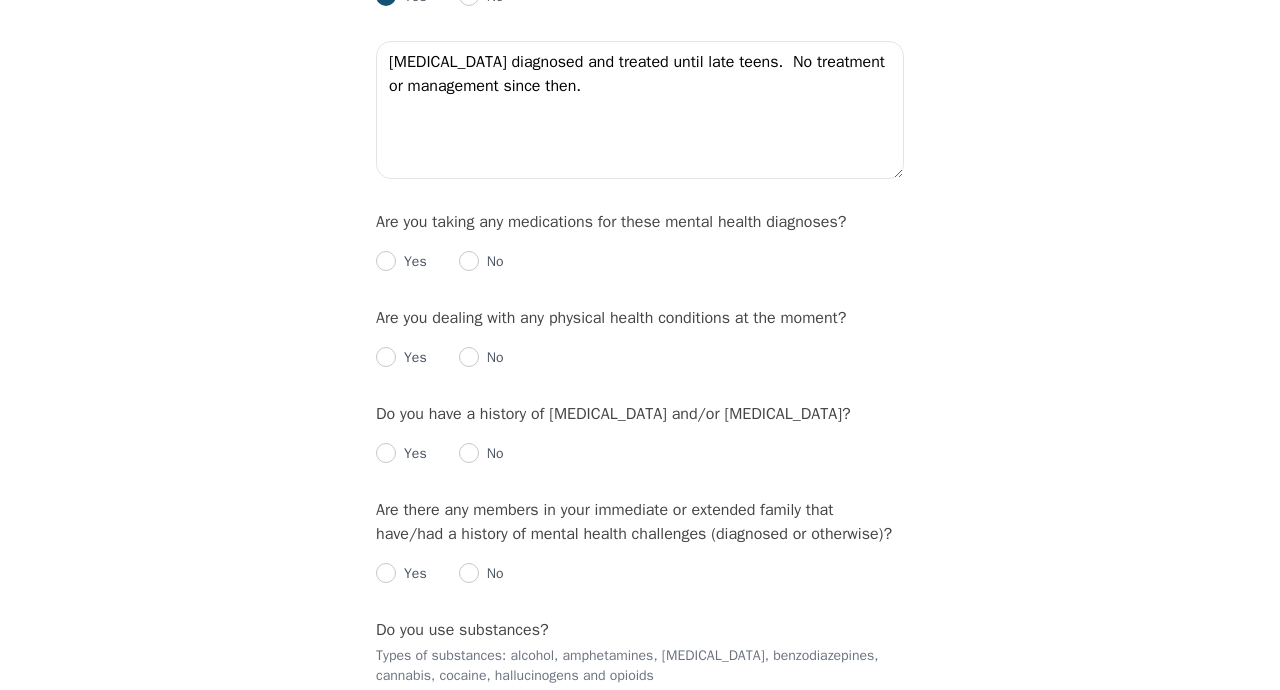 scroll, scrollTop: 2360, scrollLeft: 0, axis: vertical 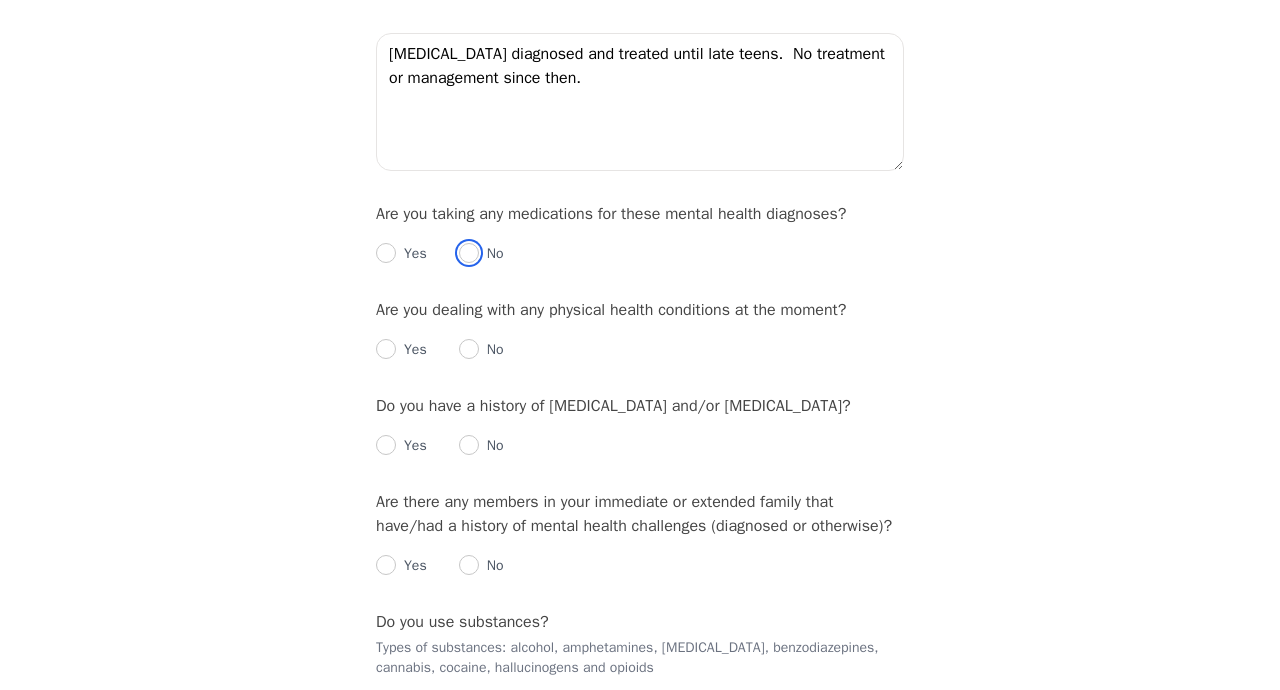 click at bounding box center (469, 253) 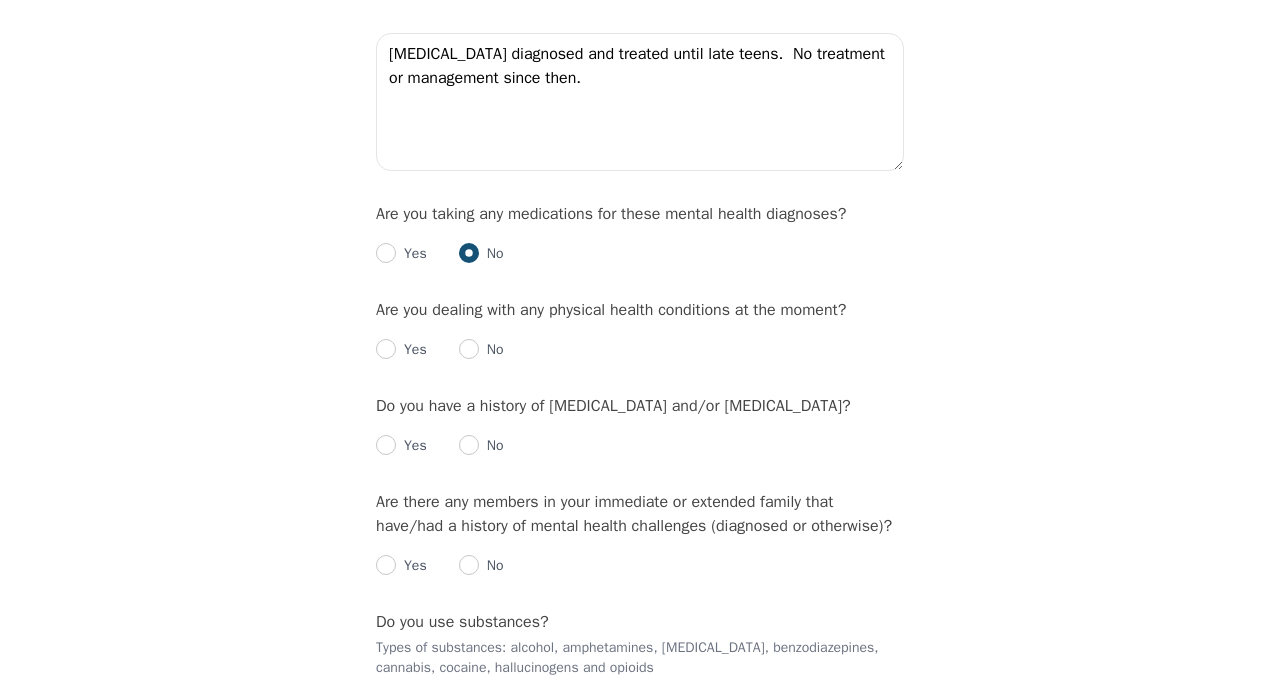 radio on "true" 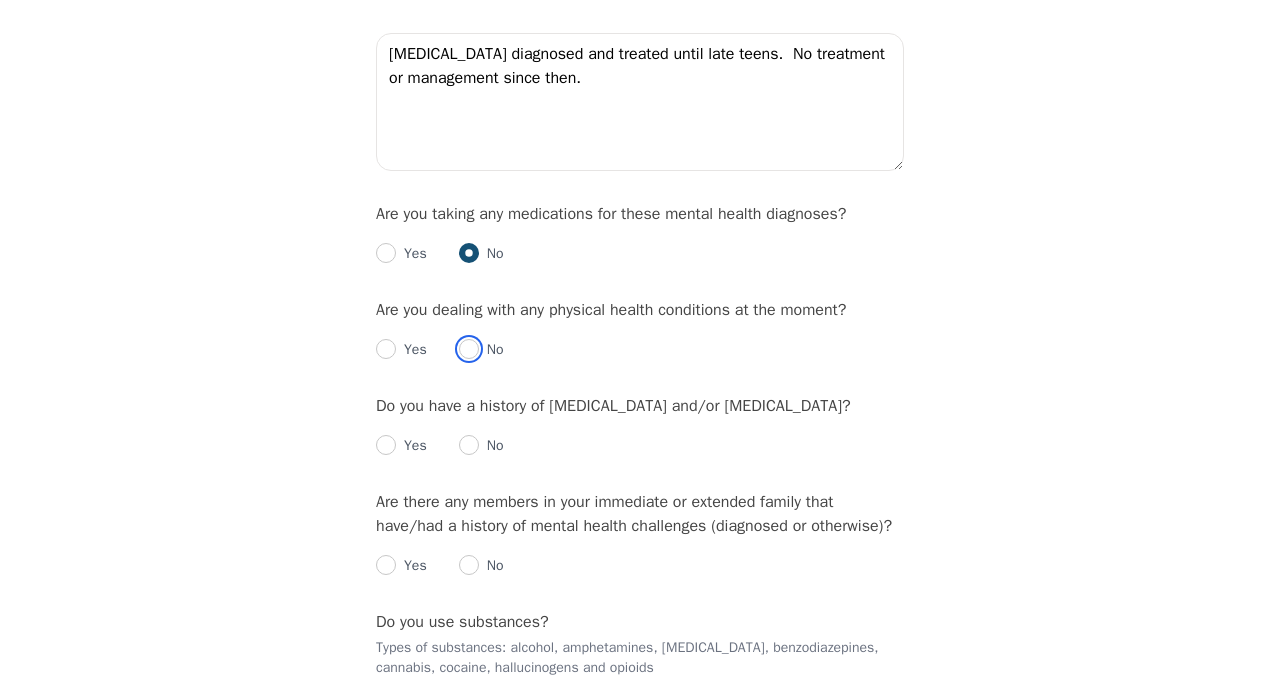 click at bounding box center [469, 349] 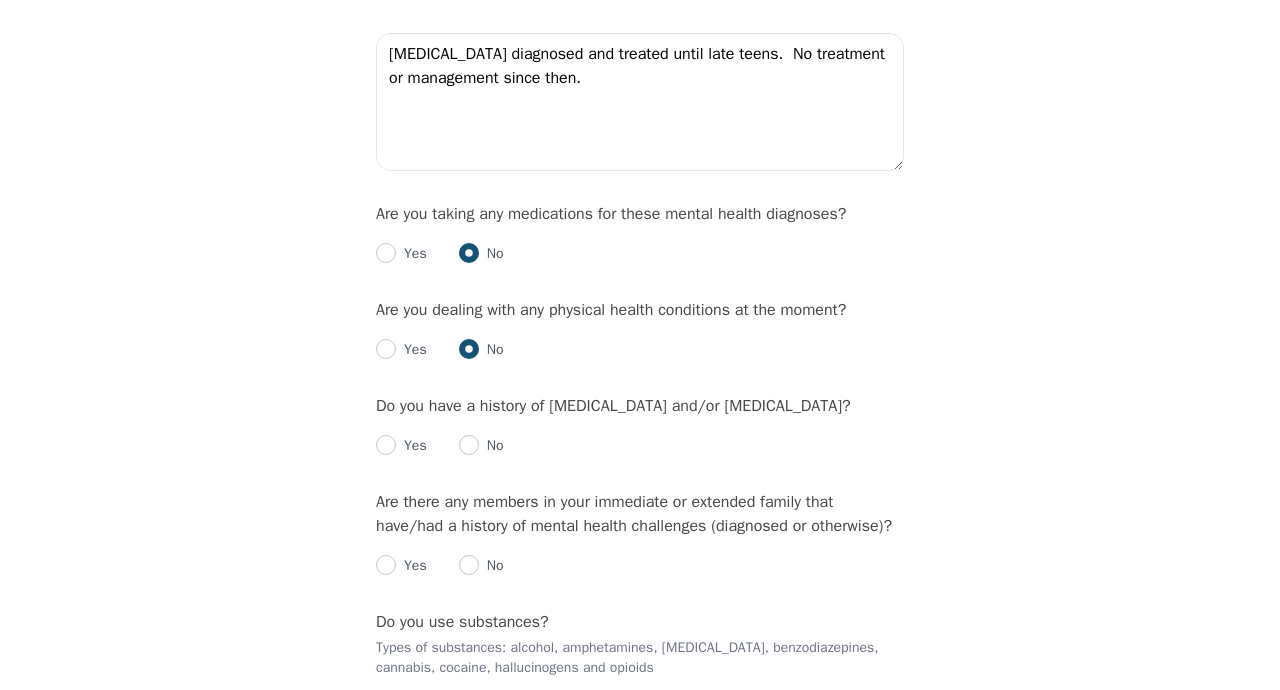 radio on "true" 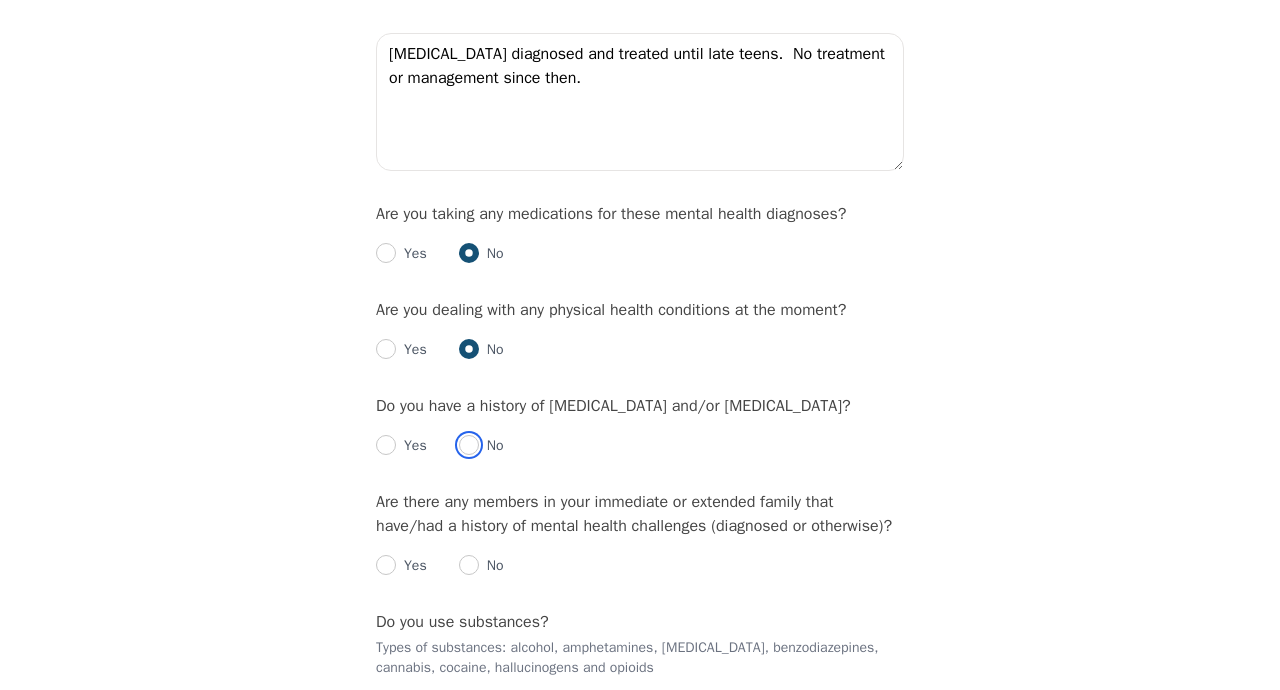 click at bounding box center [469, 445] 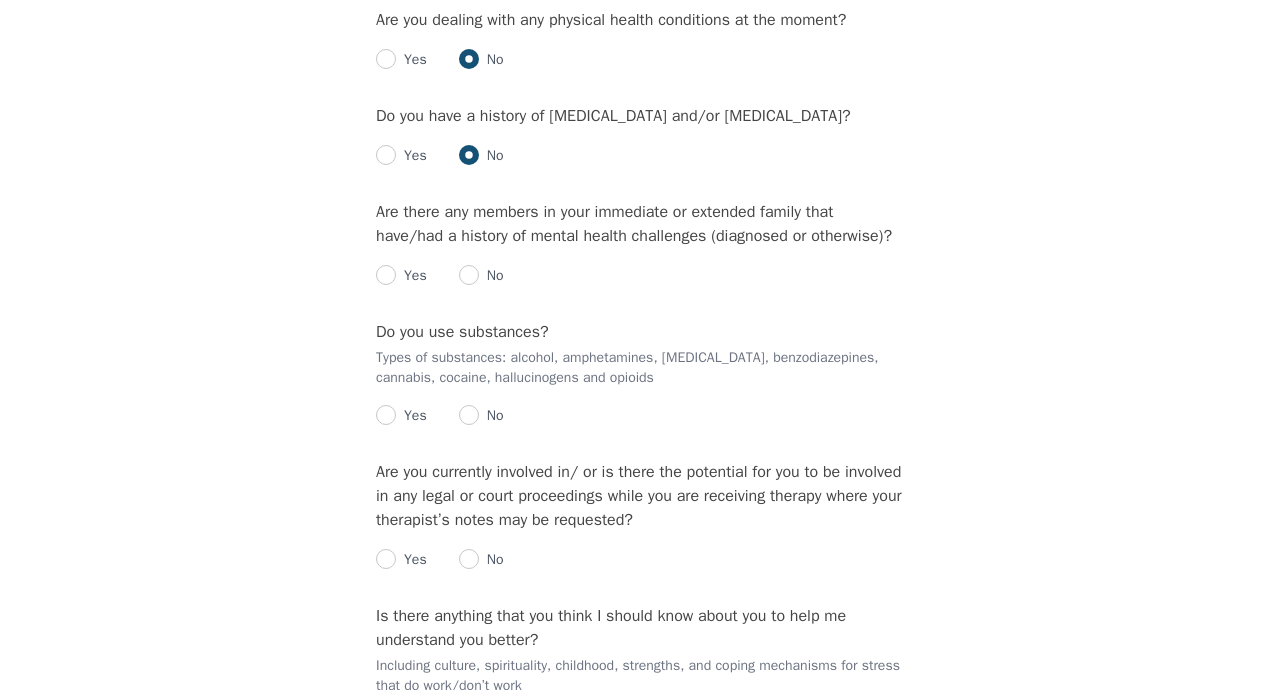 scroll, scrollTop: 2734, scrollLeft: 0, axis: vertical 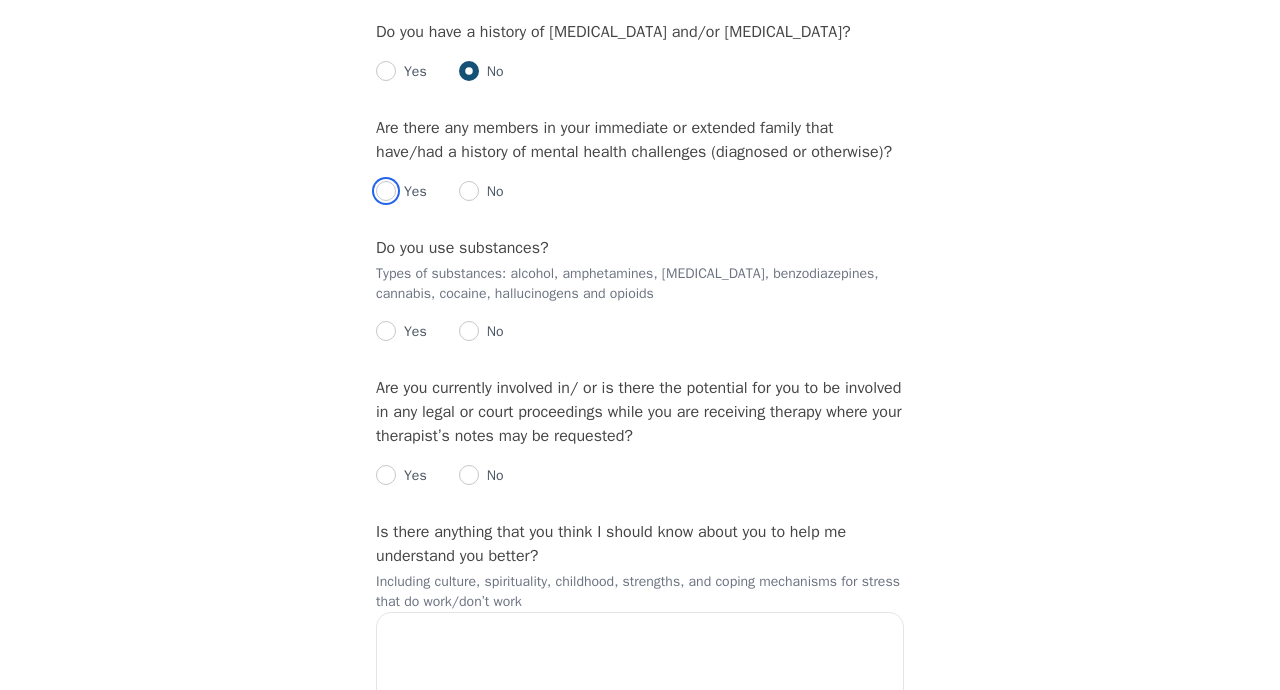 click at bounding box center [386, 191] 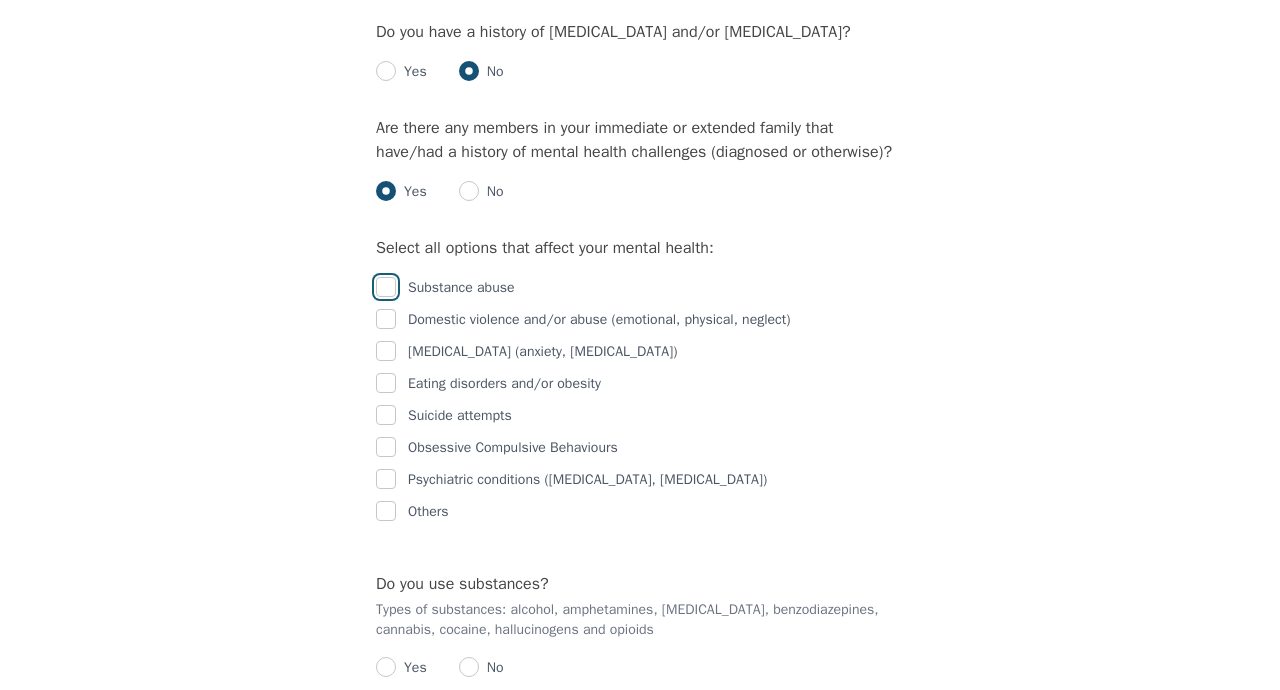 click at bounding box center [386, 287] 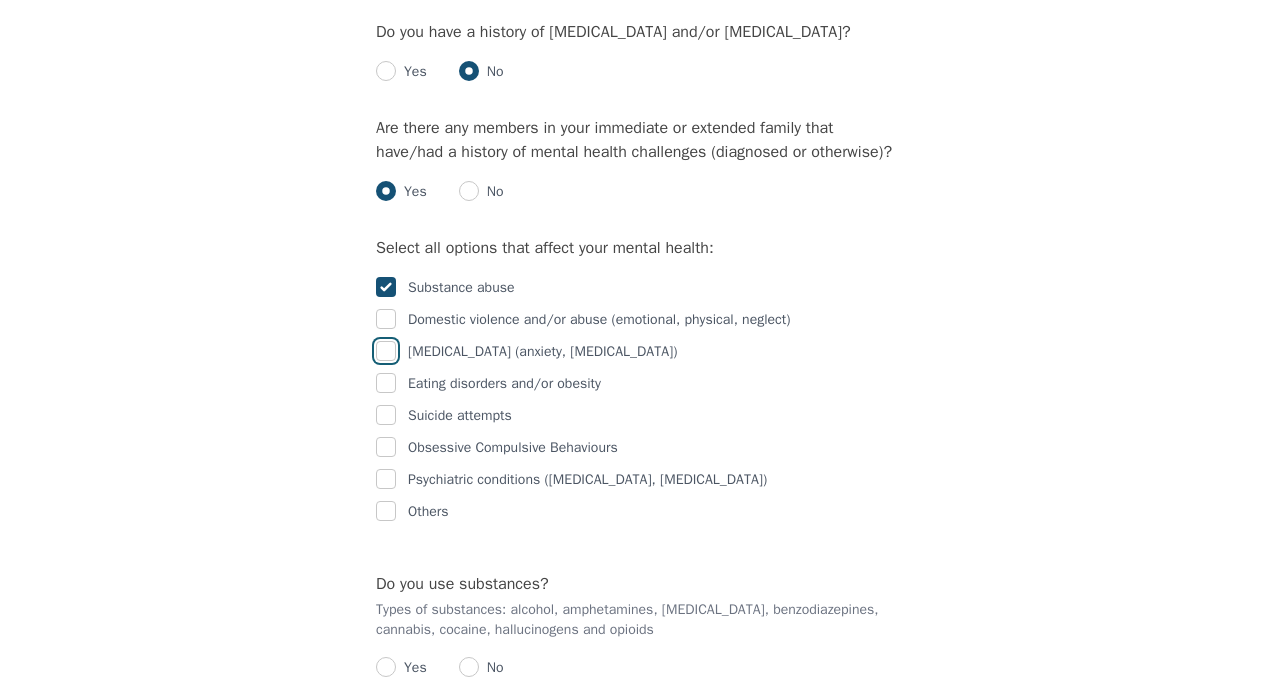 click at bounding box center [386, 351] 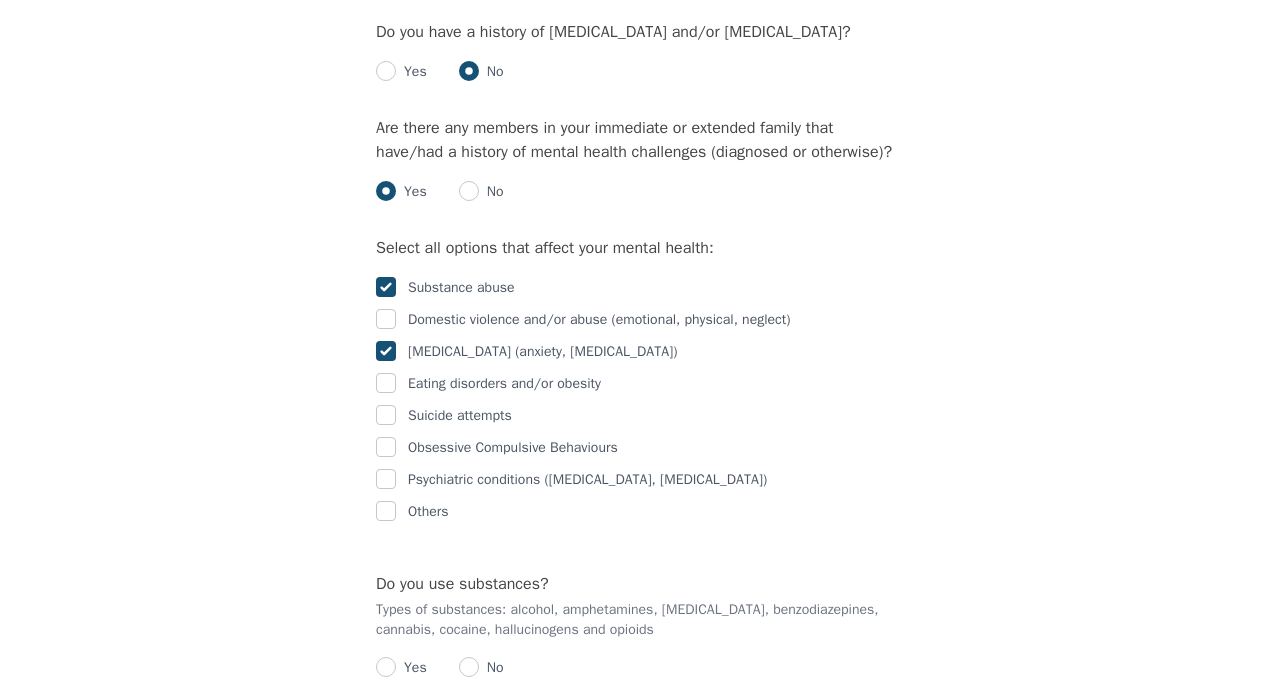 checkbox on "true" 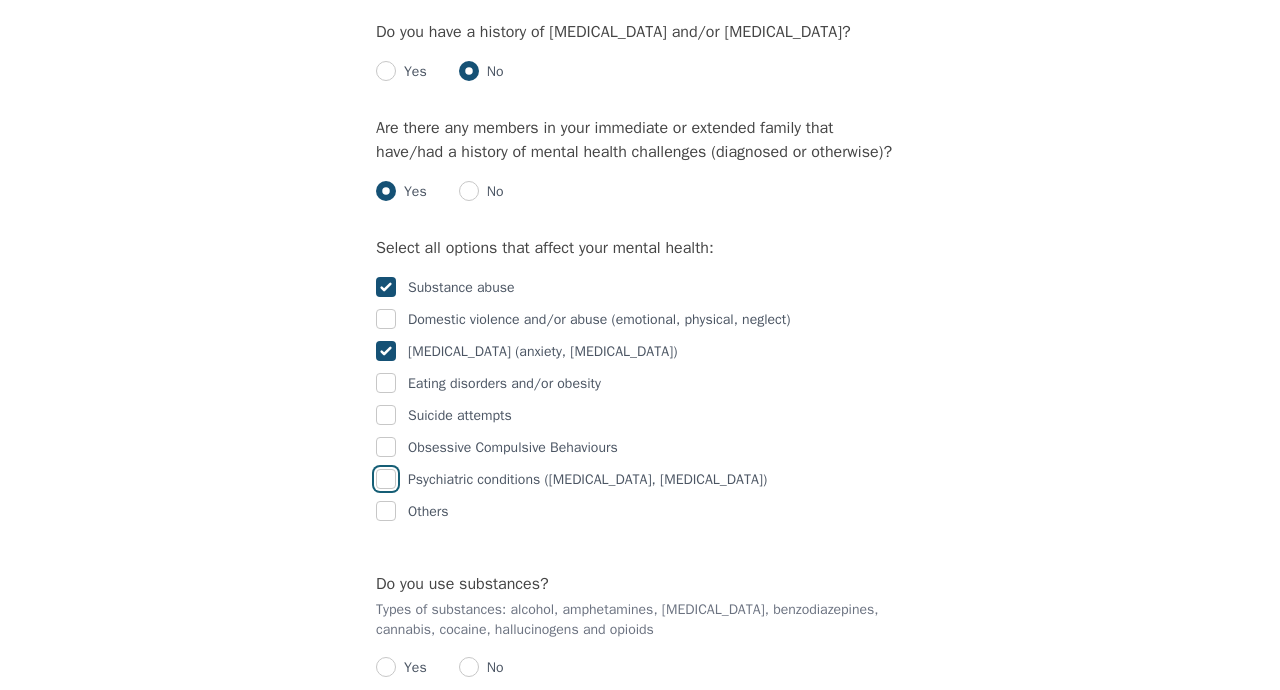 click at bounding box center [386, 479] 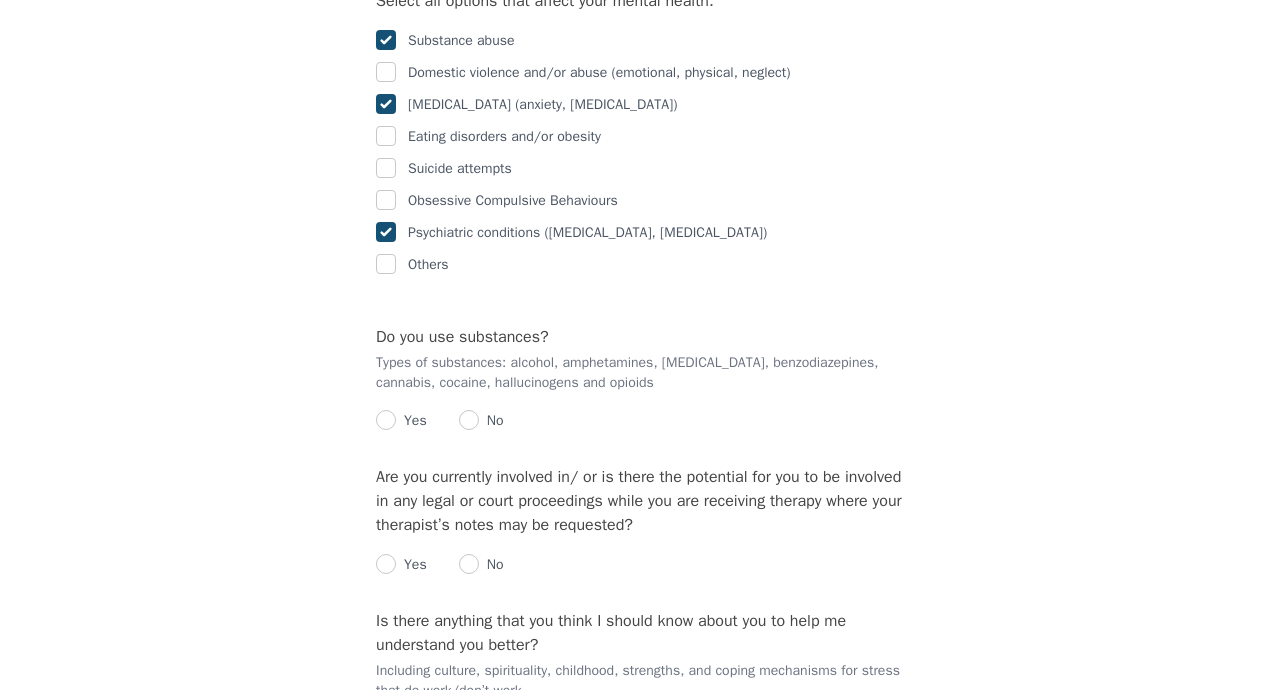 scroll, scrollTop: 3224, scrollLeft: 0, axis: vertical 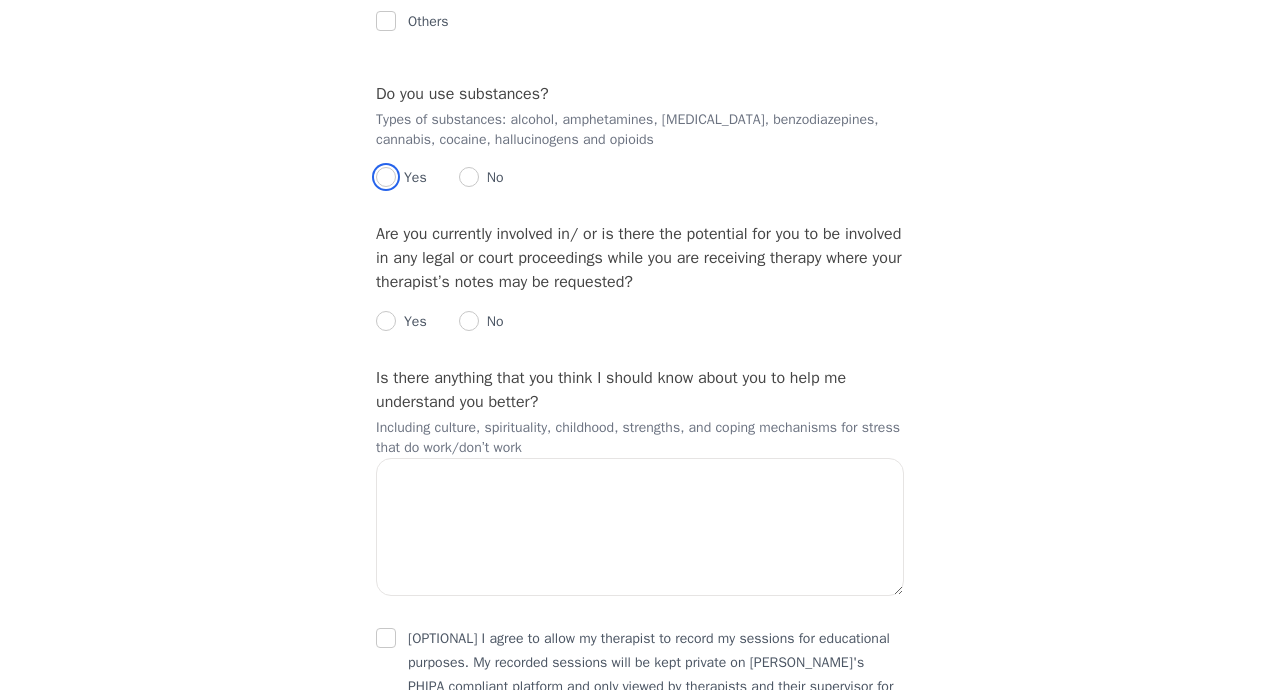click at bounding box center (386, 177) 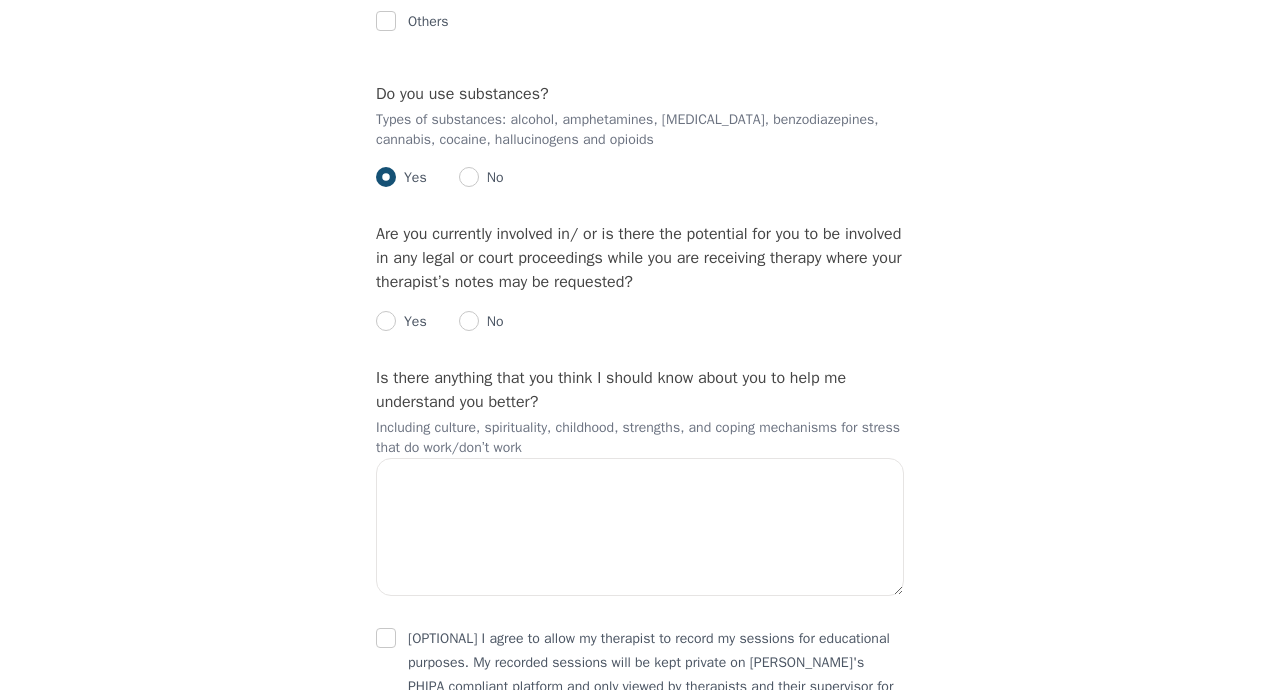 radio on "true" 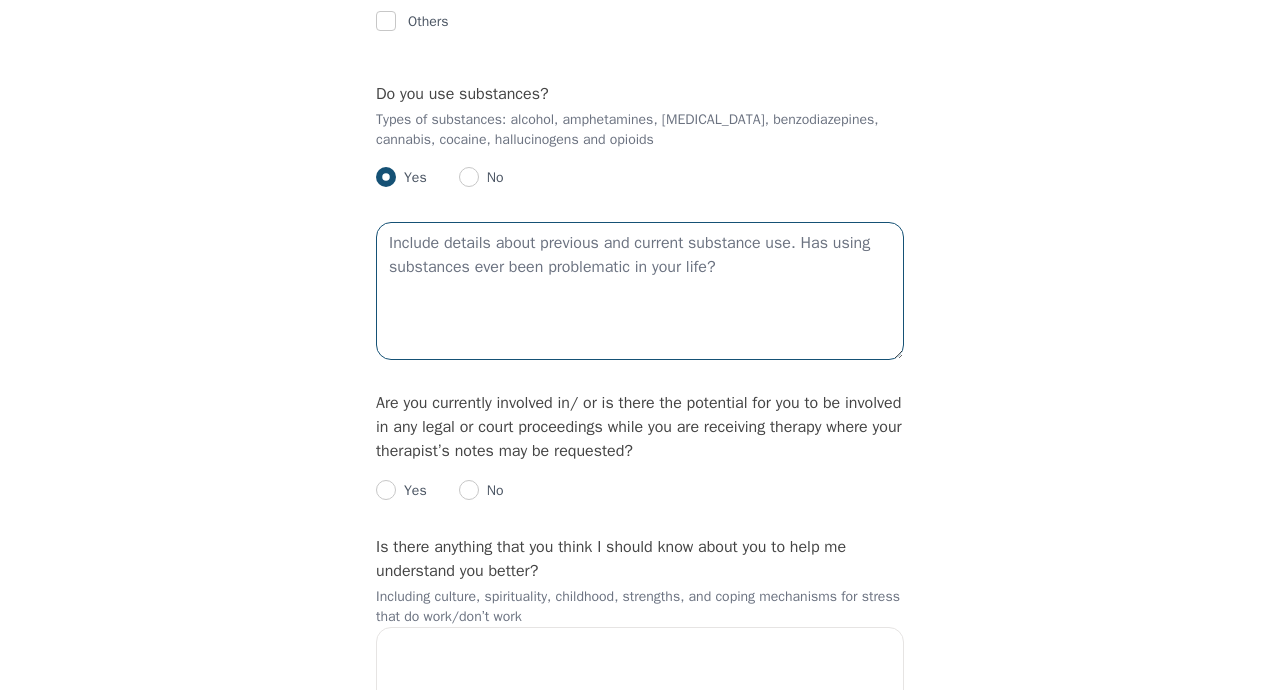 click at bounding box center (640, 291) 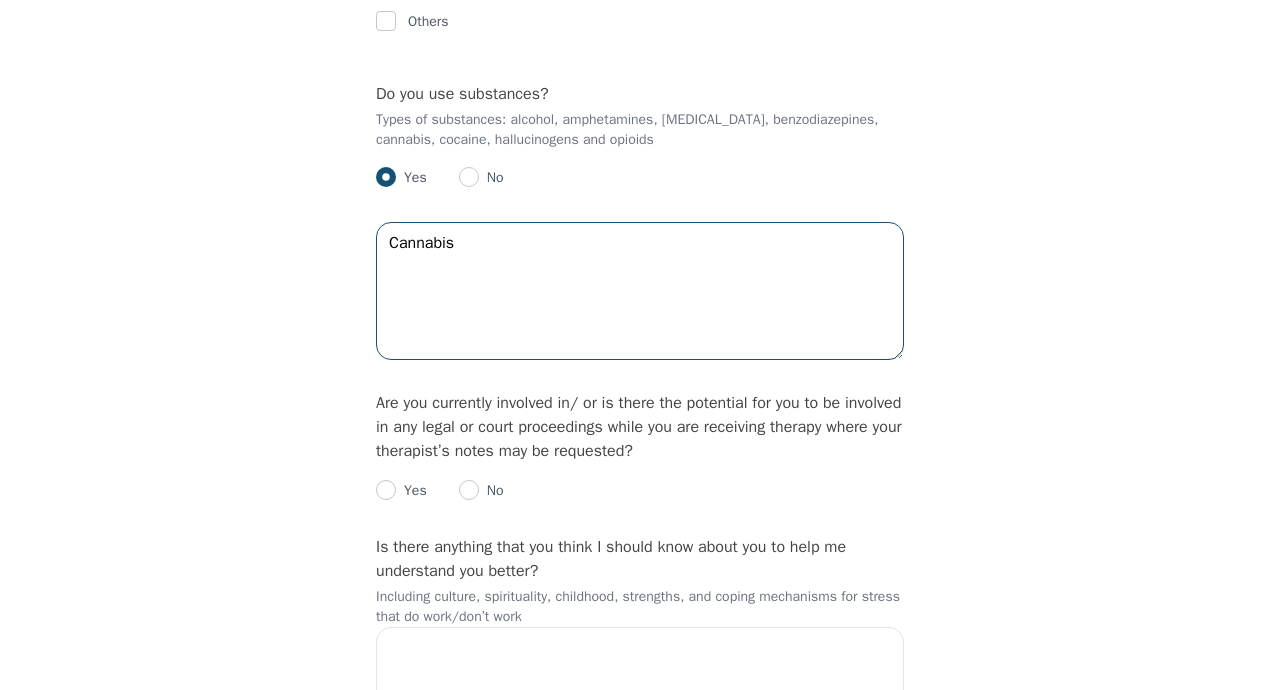 type on "Cannabis" 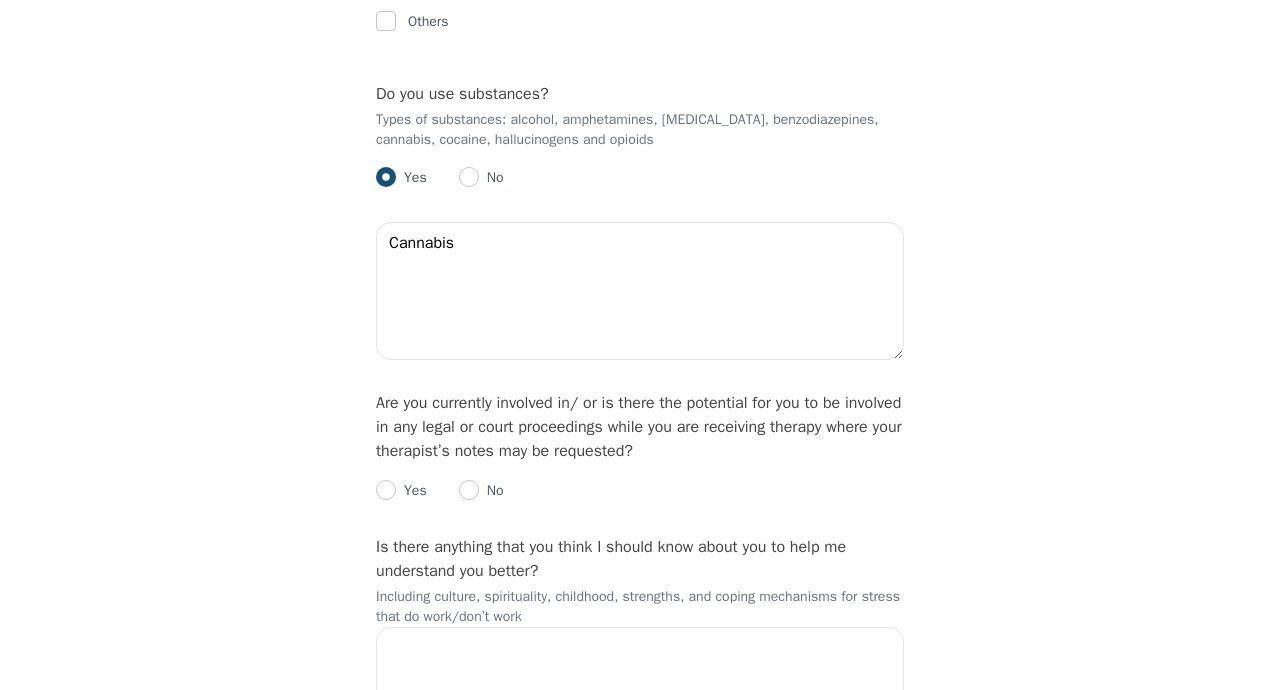 click on "Intake Assessment for Frank Hoppie Part 2 of 2: Clinical Self-Report Please complete the following information before your initial session. This step is crucial to kickstart your therapeutic journey with your therapist: Please describe what has brought you to seek therapy at this time? My brother's recommendation for help with depression, anxiety, self-confidence, and understanding the role ADHD plays in all of it. How are your current issues affecting your daily life, and for how long have you been experiencing them? On a daily basis, how do you typically feel? Rate your current emotional intensity on a scale of 1 (Low) to 10 (High): 1 2 3 4 5 6 7 8 9 10 Low Intensity High Intensity What current stressors are affecting your mental health? In the past 30 days, have you experienced any of the following symptoms? (Please check all that apply): Lack of motivation Talking too fast Fatigue/no energy Feeling hopeless/helpless Sleeping too much Lack of interest Poor/no appetite Thoughts of dying Overeating Sadness" at bounding box center (640, -1068) 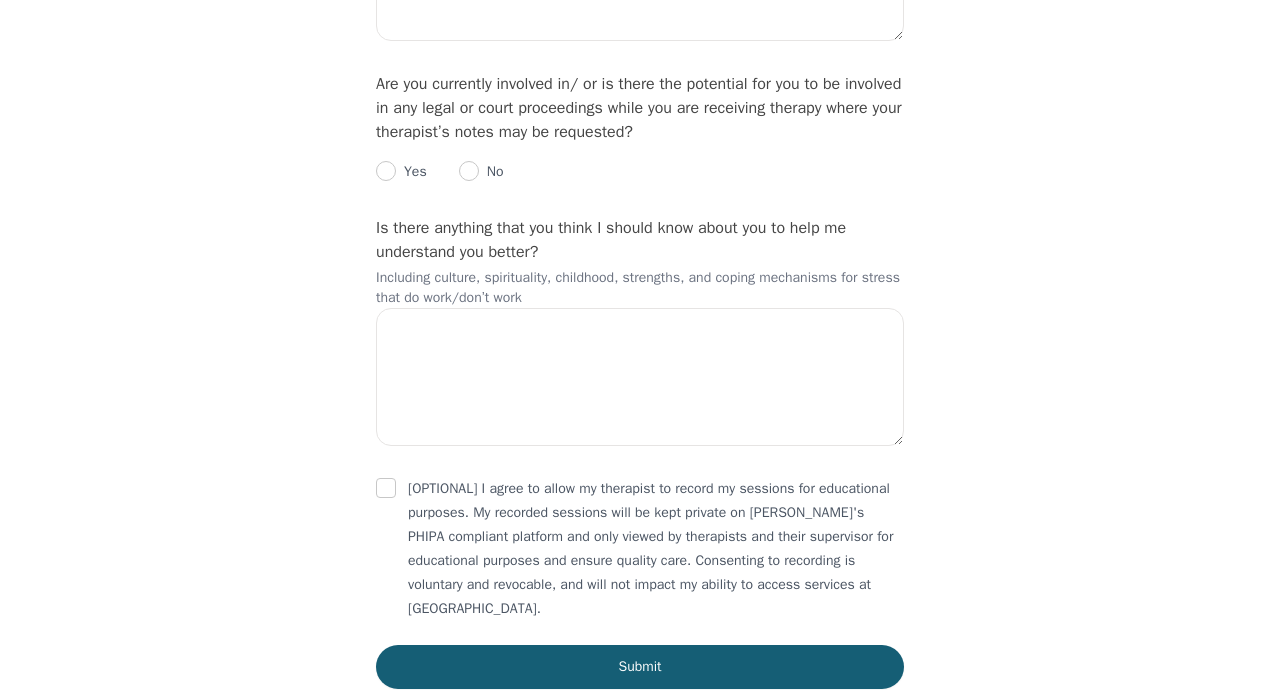scroll, scrollTop: 3542, scrollLeft: 0, axis: vertical 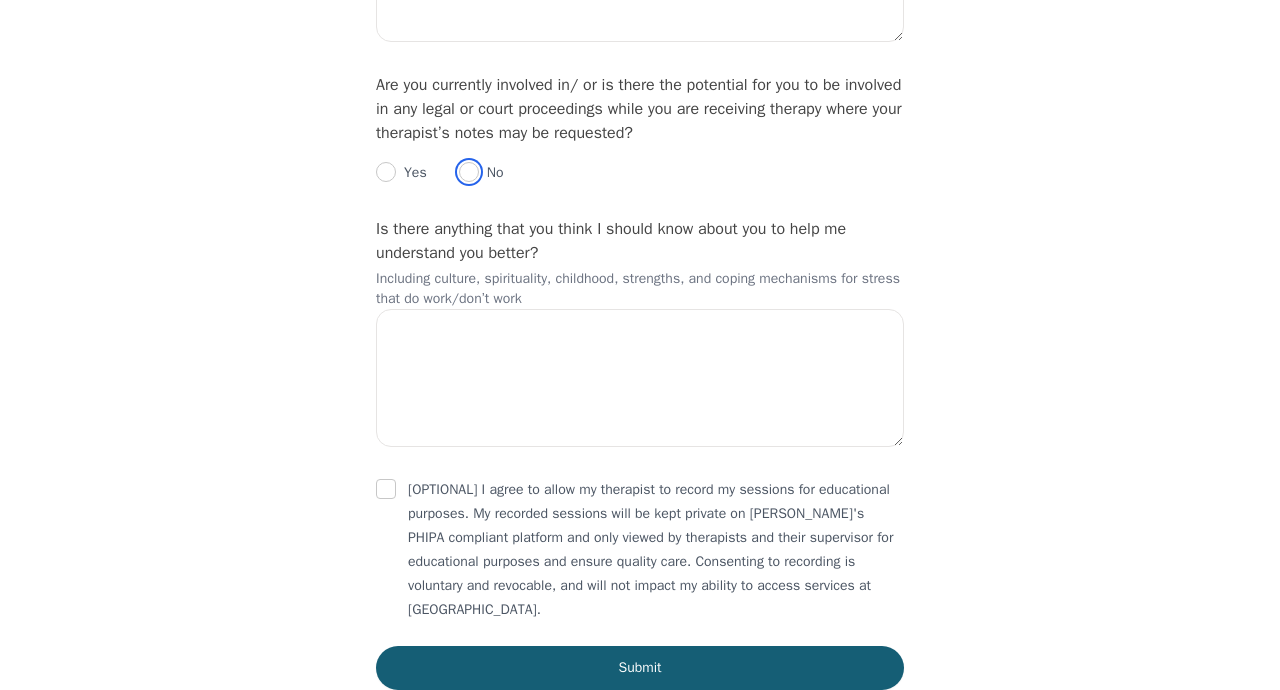 click at bounding box center [469, 172] 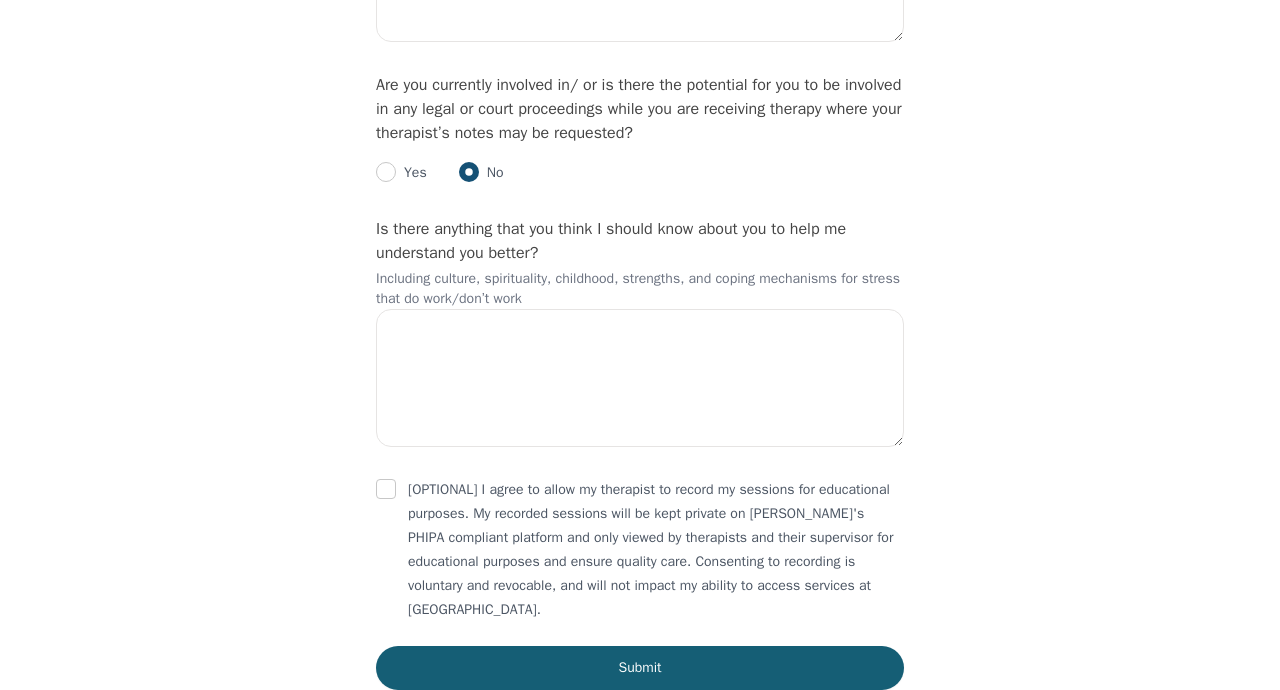 radio on "true" 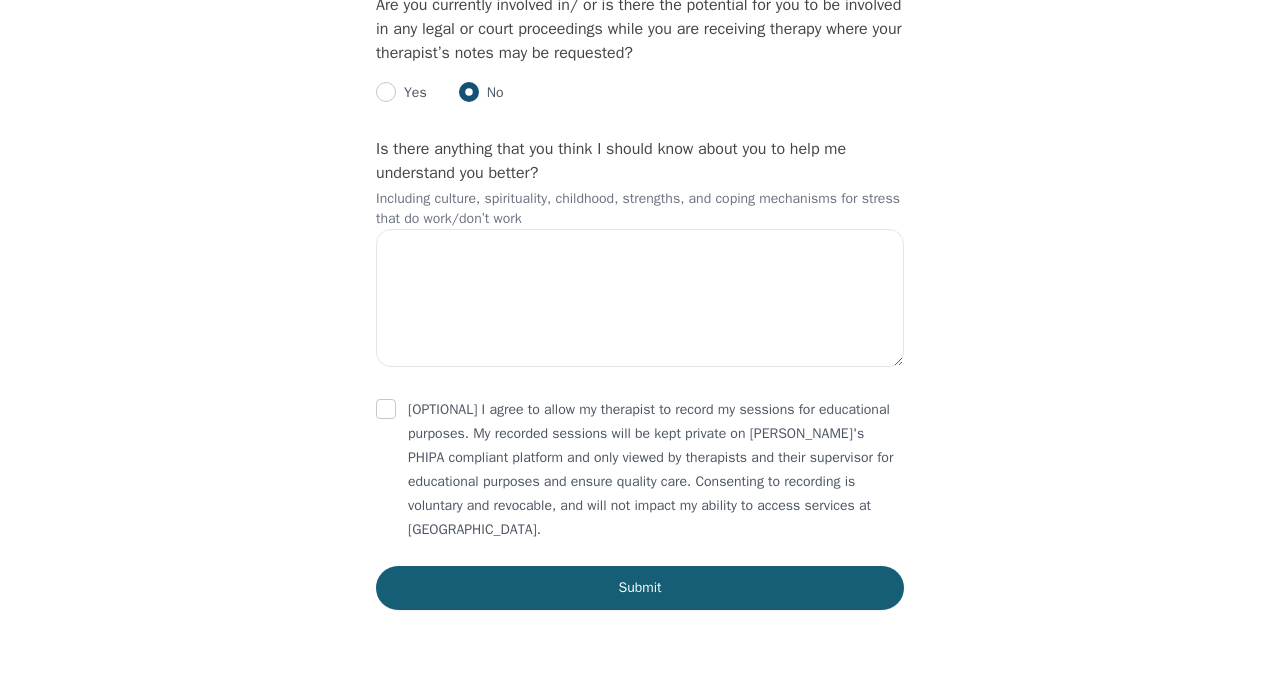 scroll, scrollTop: 3686, scrollLeft: 0, axis: vertical 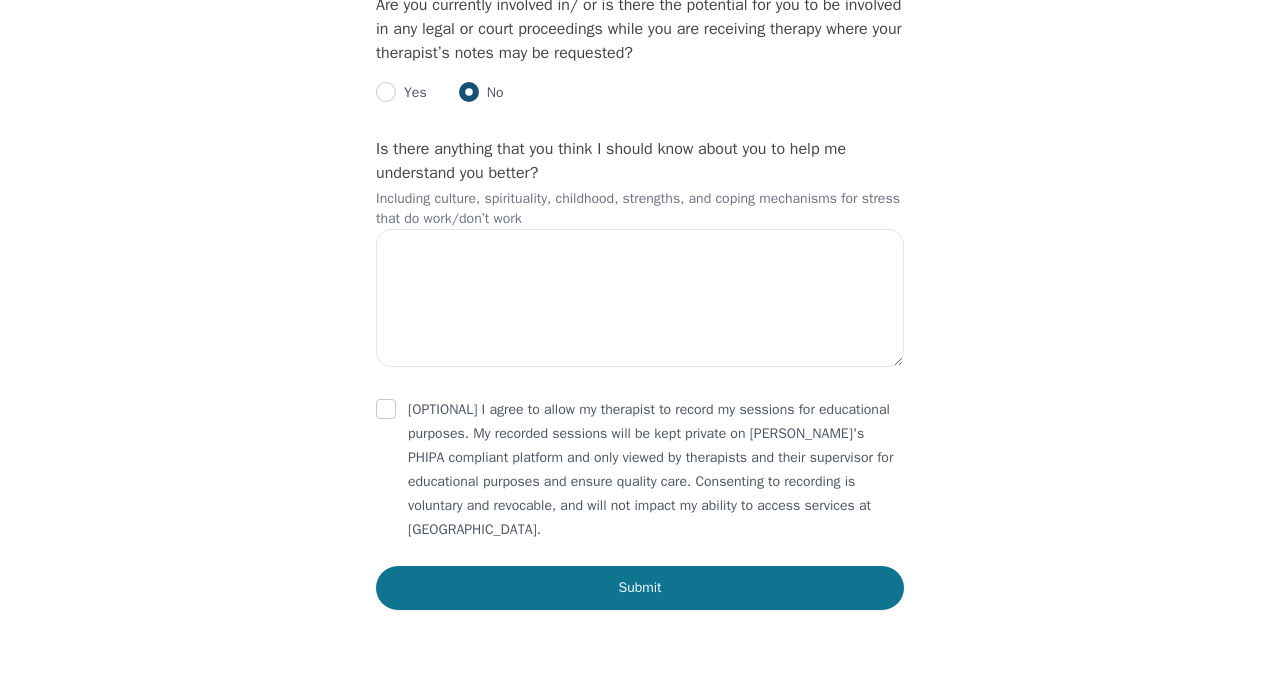 click on "Submit" at bounding box center [640, 588] 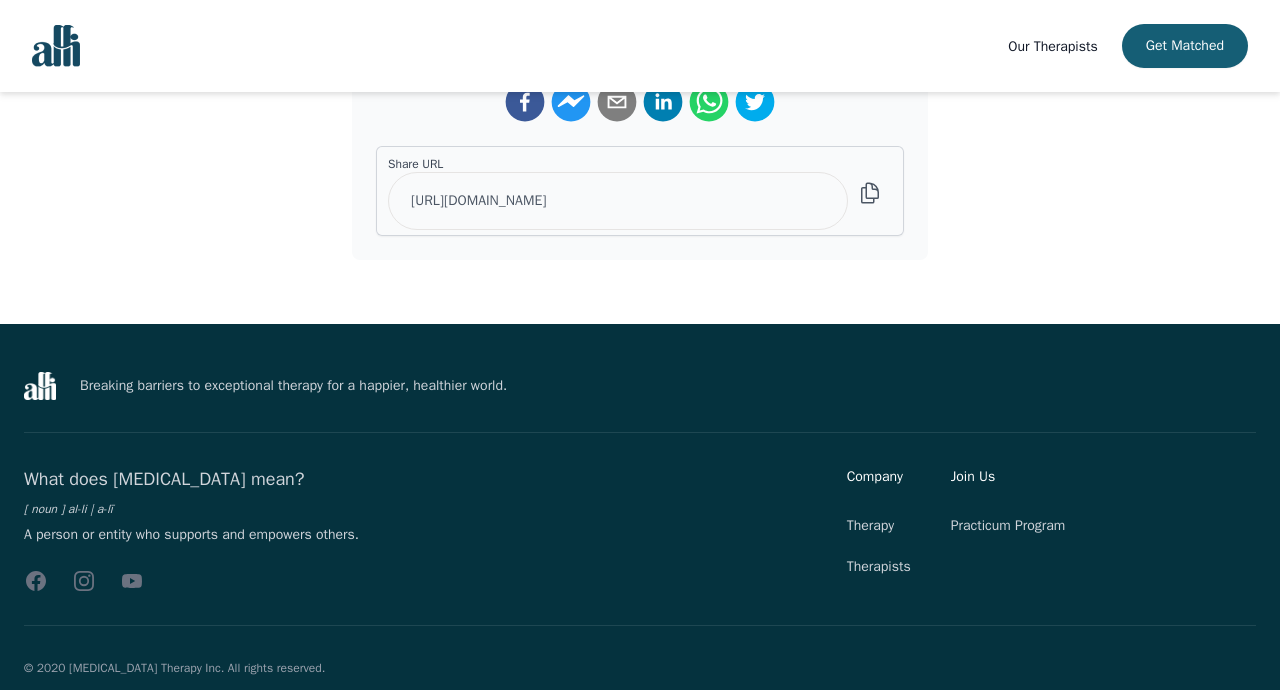 scroll, scrollTop: 0, scrollLeft: 0, axis: both 